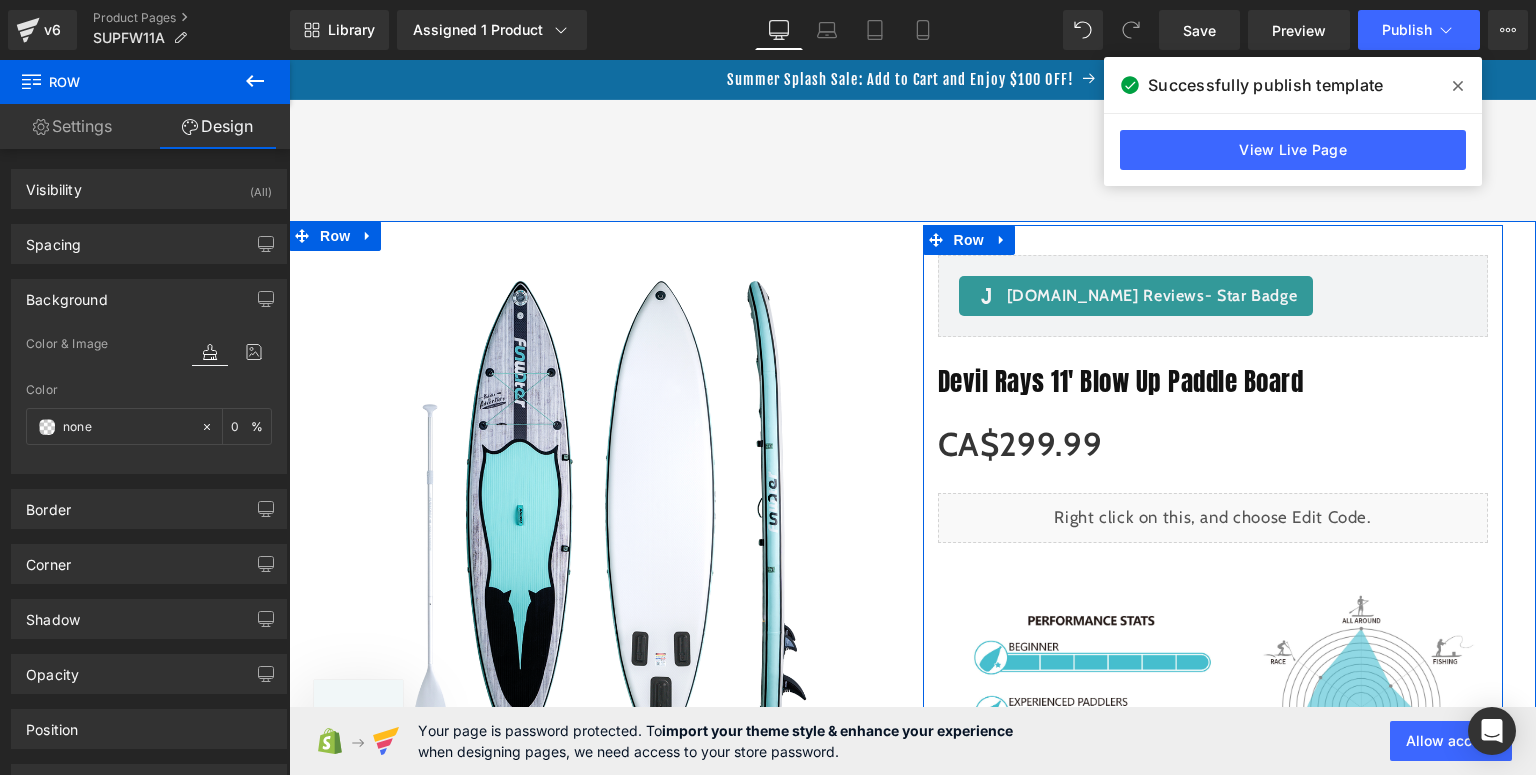 scroll, scrollTop: 622, scrollLeft: 0, axis: vertical 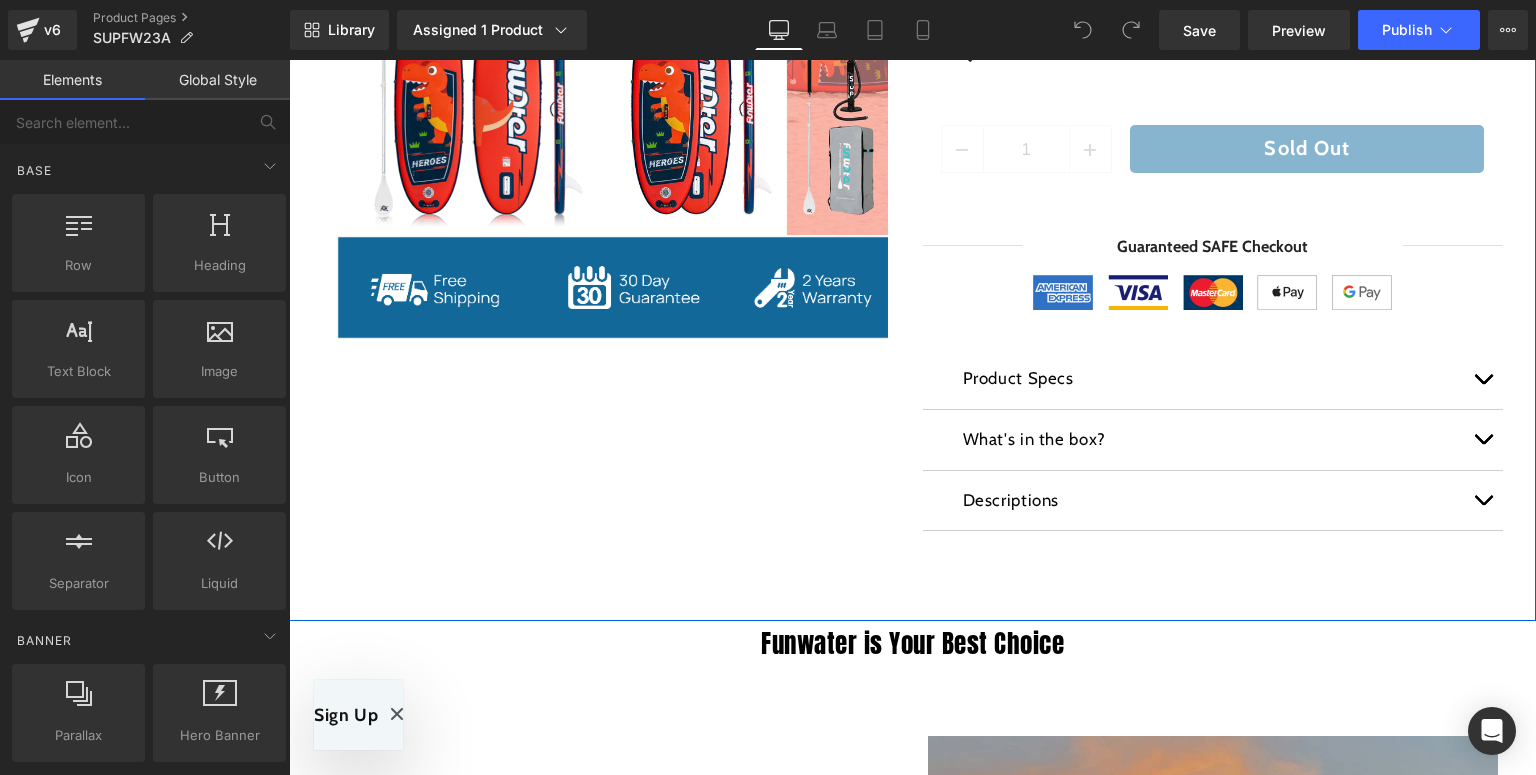 click on "Sale Off
(P) Image
‹" at bounding box center [912, -19] 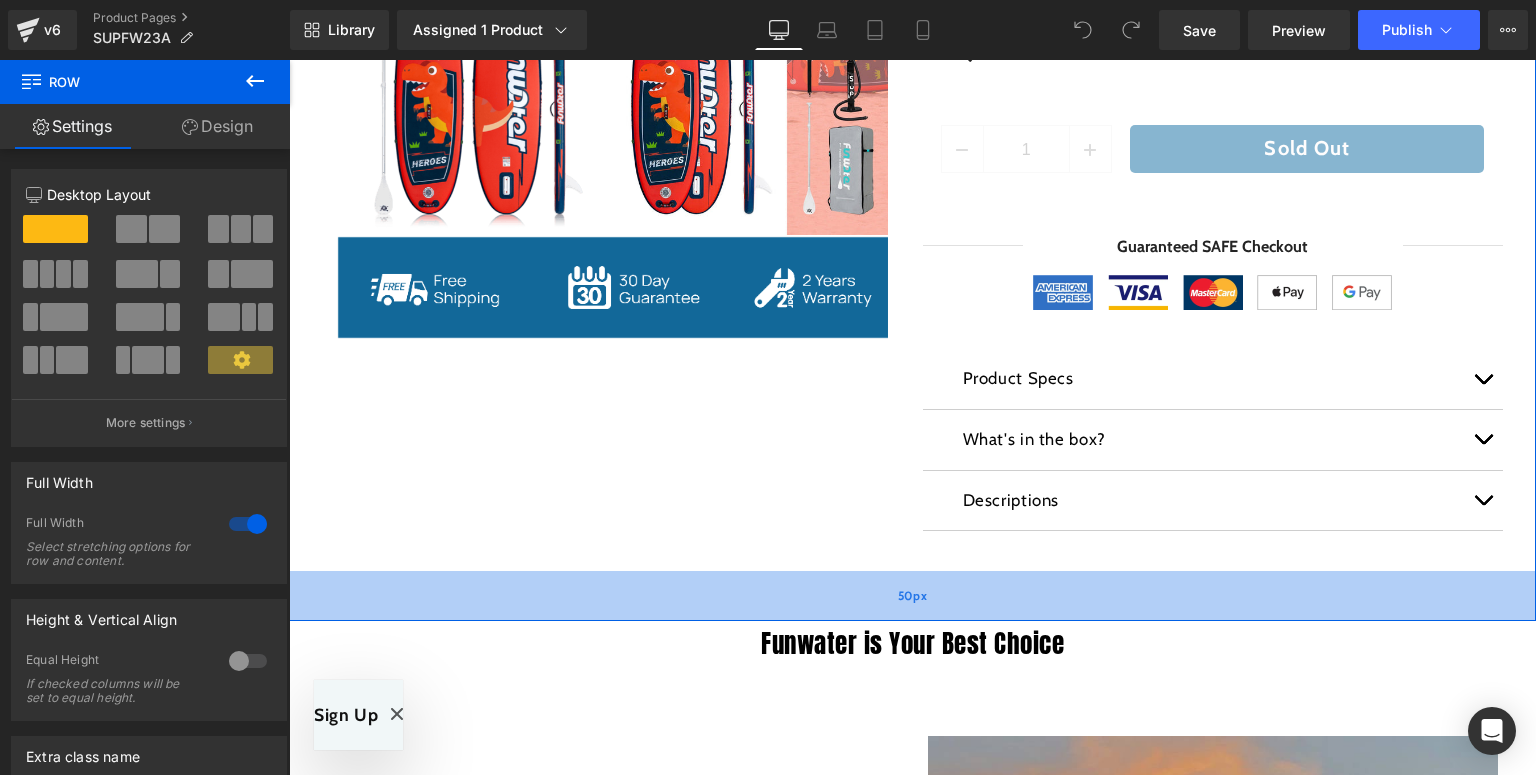 click on "50px" at bounding box center [912, 596] 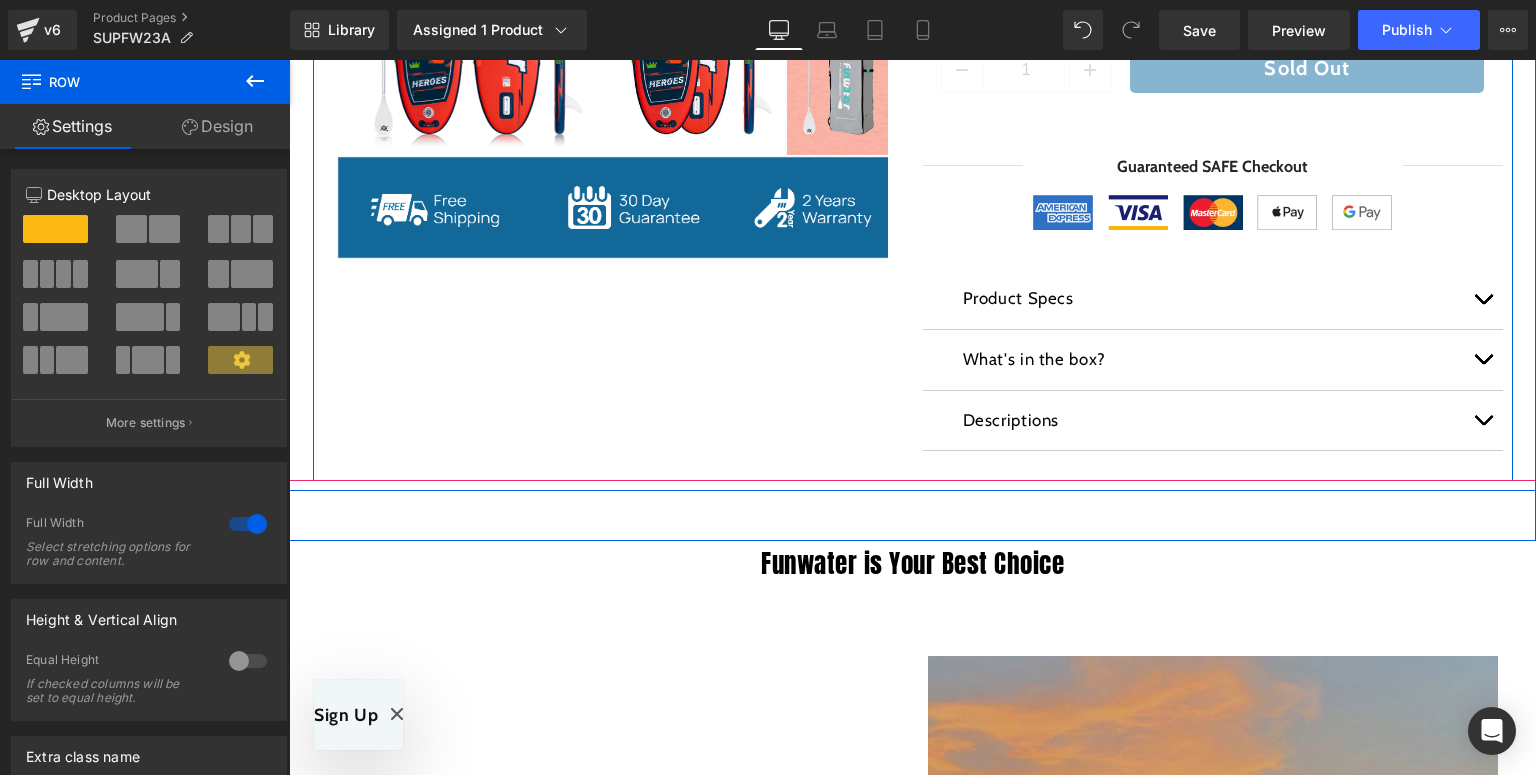 scroll, scrollTop: 1040, scrollLeft: 0, axis: vertical 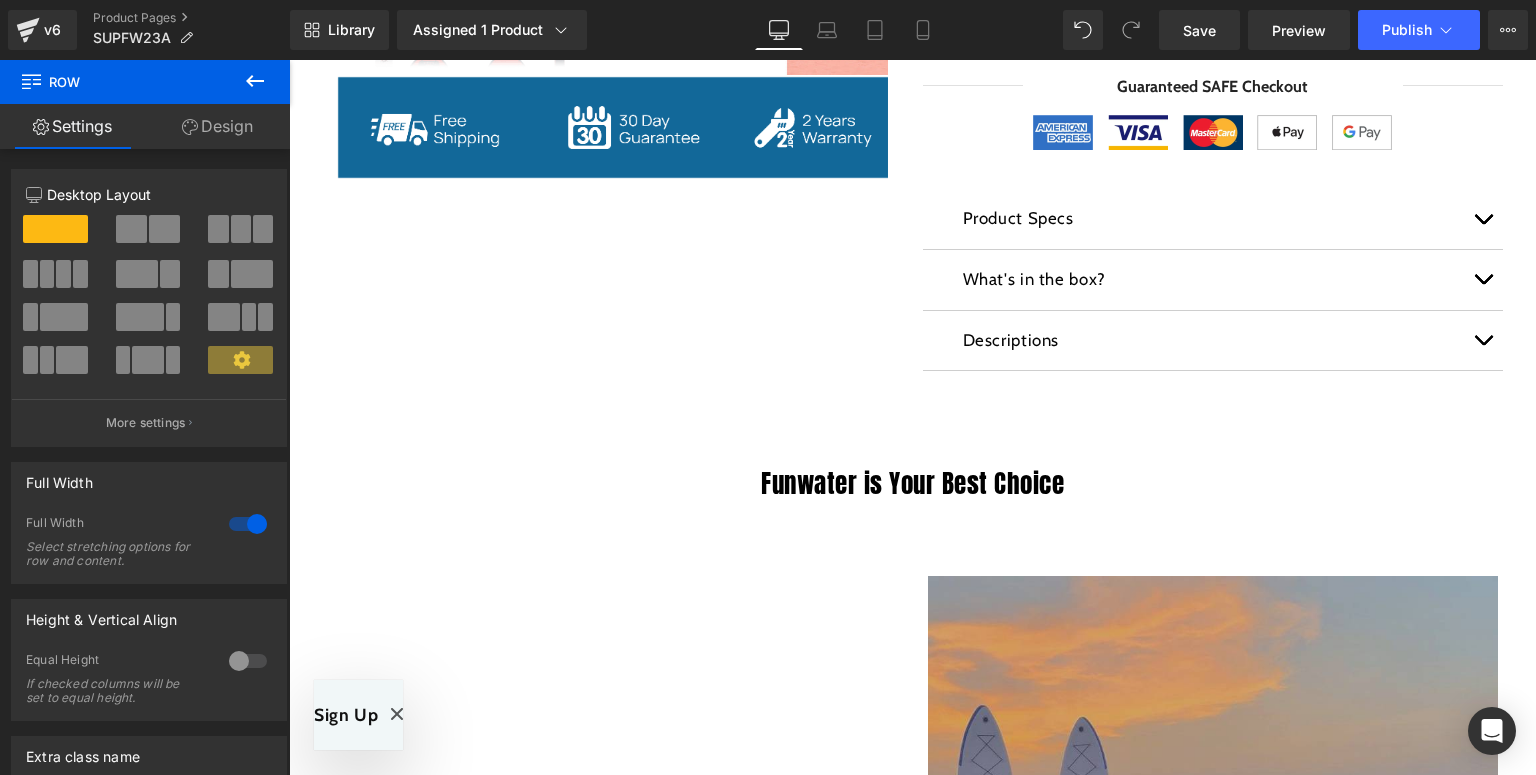 click 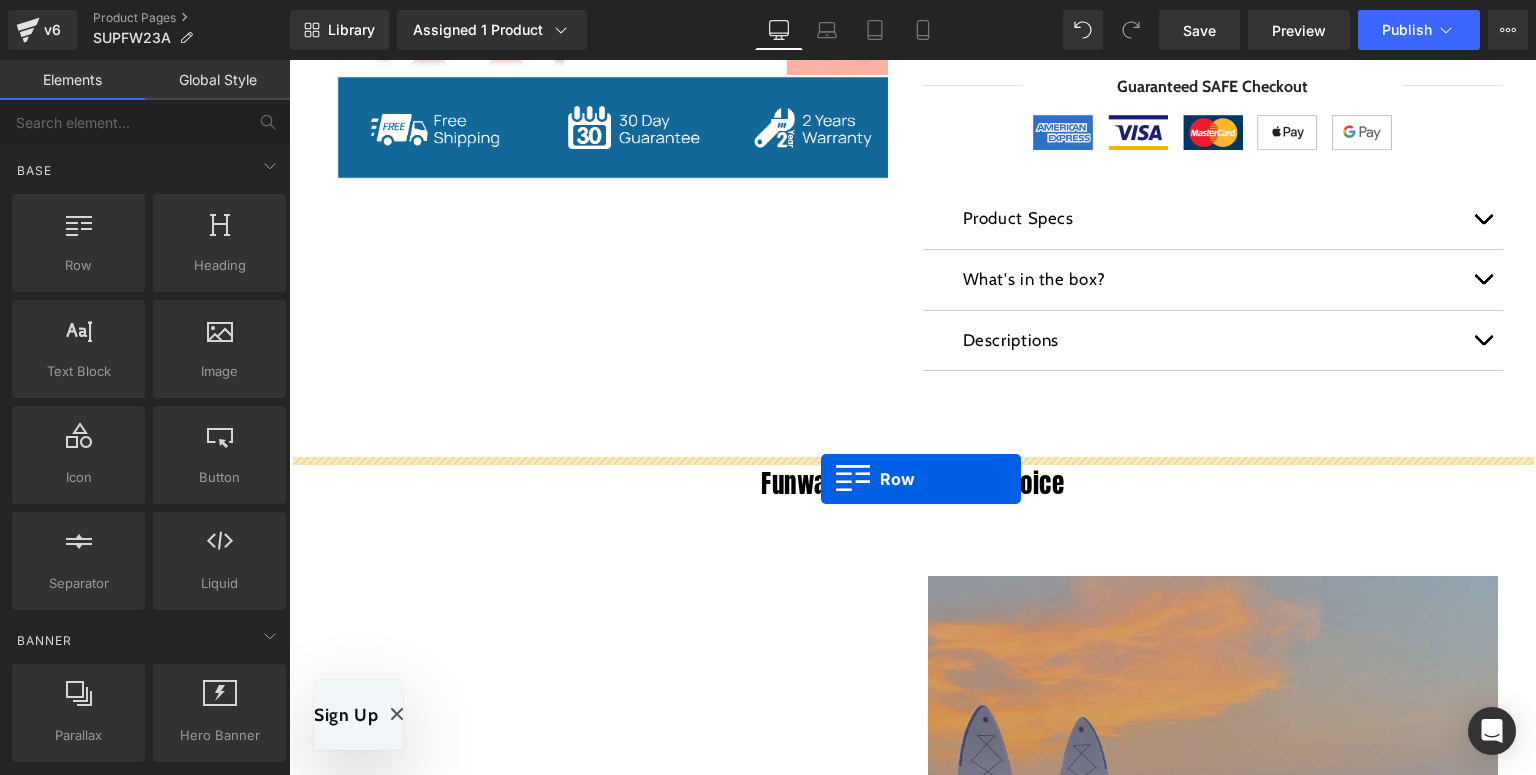 drag, startPoint x: 362, startPoint y: 328, endPoint x: 821, endPoint y: 479, distance: 483.19974 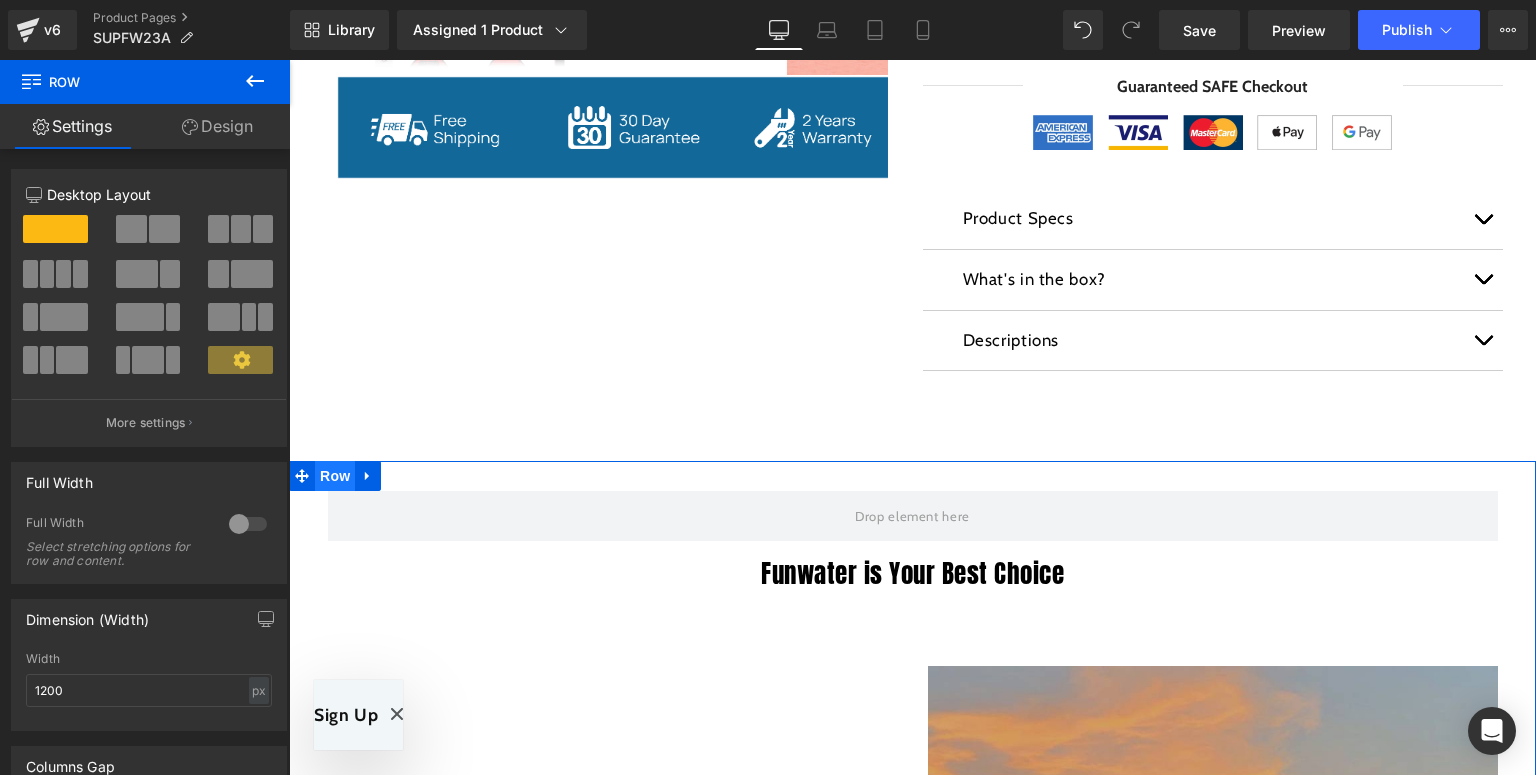 click on "Row" at bounding box center (335, 476) 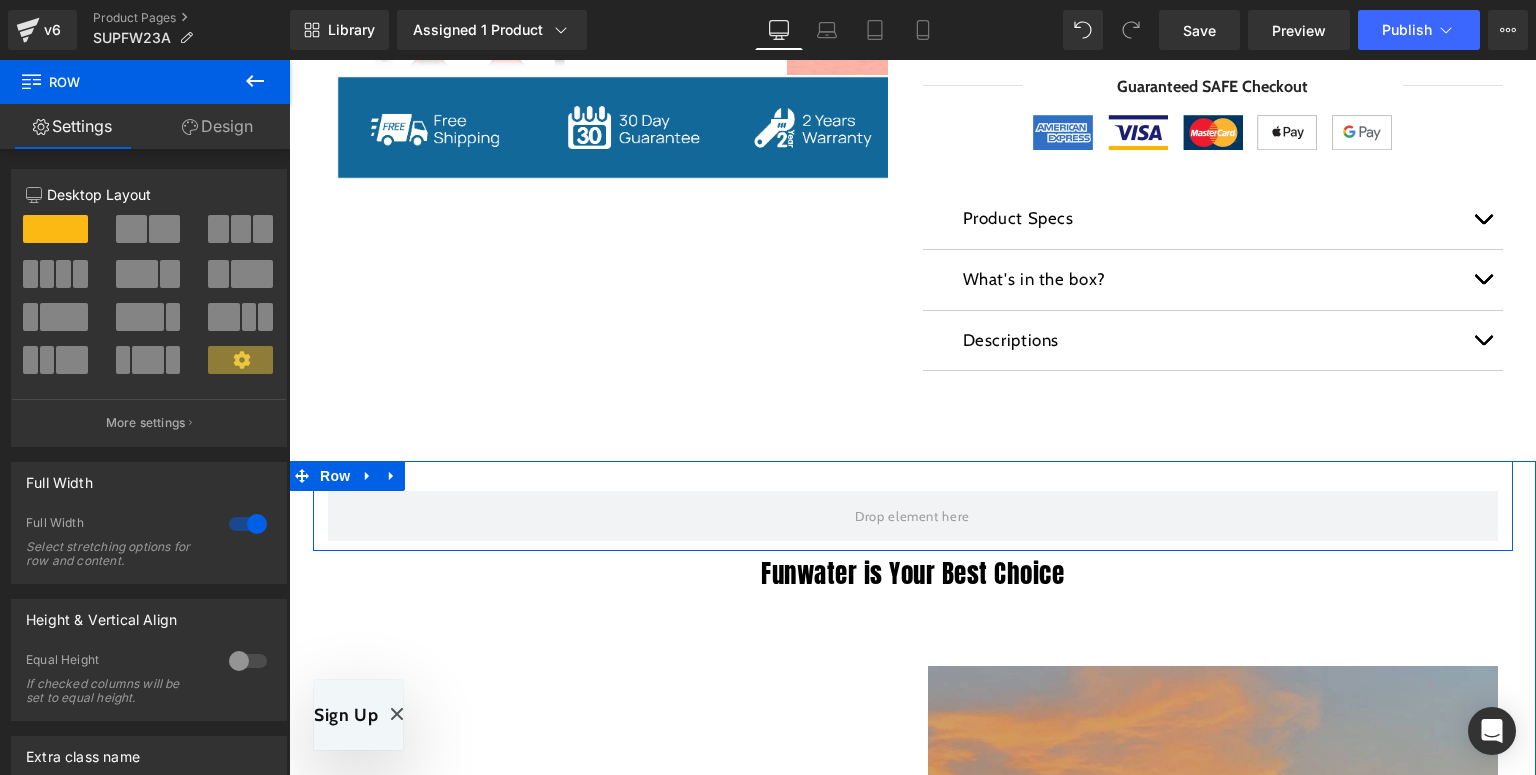 click on "Row" at bounding box center [913, 506] 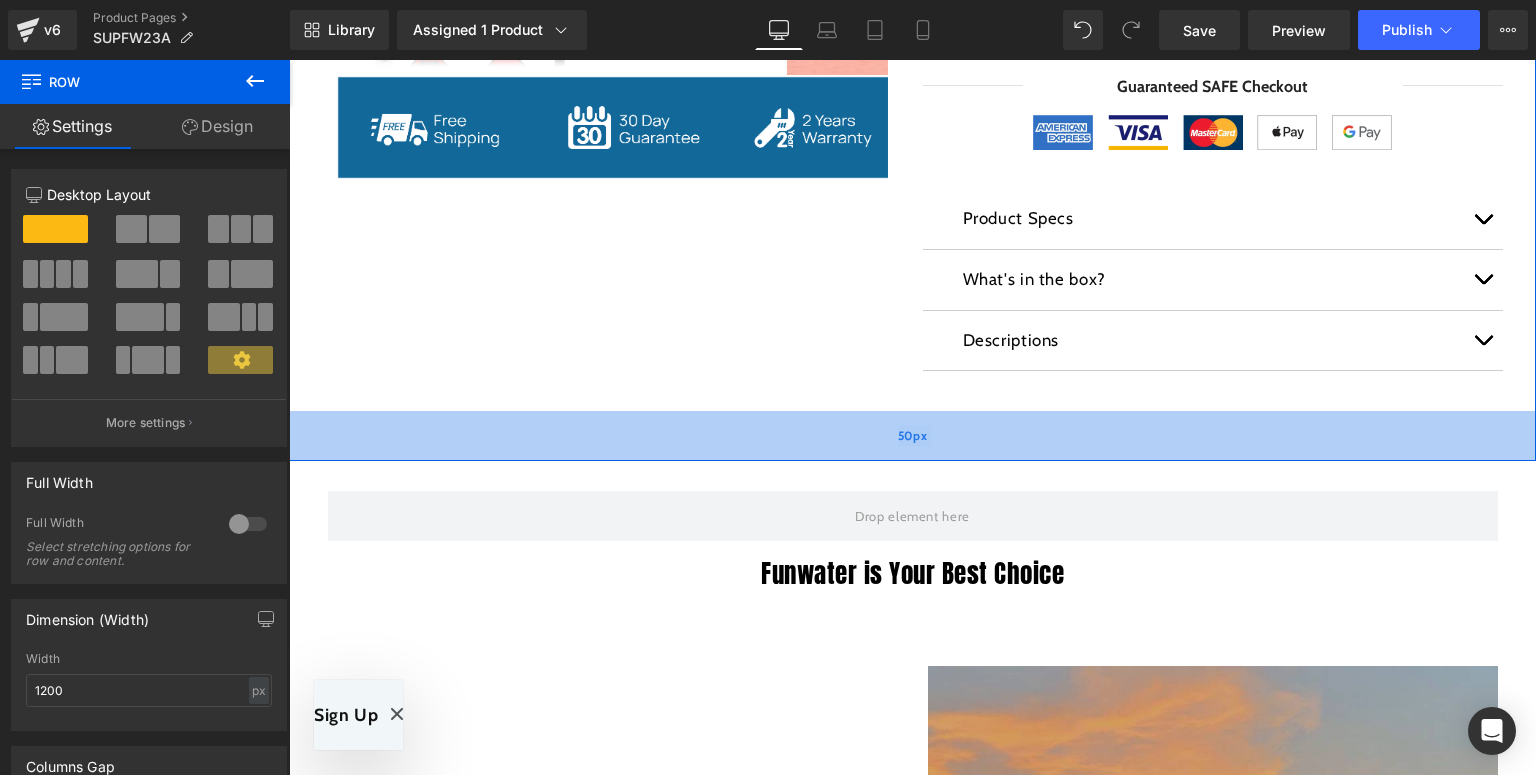 drag, startPoint x: 429, startPoint y: 473, endPoint x: 439, endPoint y: 444, distance: 30.675724 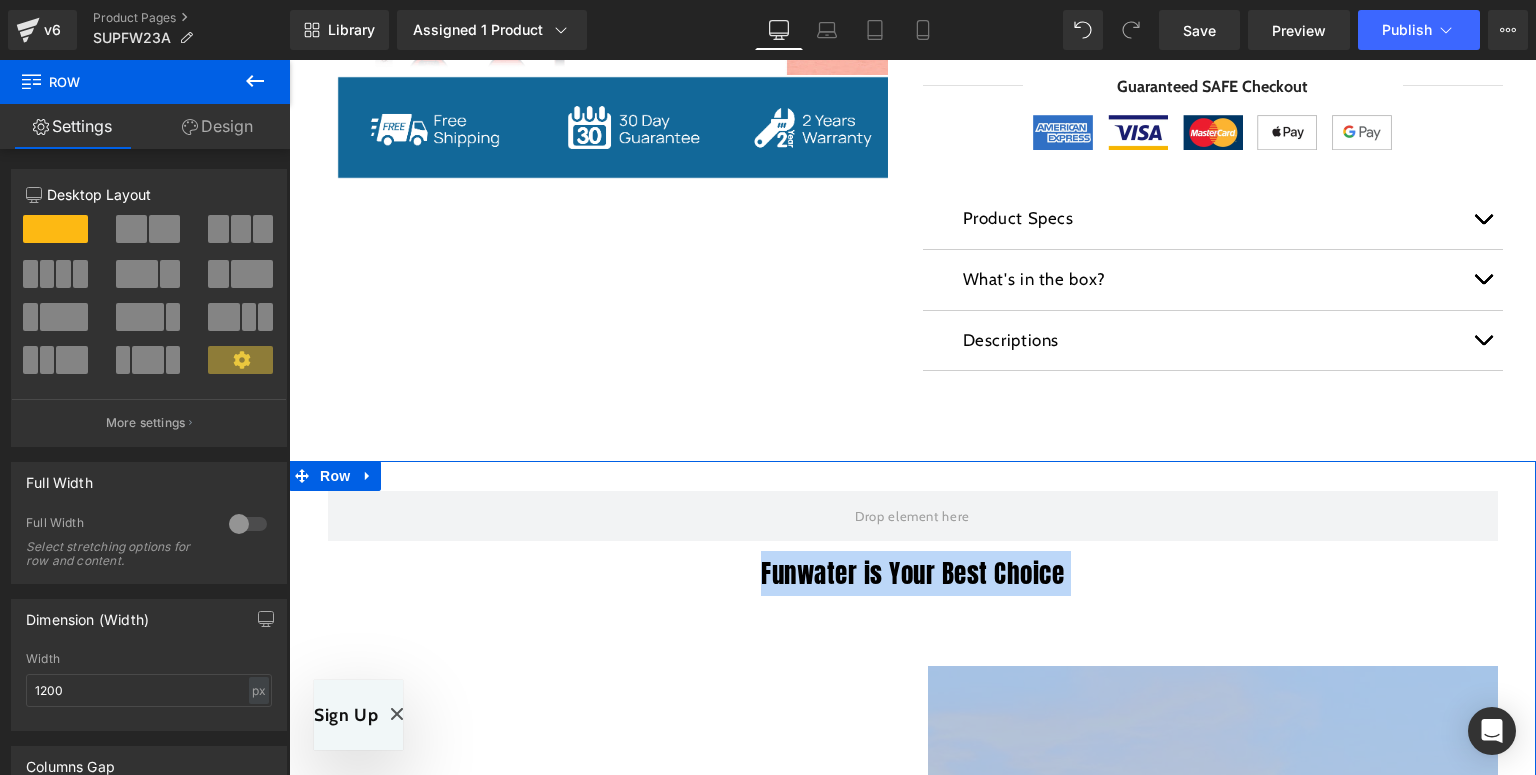 drag, startPoint x: 312, startPoint y: 530, endPoint x: 709, endPoint y: 458, distance: 403.47614 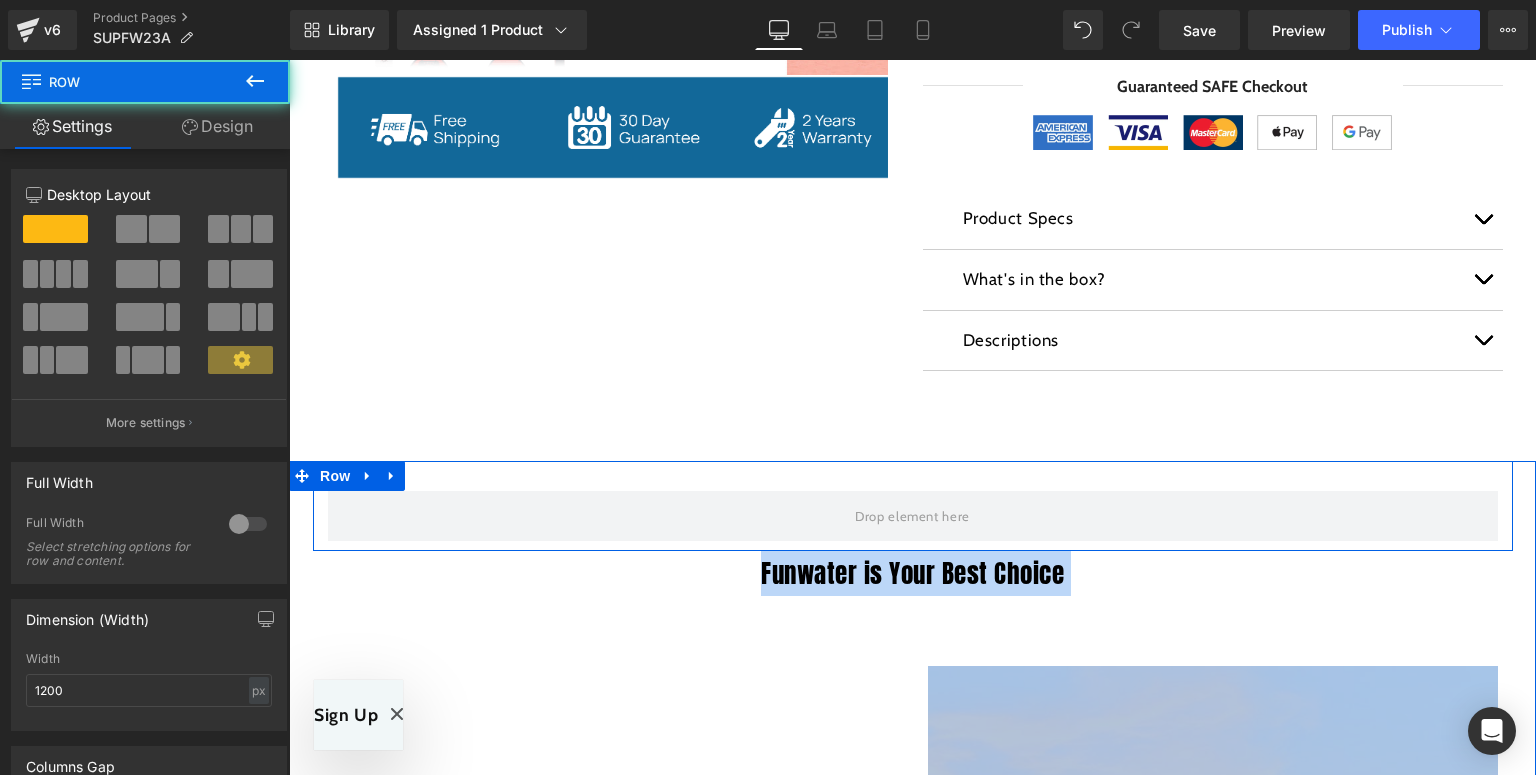 click on "Row" at bounding box center (913, 506) 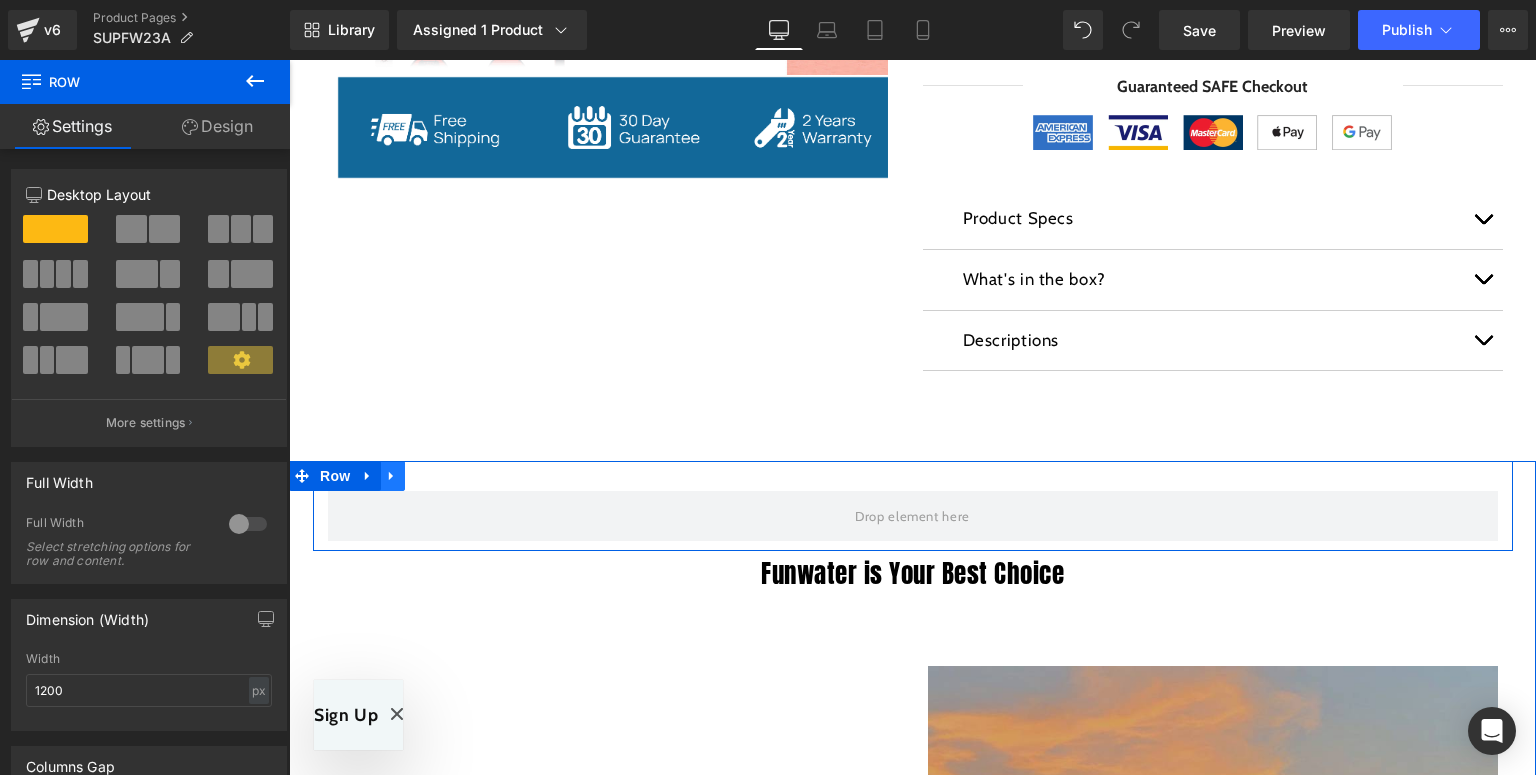 click 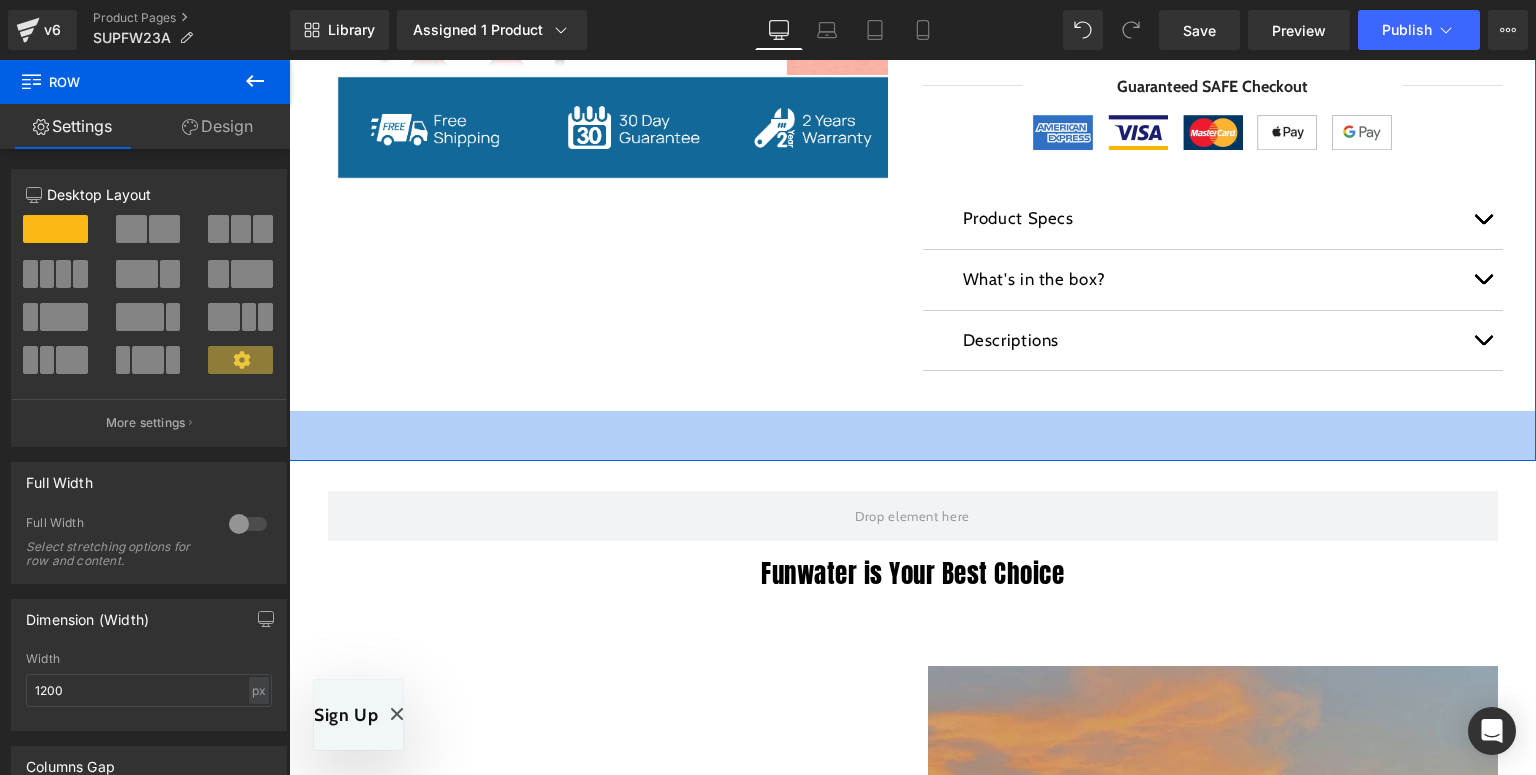 drag, startPoint x: 312, startPoint y: 530, endPoint x: 300, endPoint y: 451, distance: 79.9062 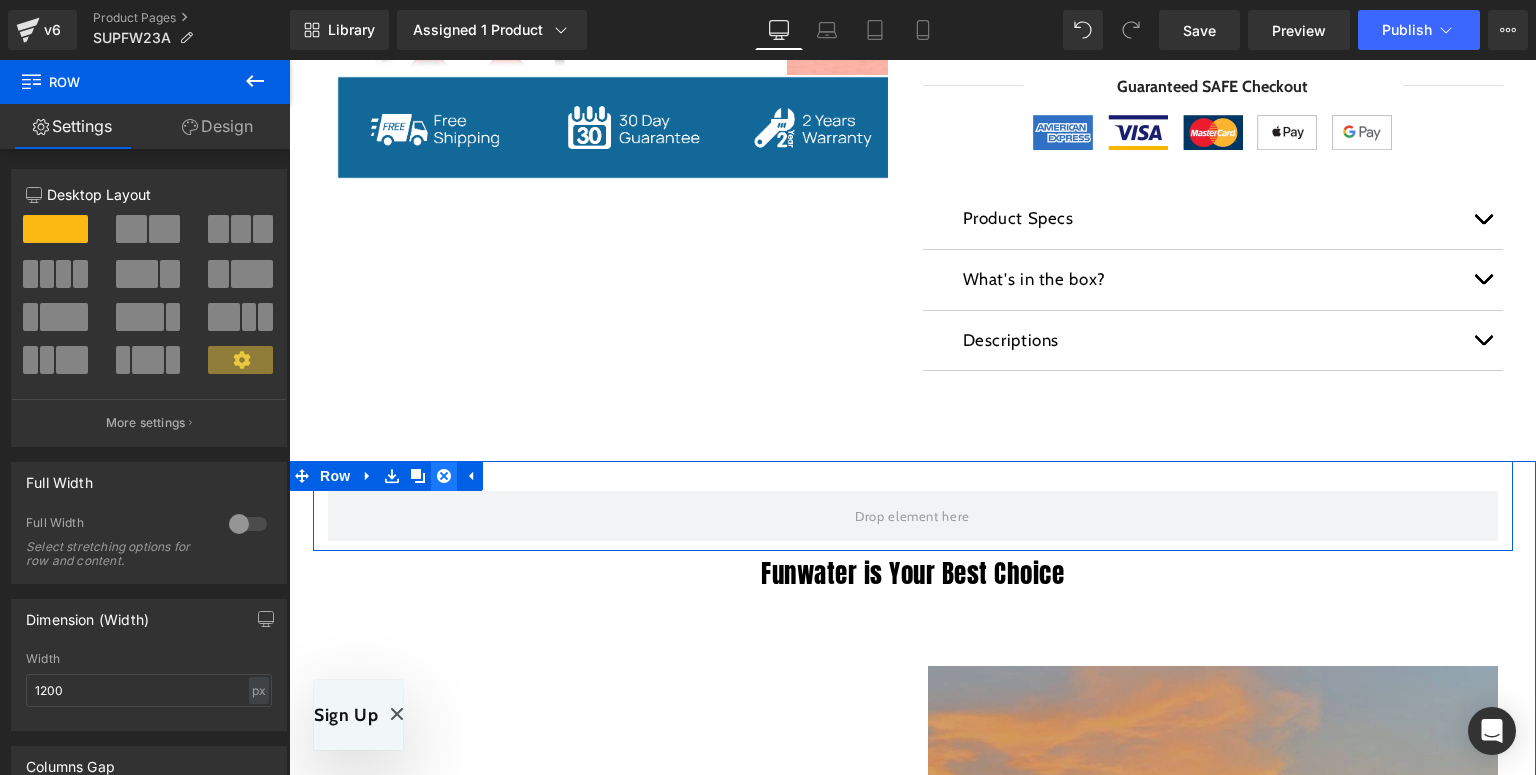 click 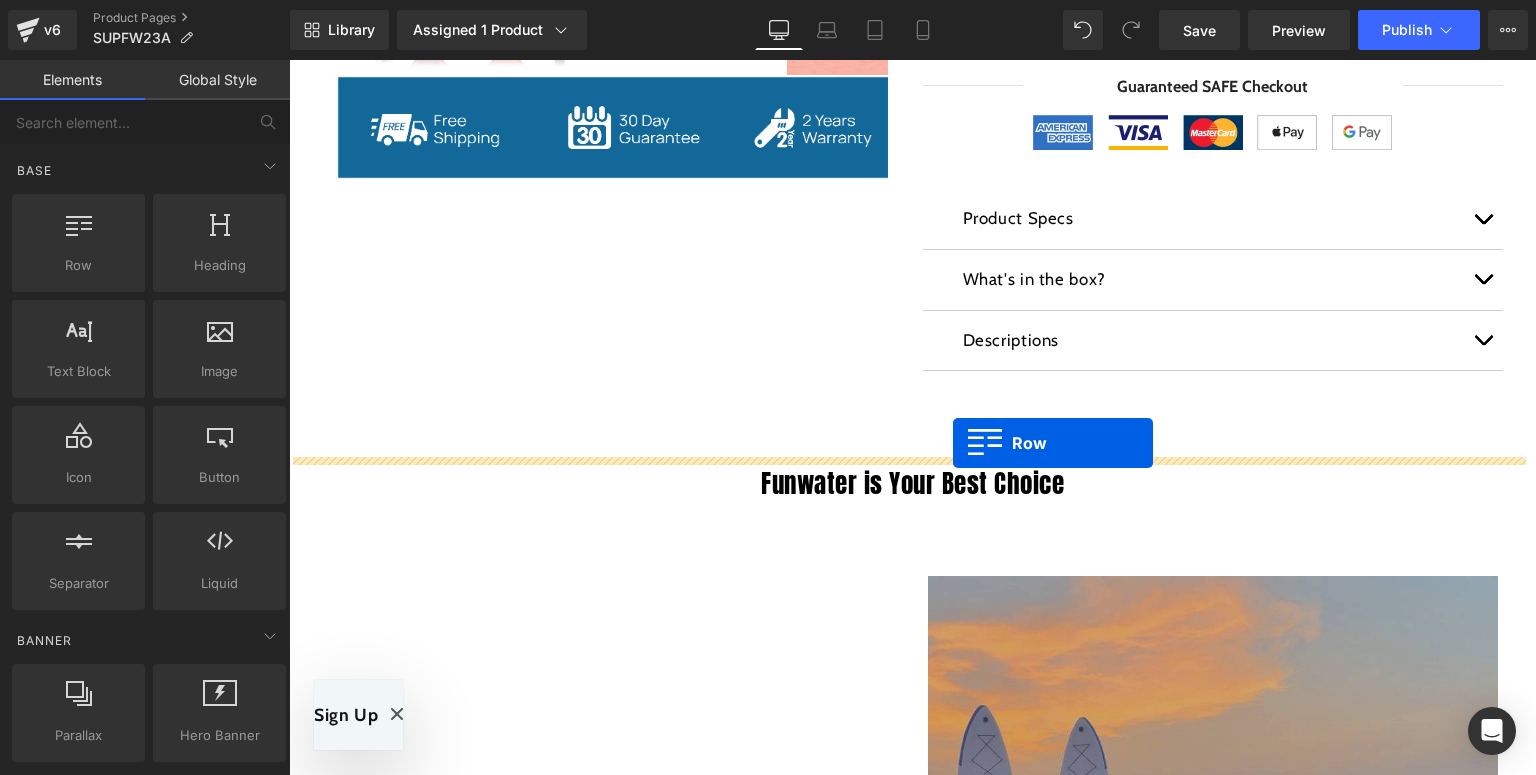 drag, startPoint x: 369, startPoint y: 310, endPoint x: 953, endPoint y: 443, distance: 598.95325 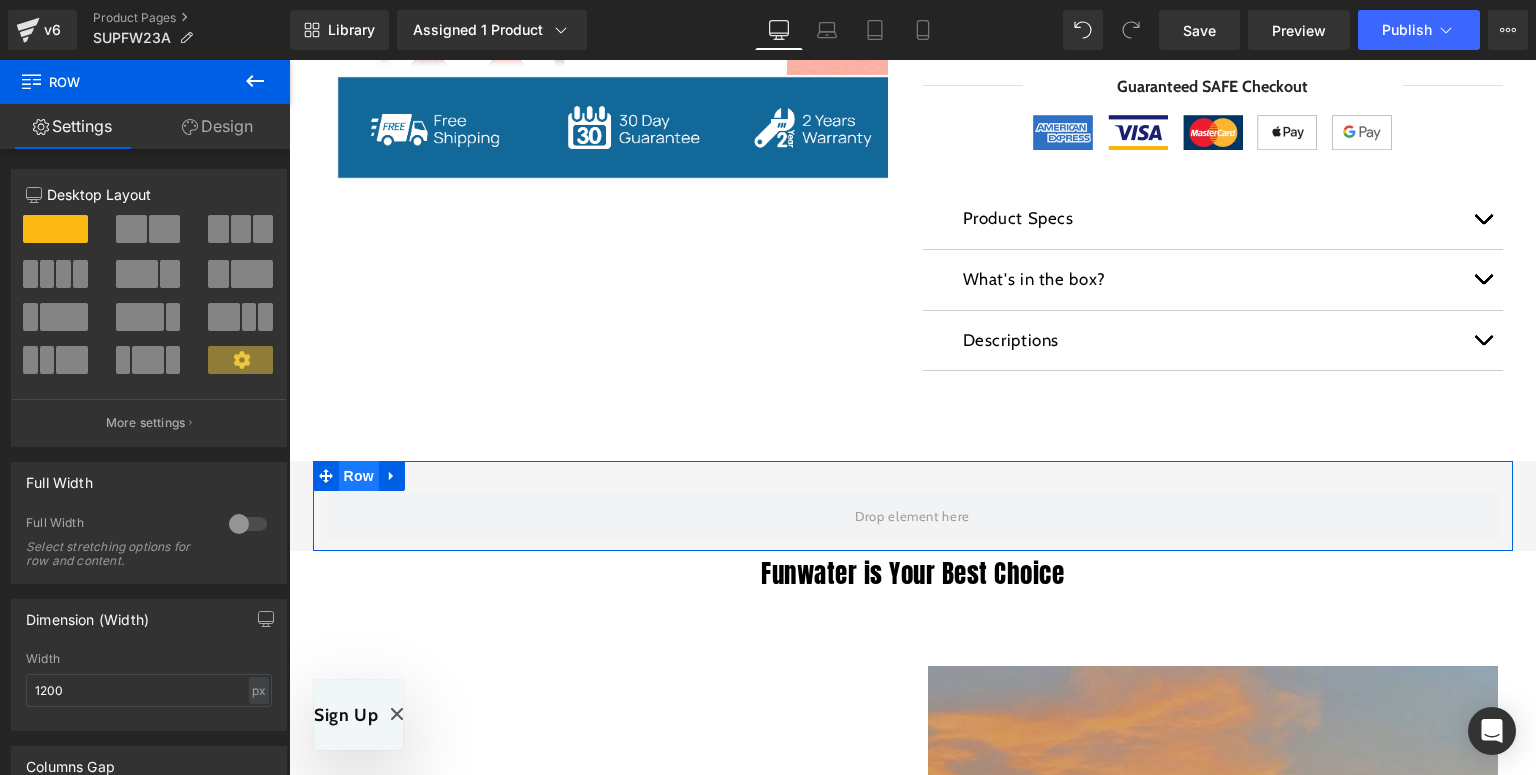 click on "Row" at bounding box center [359, 476] 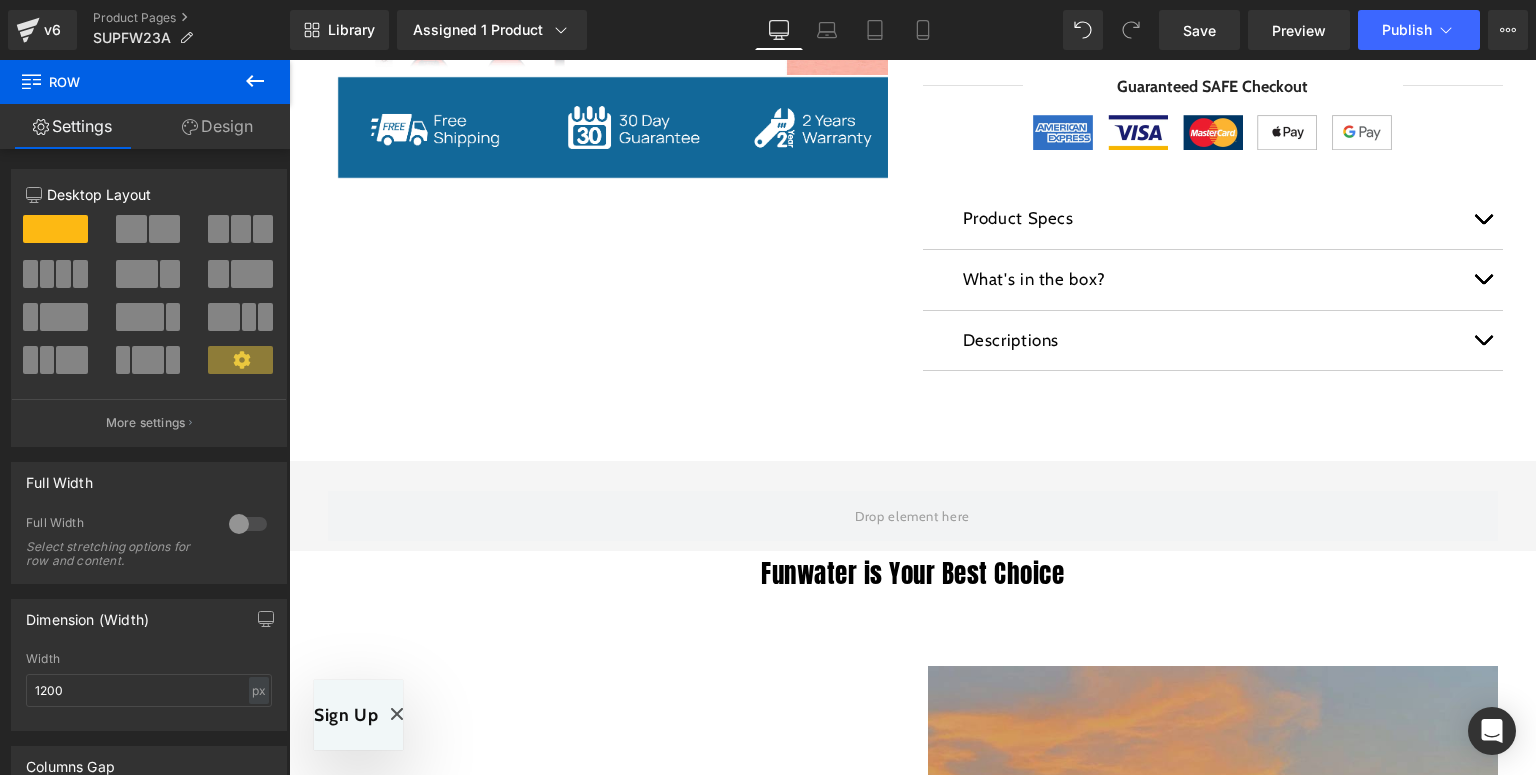 click 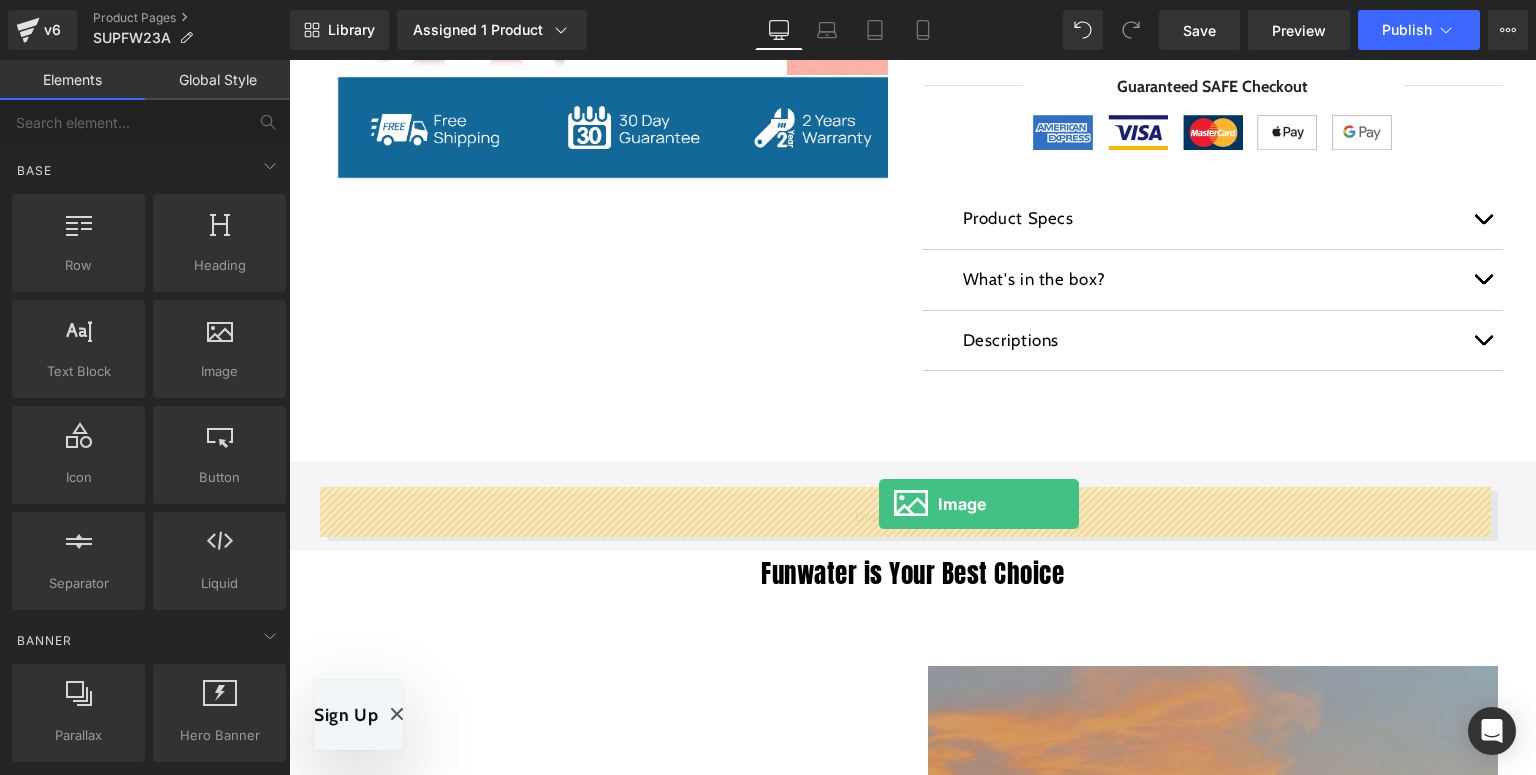 drag, startPoint x: 490, startPoint y: 424, endPoint x: 879, endPoint y: 504, distance: 397.14102 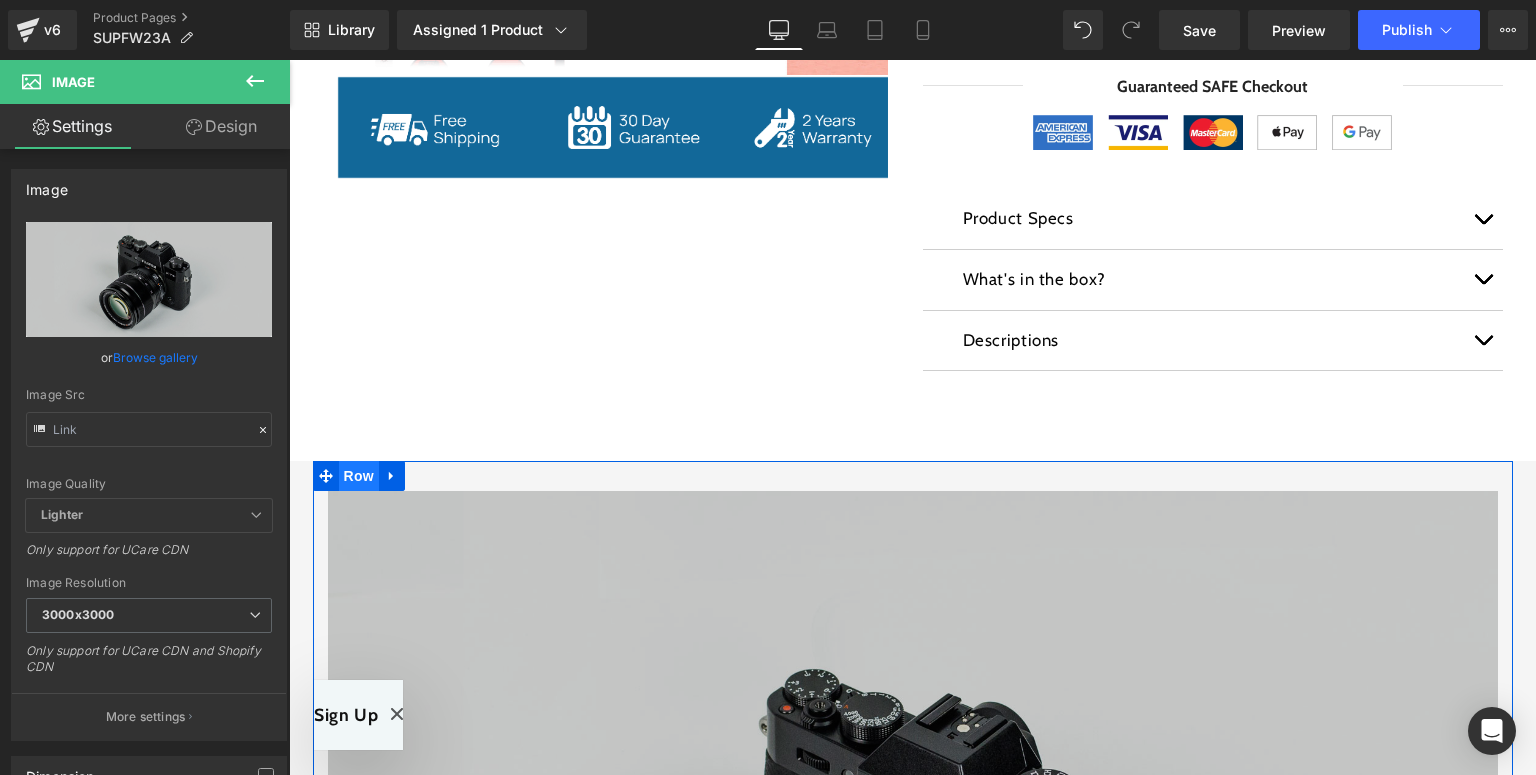 click on "Row" at bounding box center (359, 476) 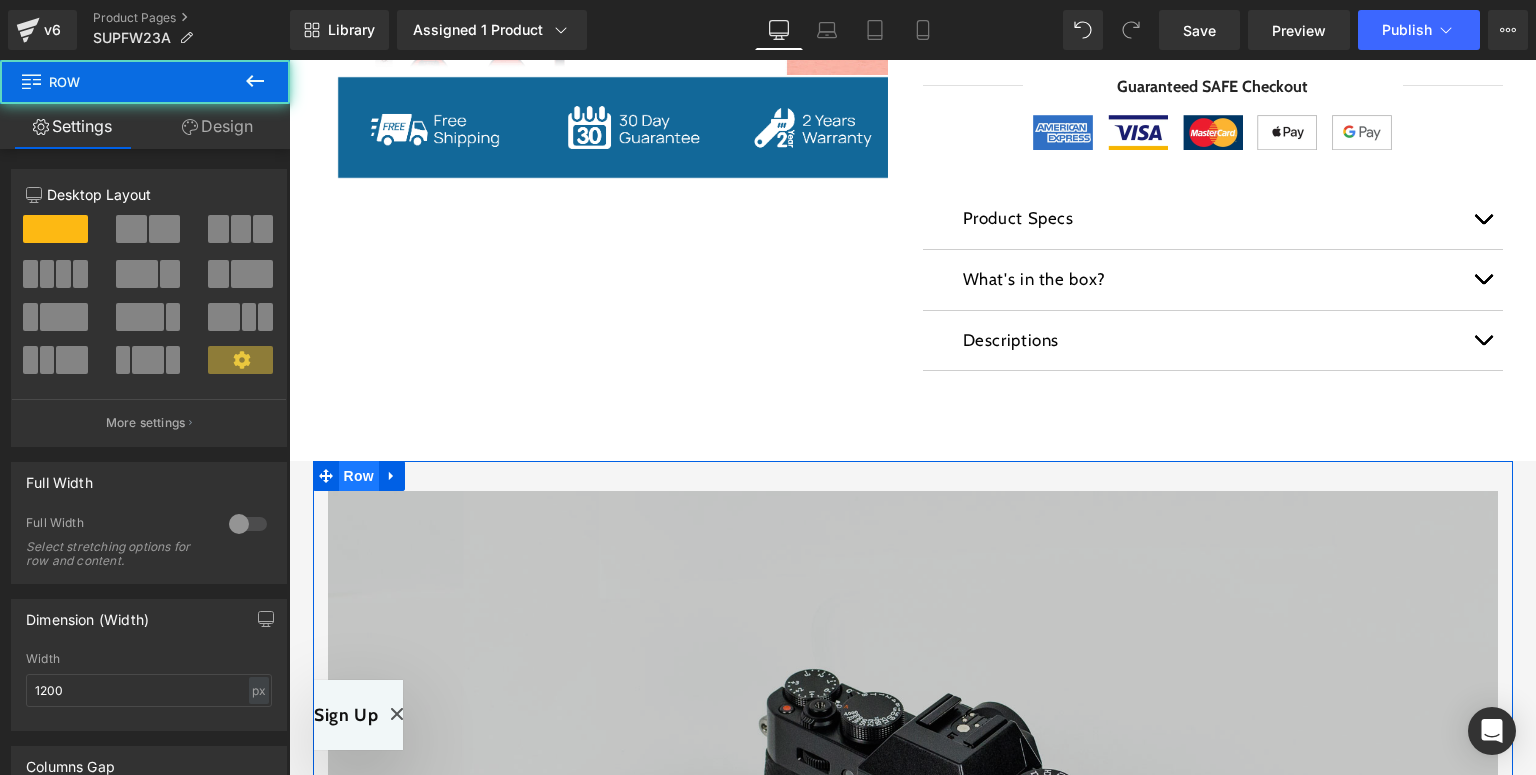 click on "Column Size Customizer 12  Desktop Layout                                                                                                                                                                        Laptop Layout                  Tablet Layout                  Mobile Layout                 More settings" at bounding box center [149, 300] 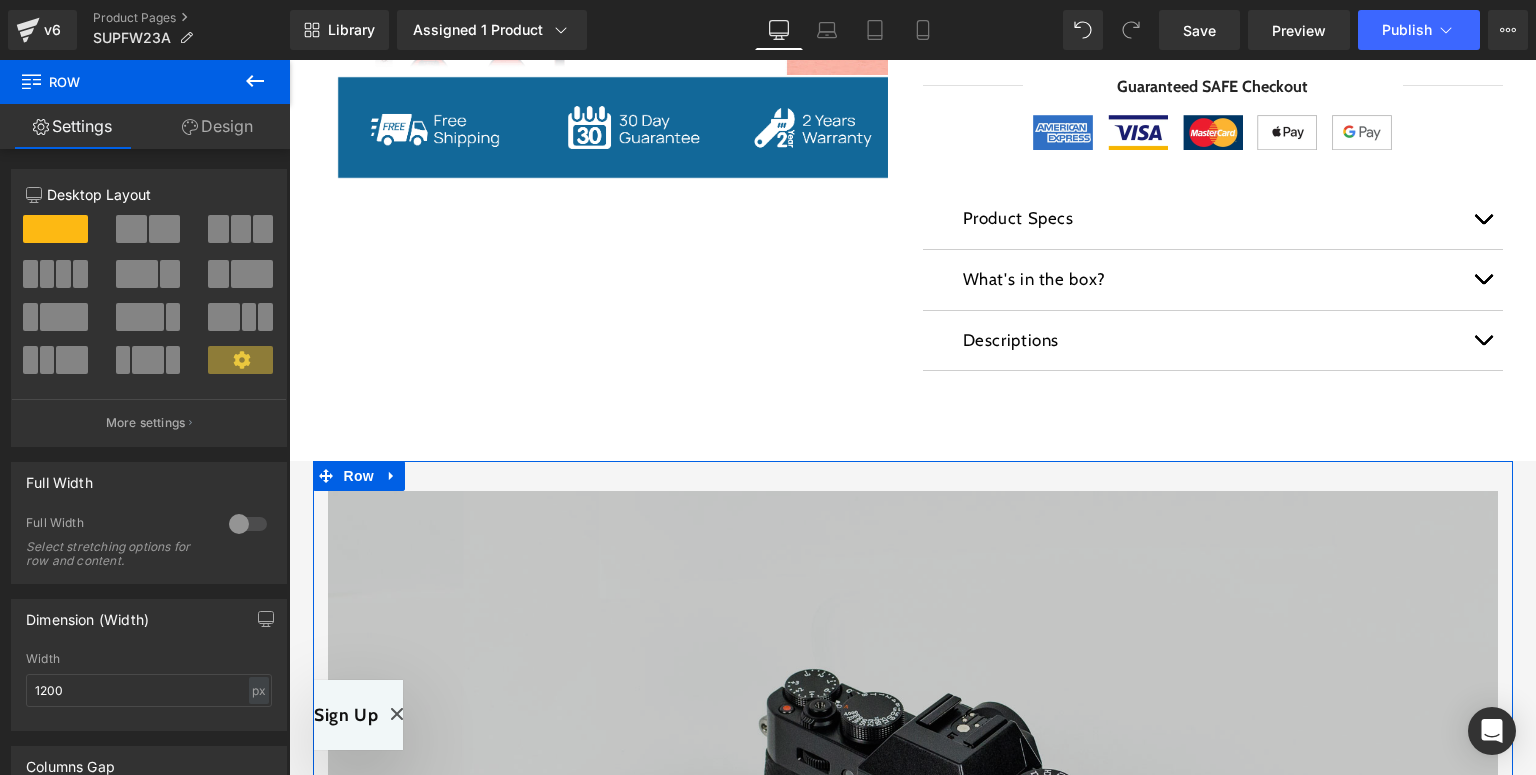 click on "Design" at bounding box center [217, 126] 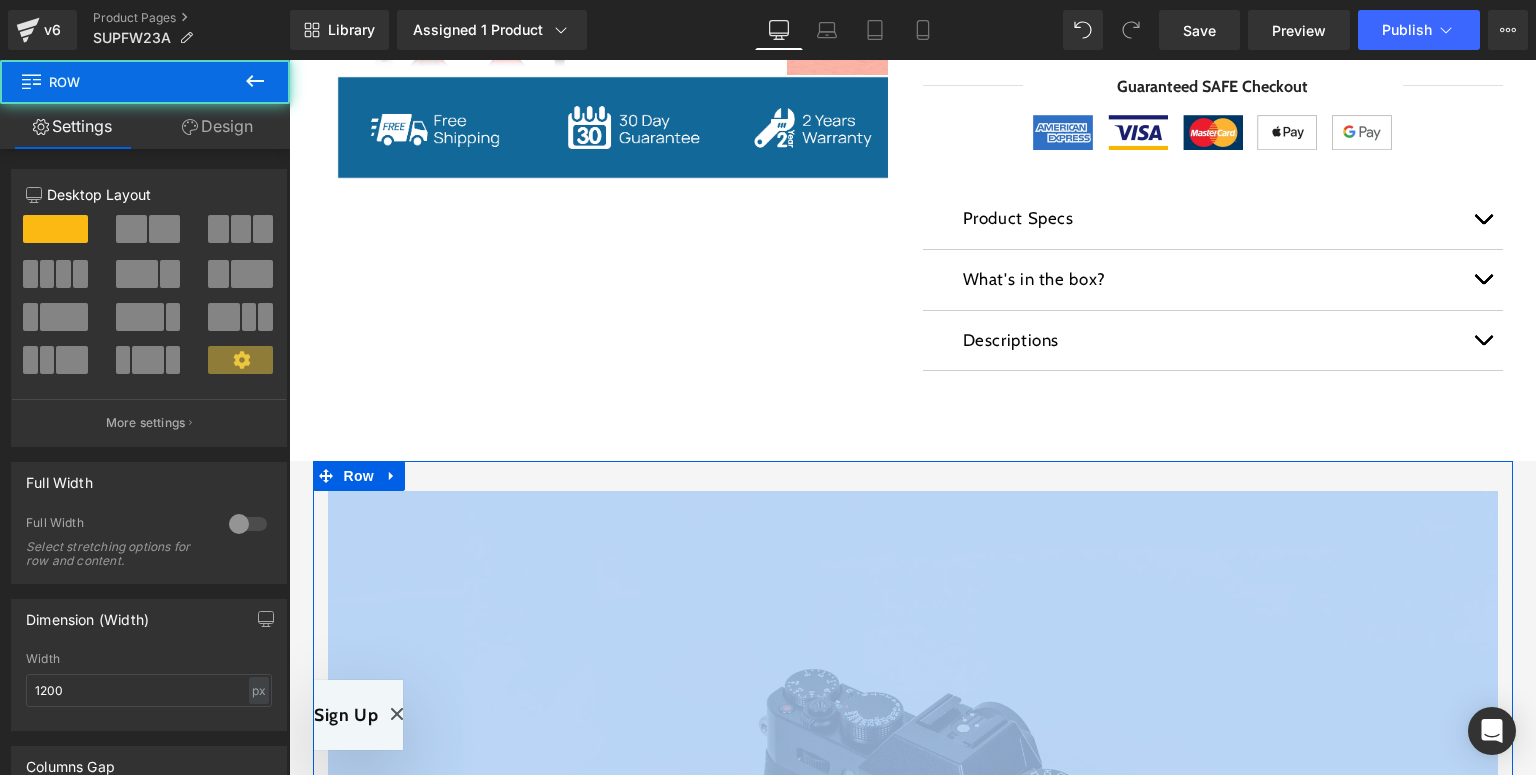 drag, startPoint x: 356, startPoint y: 472, endPoint x: 397, endPoint y: 284, distance: 192.41881 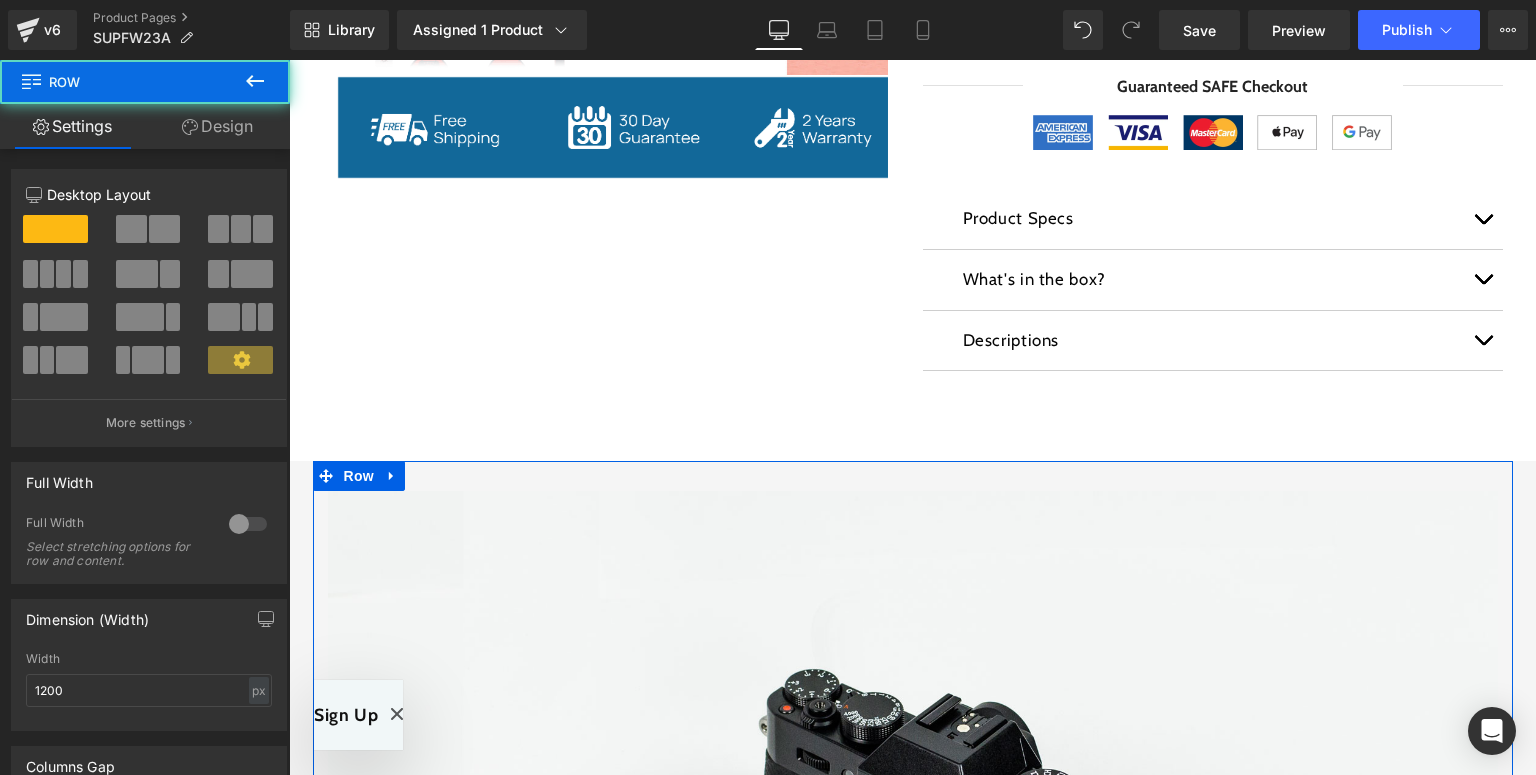 click at bounding box center [56, 237] 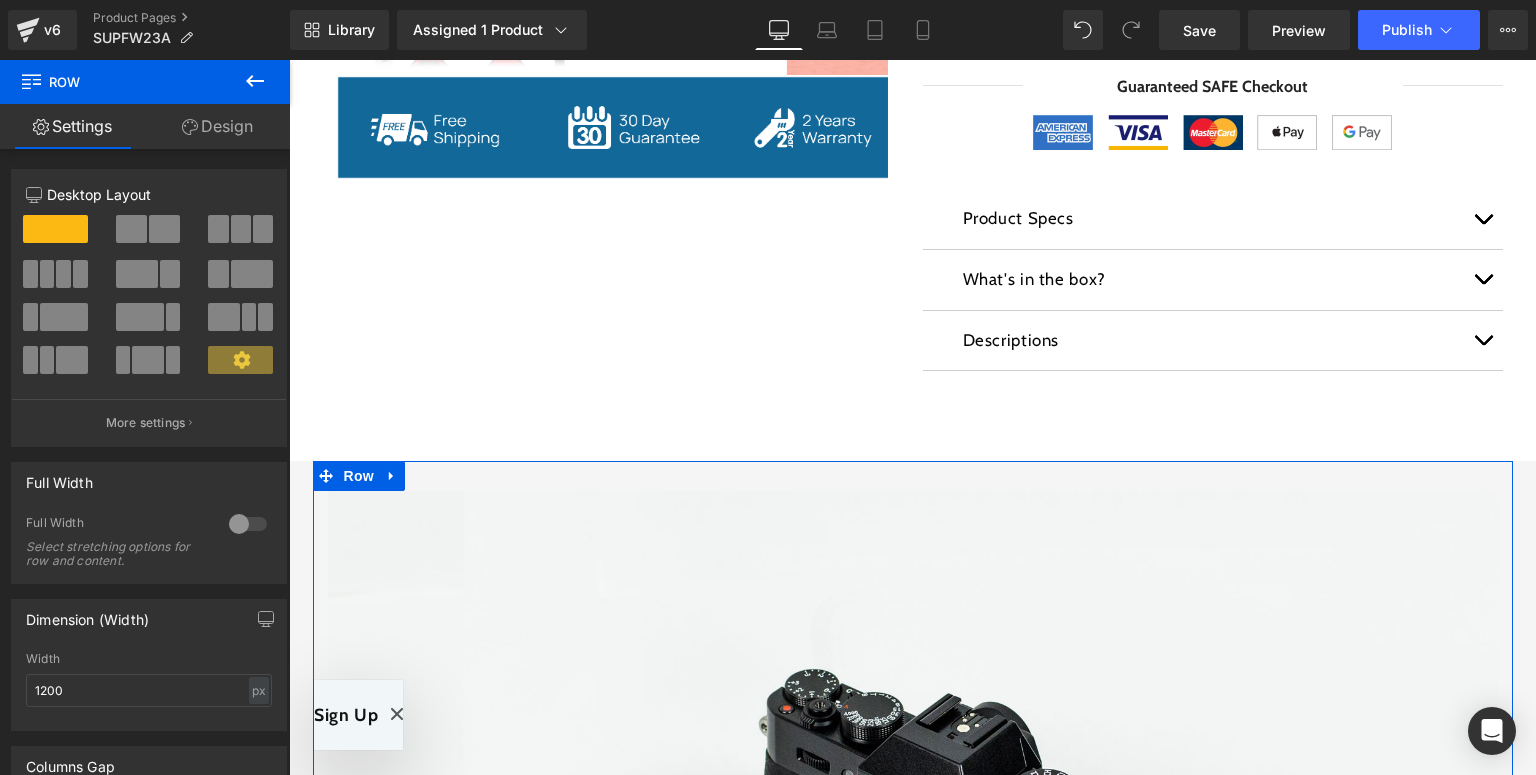 click on "Design" at bounding box center (217, 126) 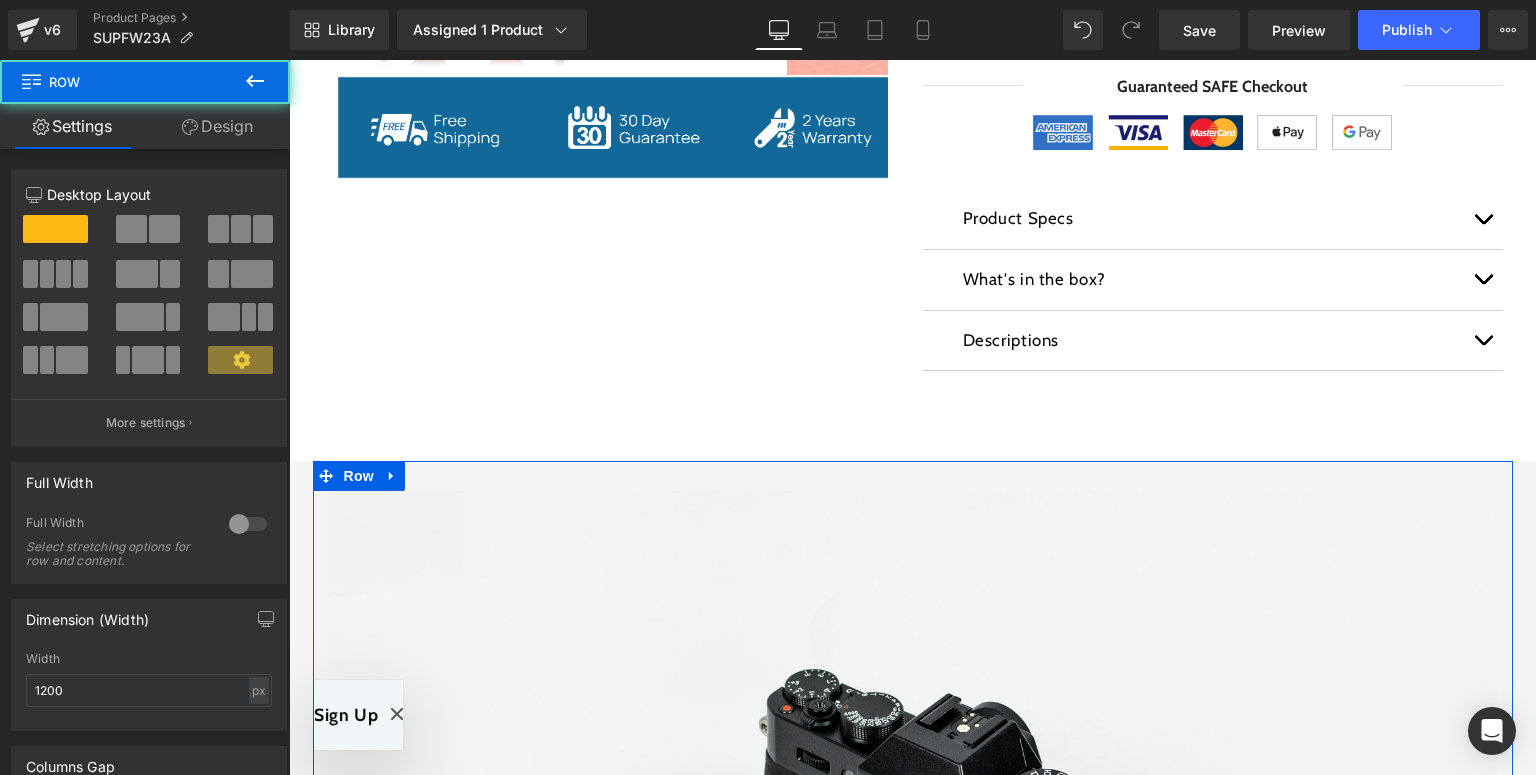 click at bounding box center (56, 237) 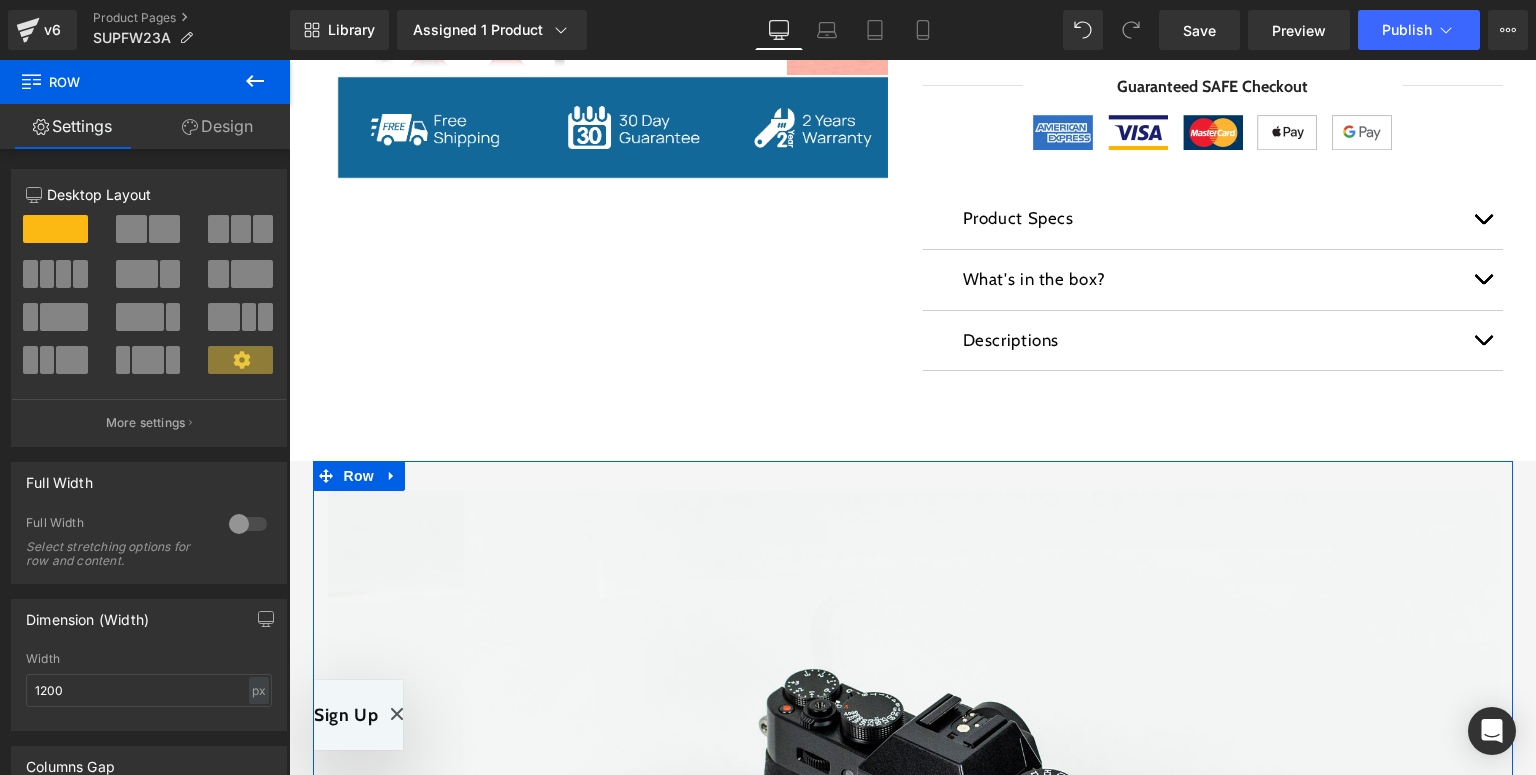 click on "Design" at bounding box center [217, 126] 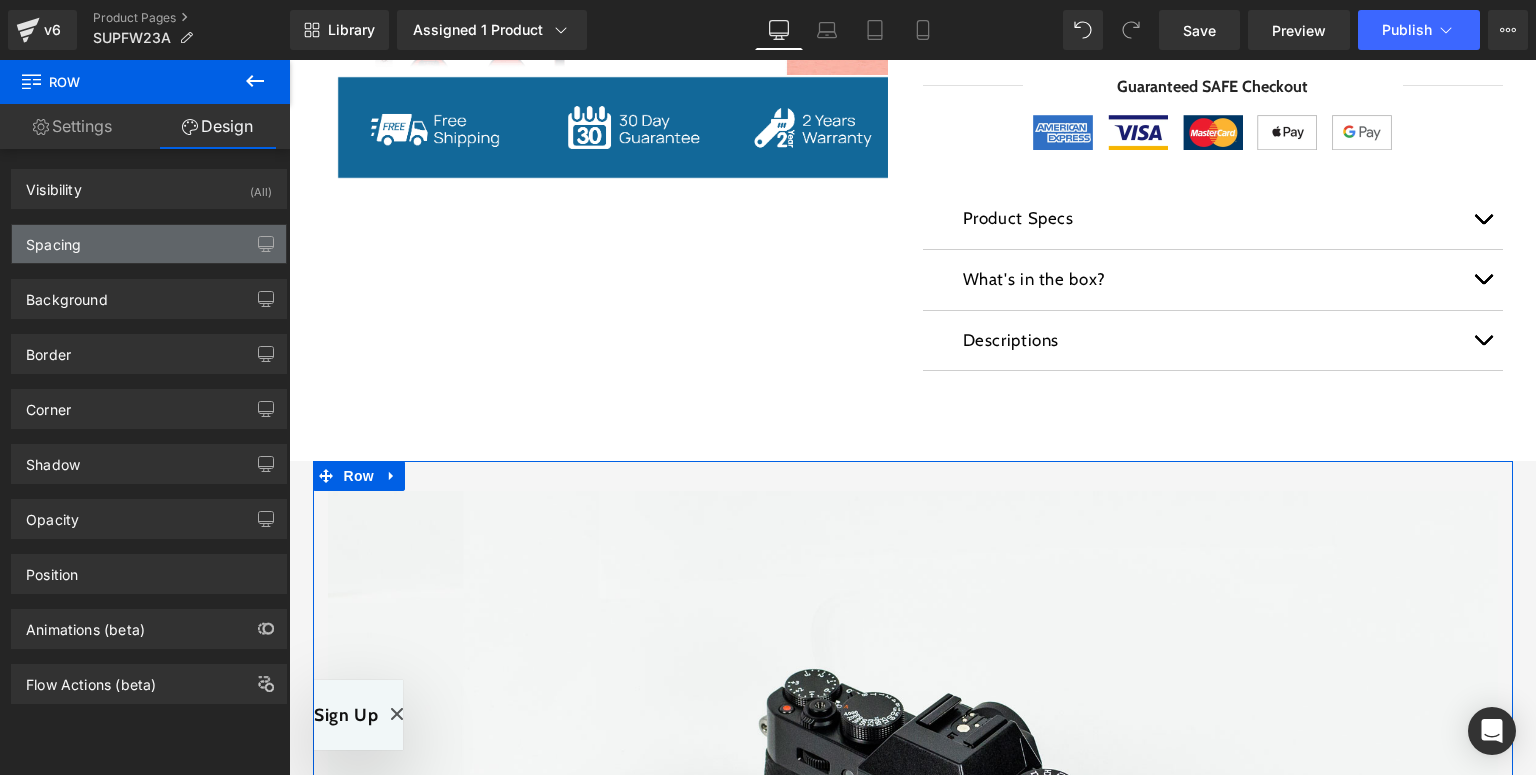 click on "Spacing" at bounding box center [149, 244] 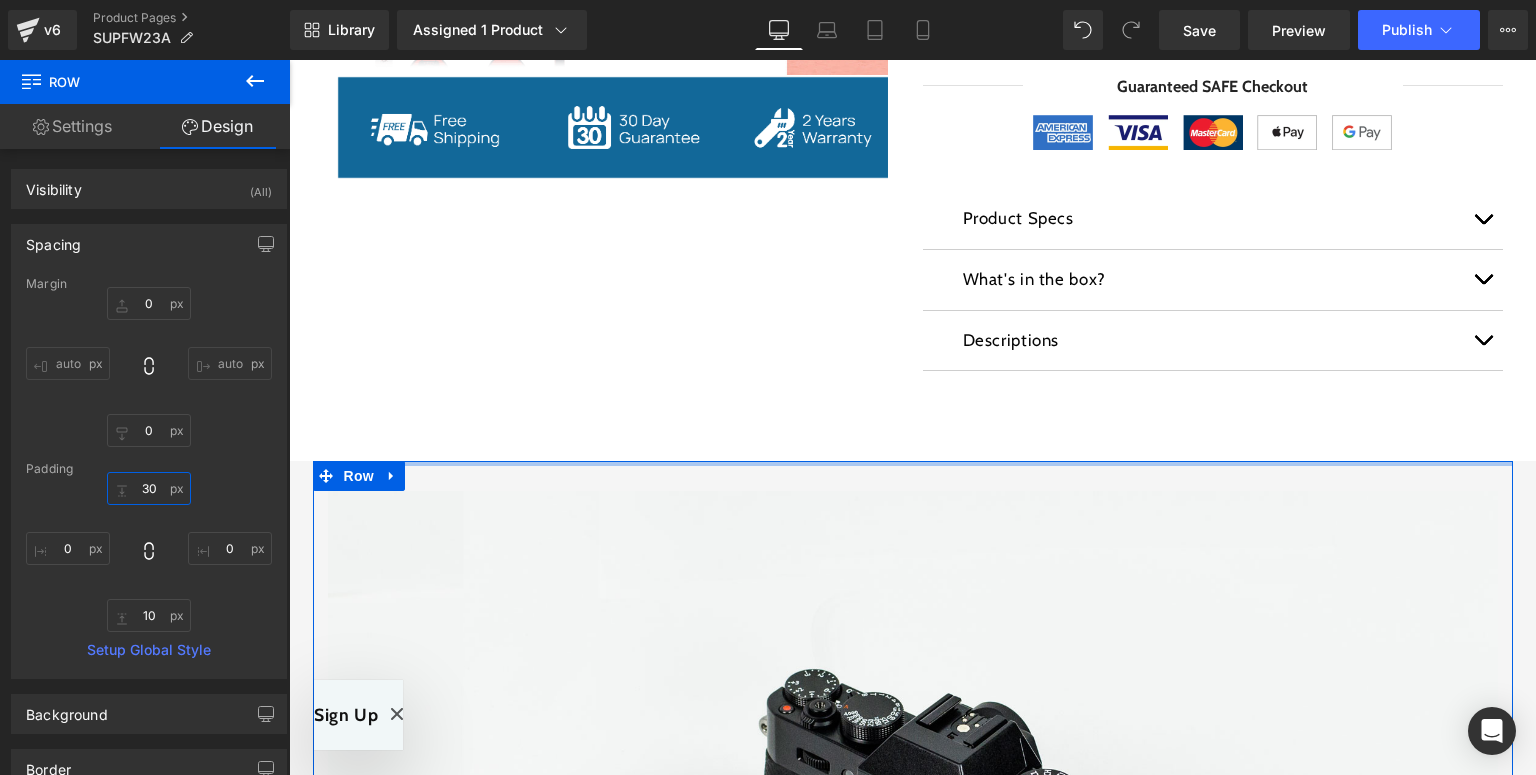 click at bounding box center [149, 488] 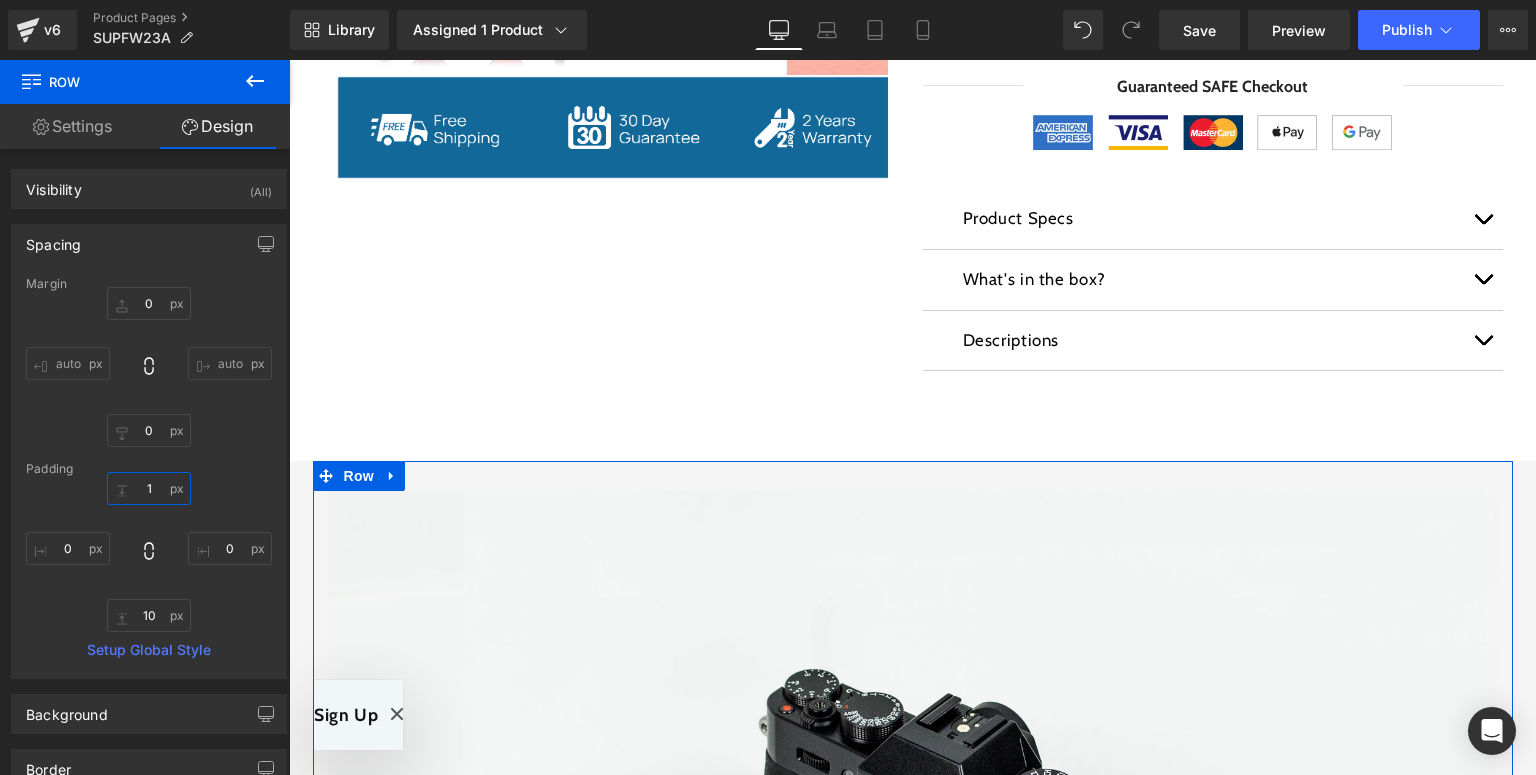 type on "10" 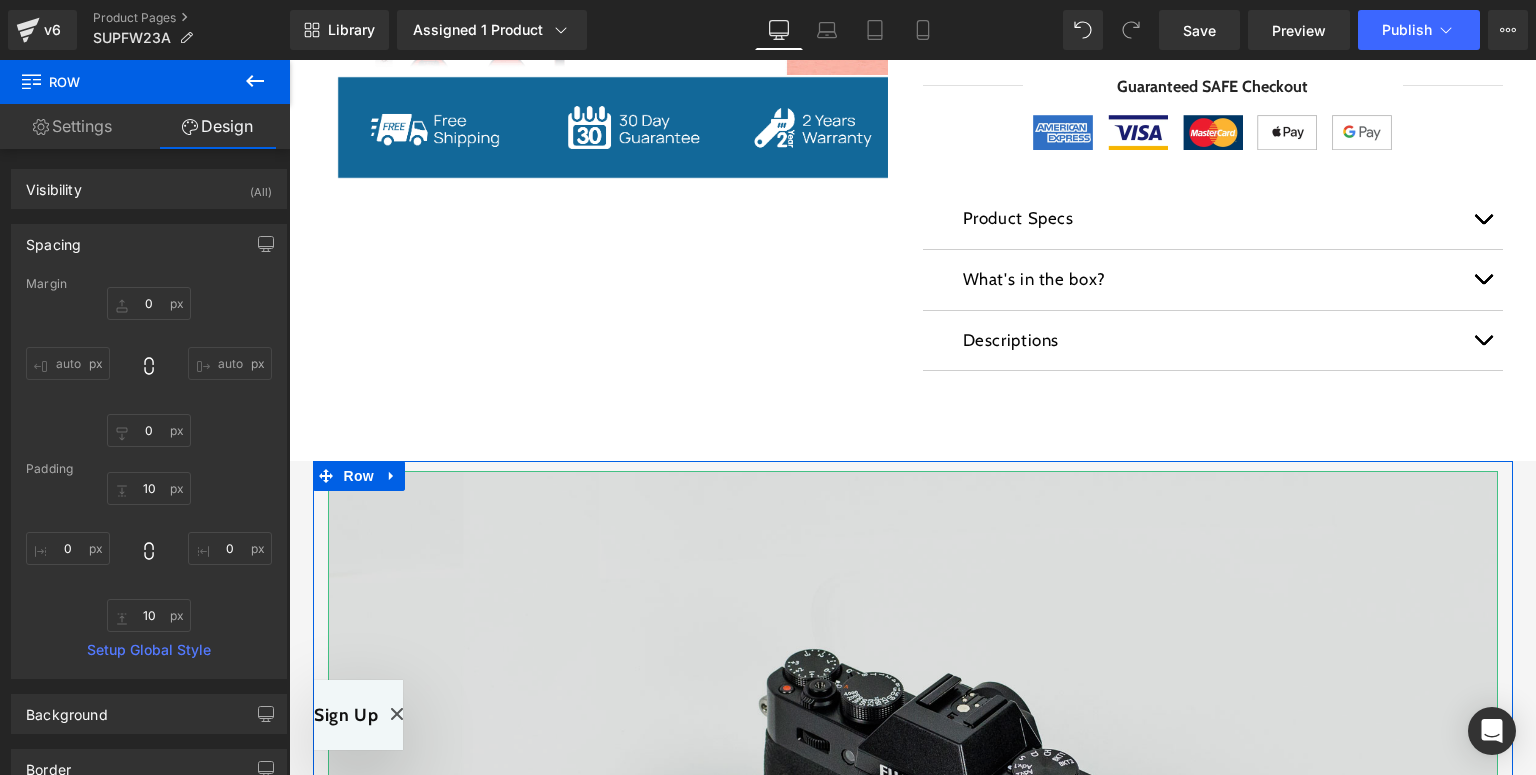 click at bounding box center (913, 858) 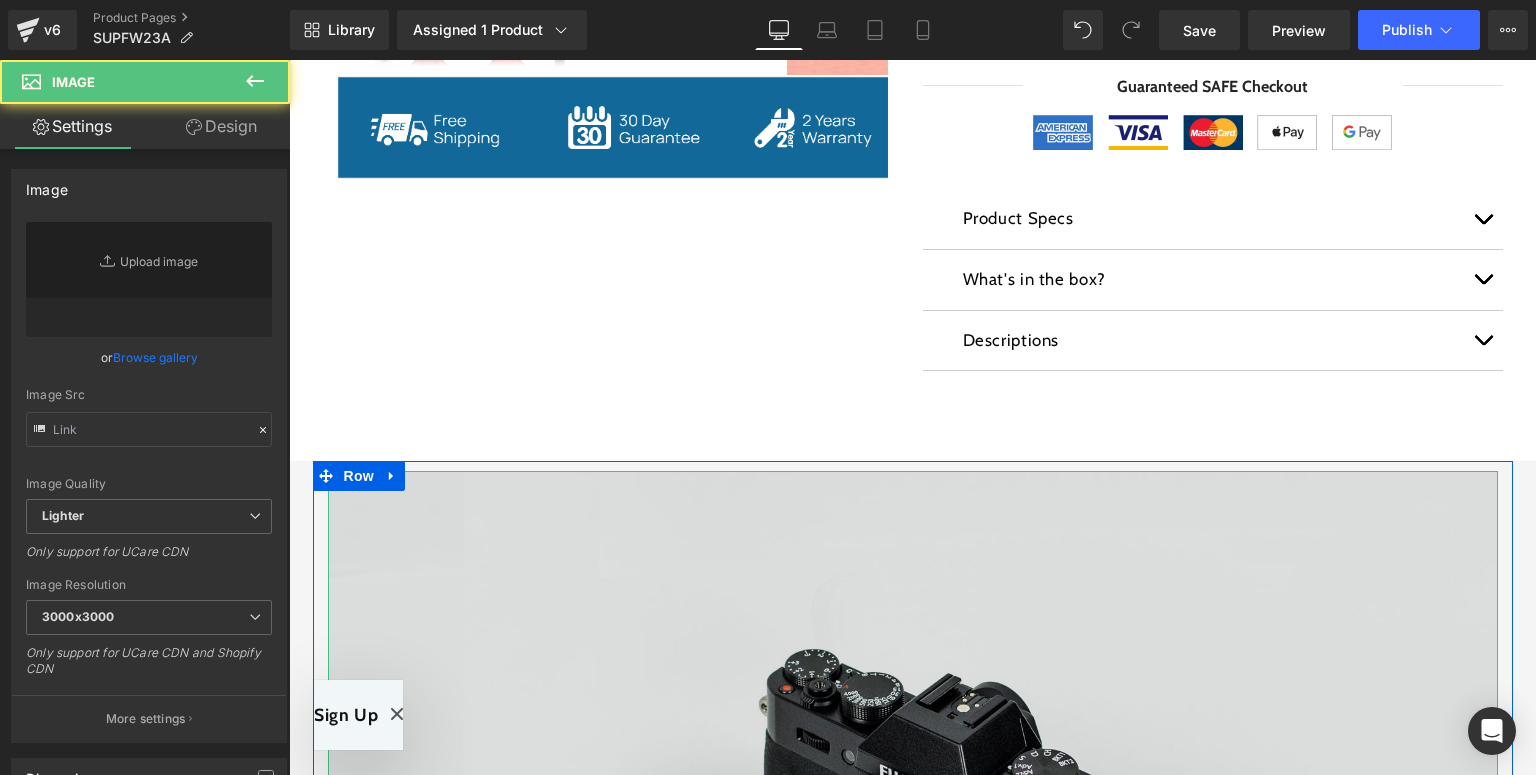 scroll, scrollTop: 1360, scrollLeft: 0, axis: vertical 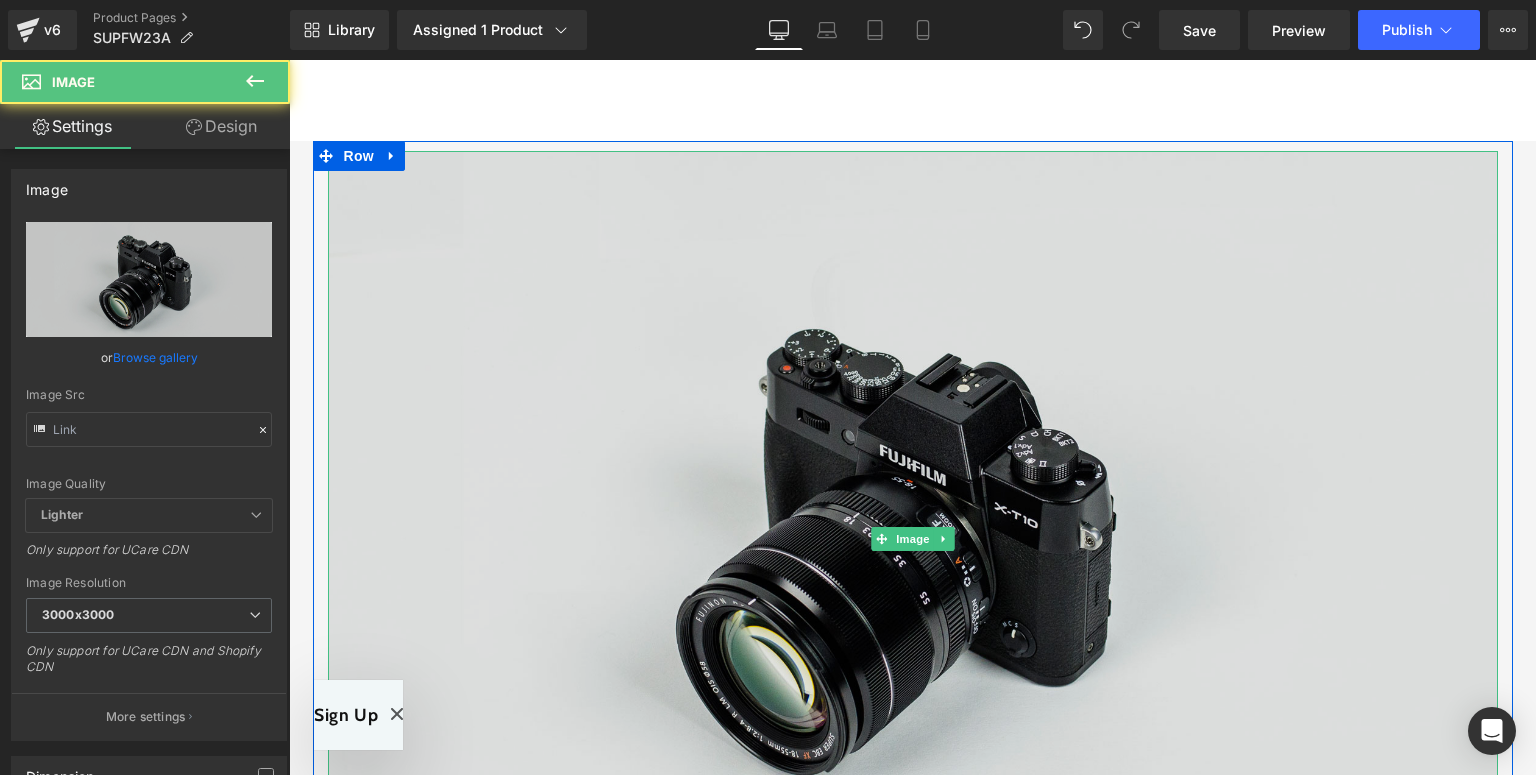 click at bounding box center (913, 538) 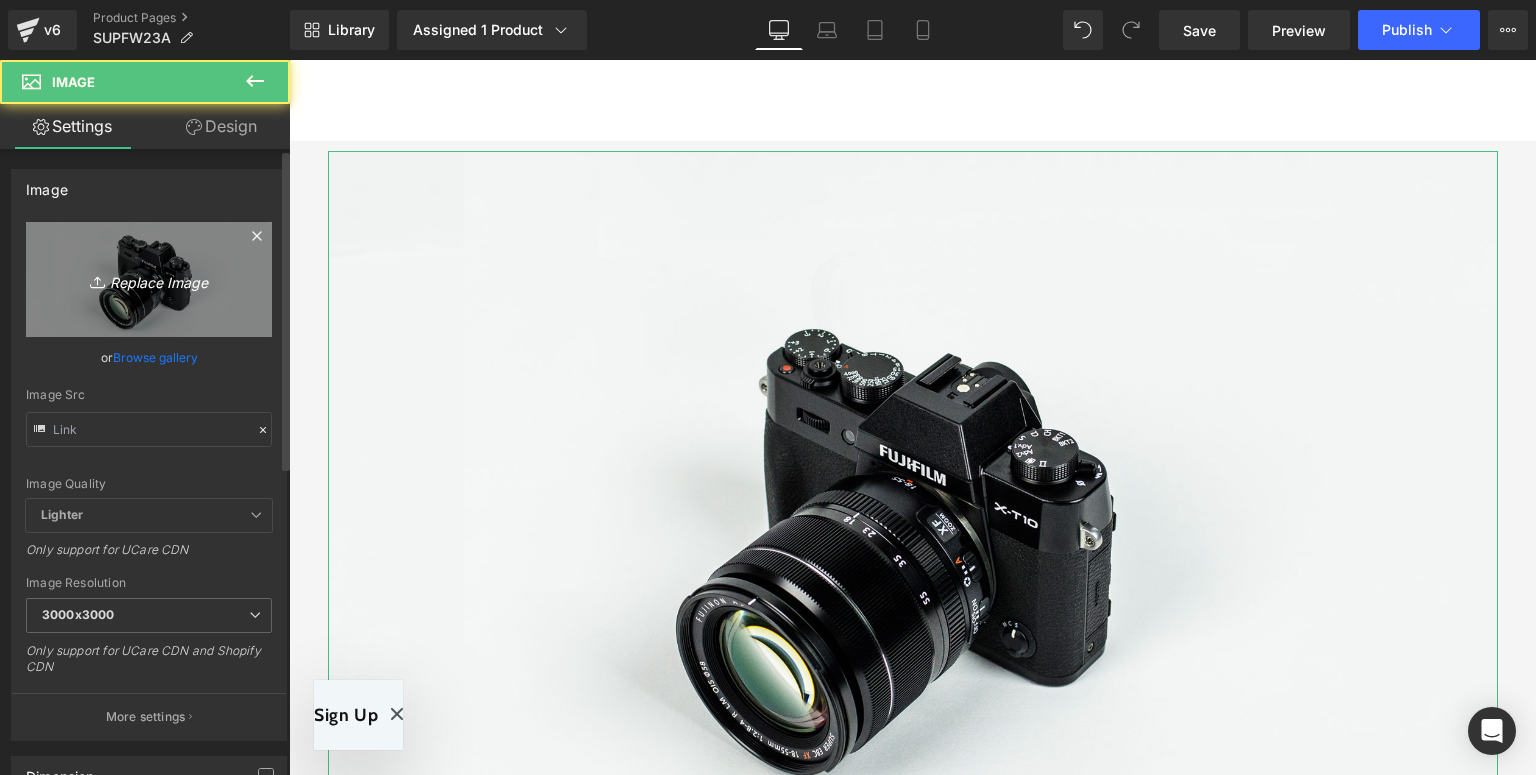 click on "Replace Image" at bounding box center [149, 279] 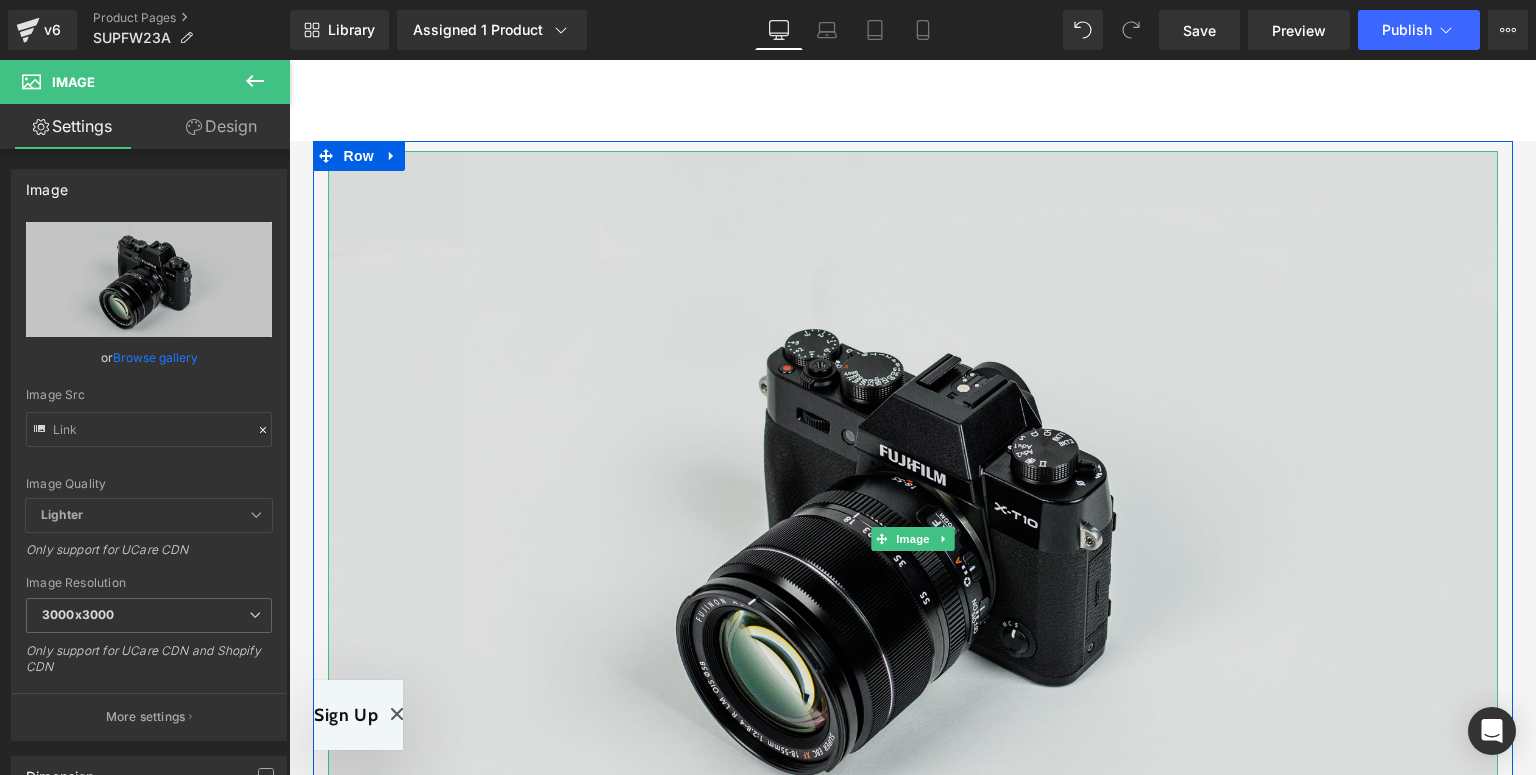 click at bounding box center (913, 538) 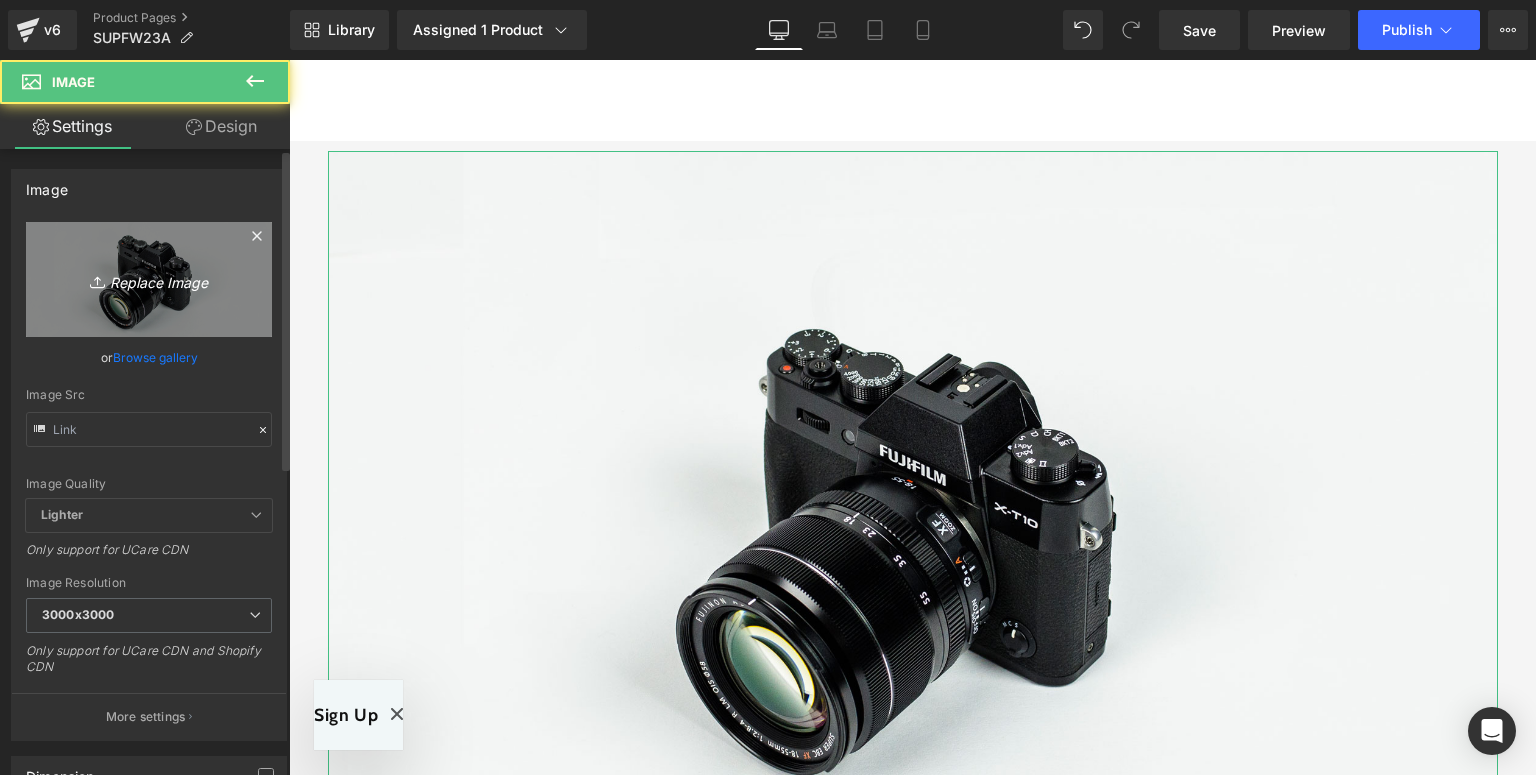 click on "Replace Image" at bounding box center [149, 279] 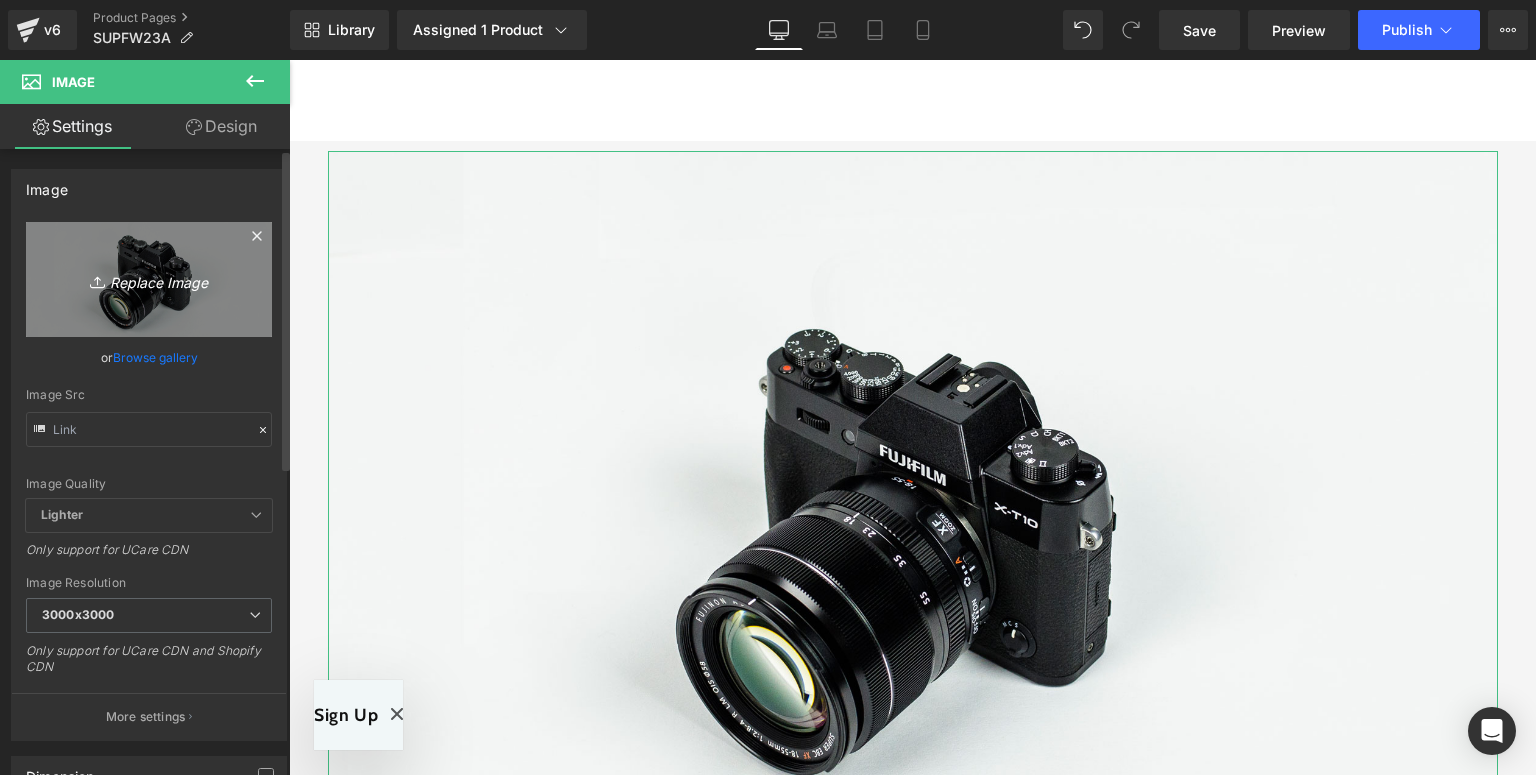 type on "C:\fakepath\FW23A-详情页-新_01.jpg" 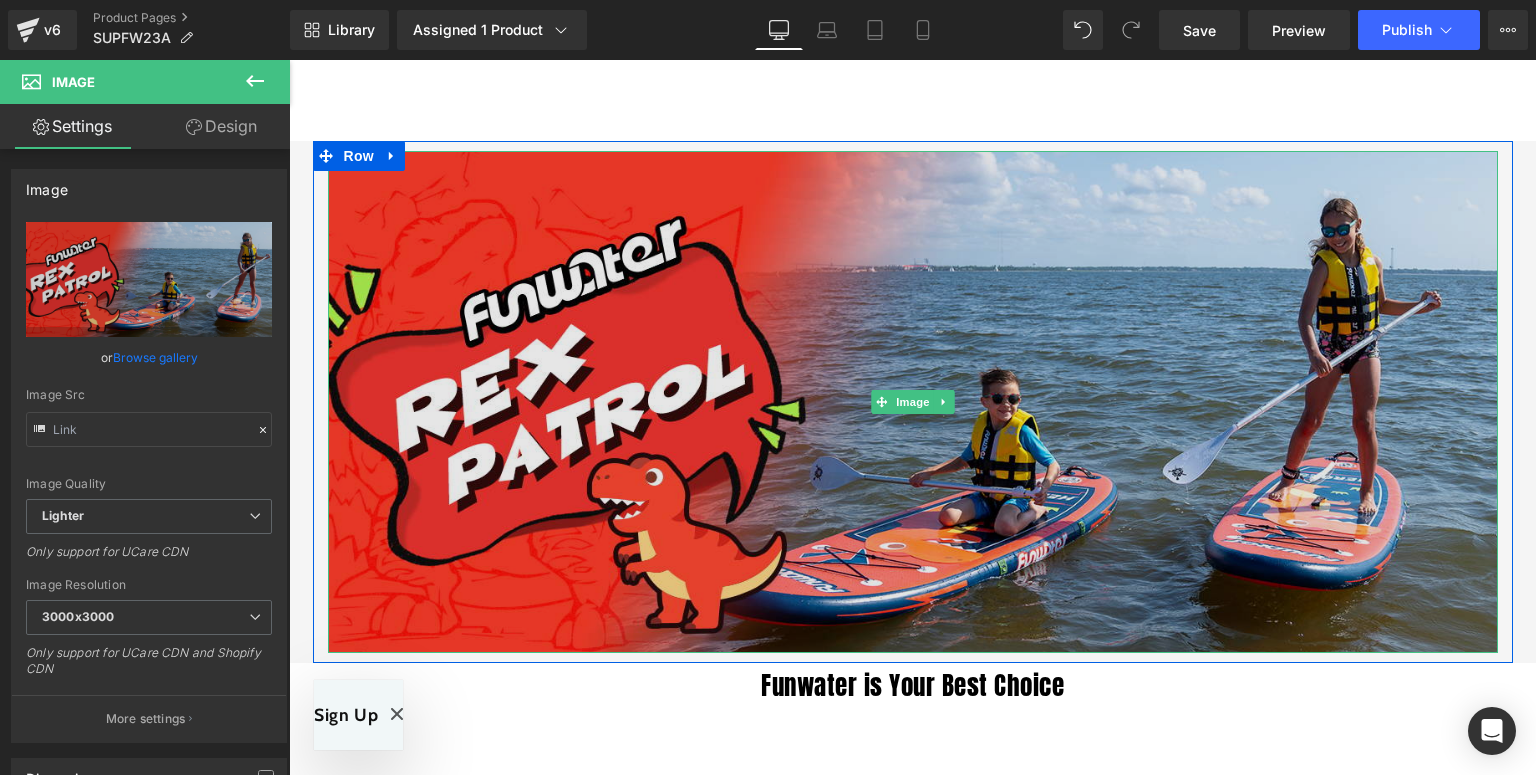 drag, startPoint x: 708, startPoint y: 344, endPoint x: 340, endPoint y: 382, distance: 369.95676 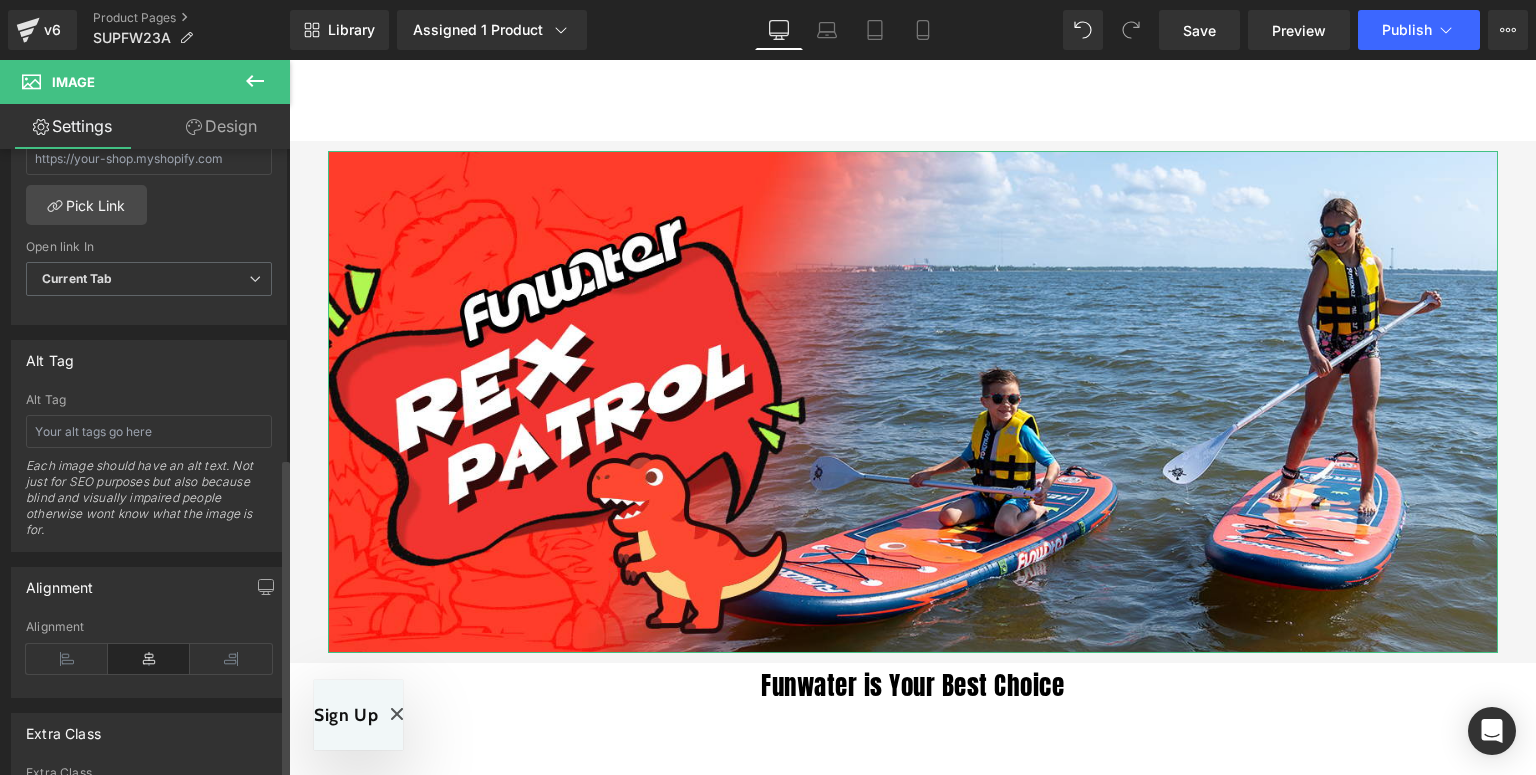 scroll, scrollTop: 1120, scrollLeft: 0, axis: vertical 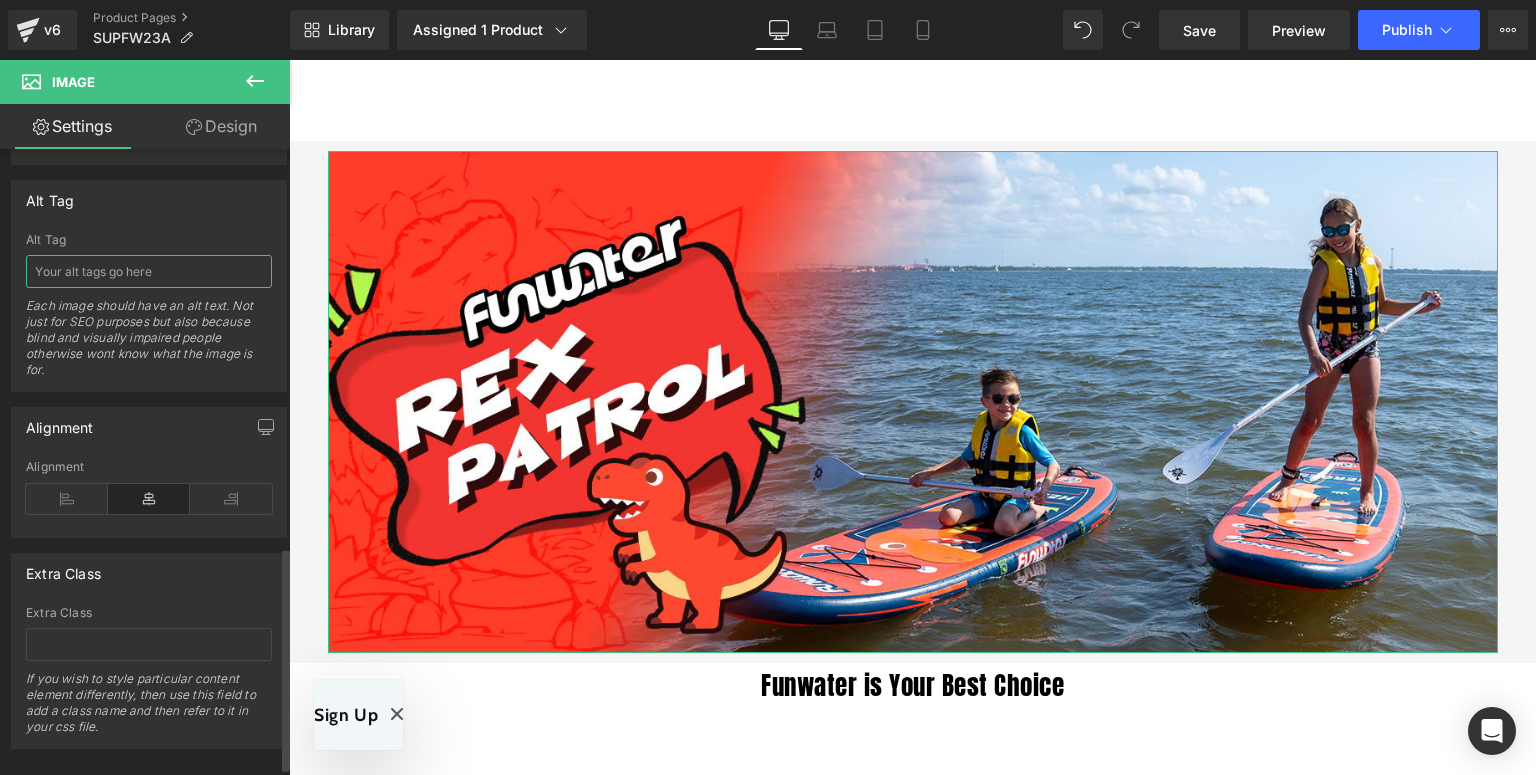 click at bounding box center [149, 271] 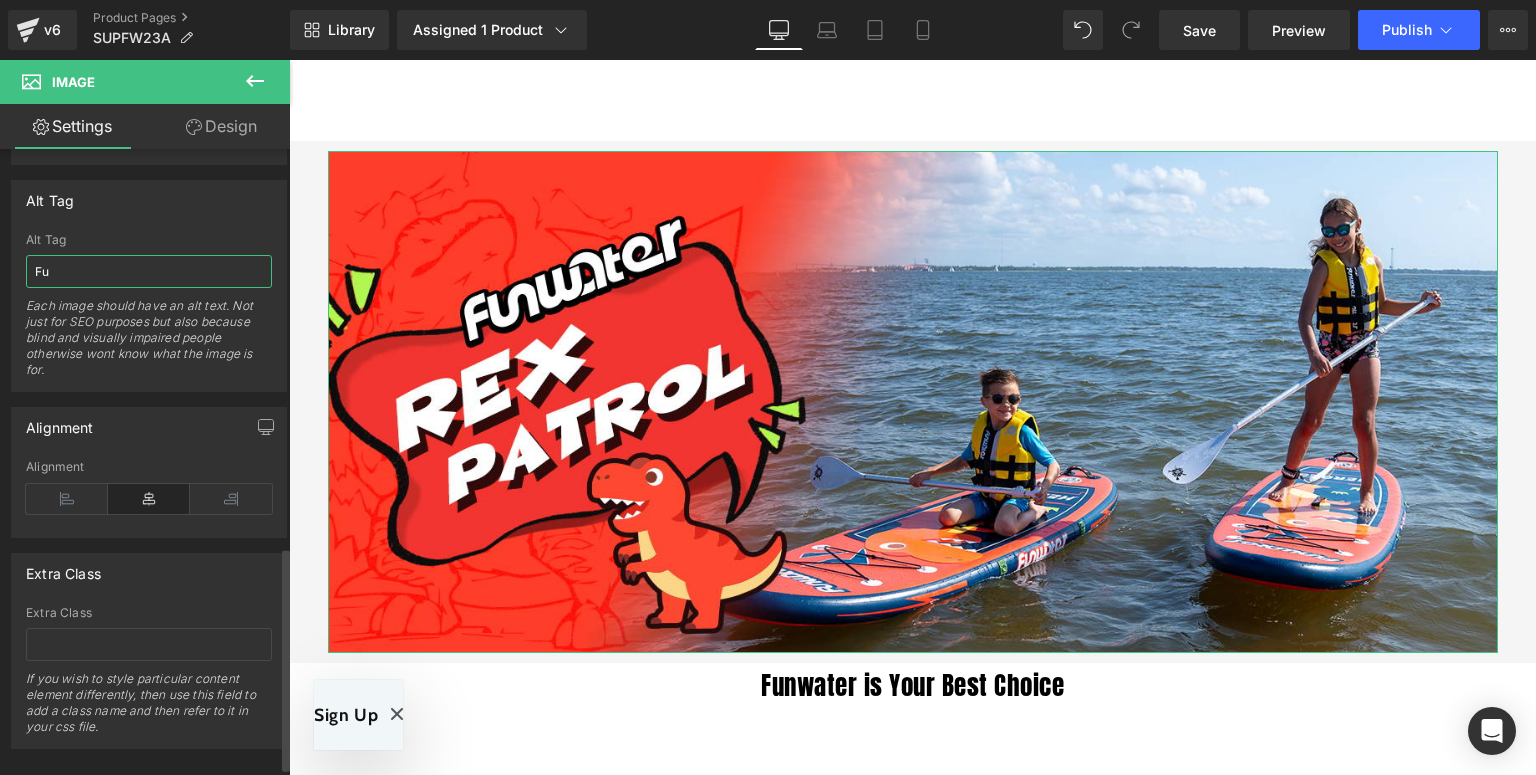 type on "F" 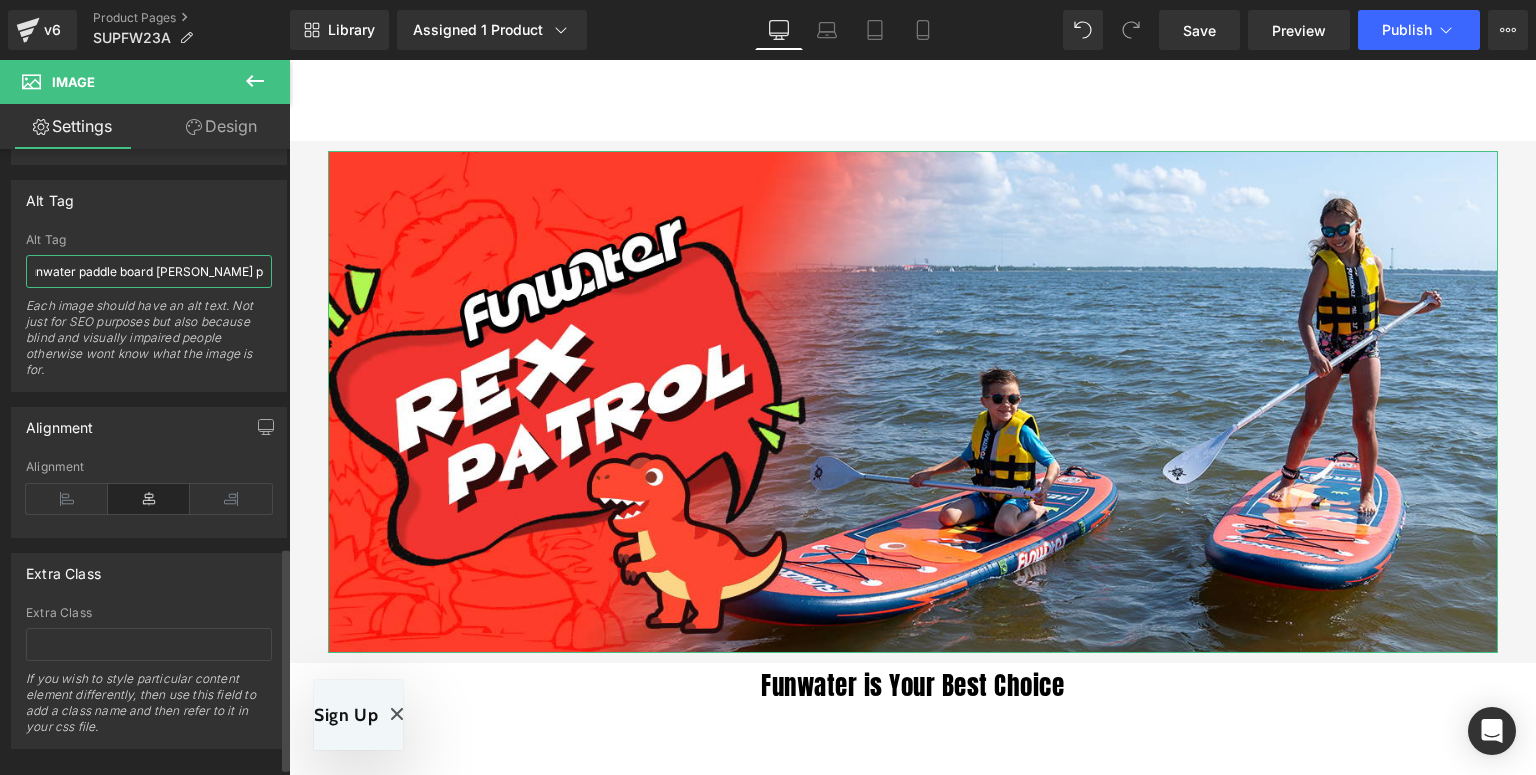 scroll, scrollTop: 0, scrollLeft: 28, axis: horizontal 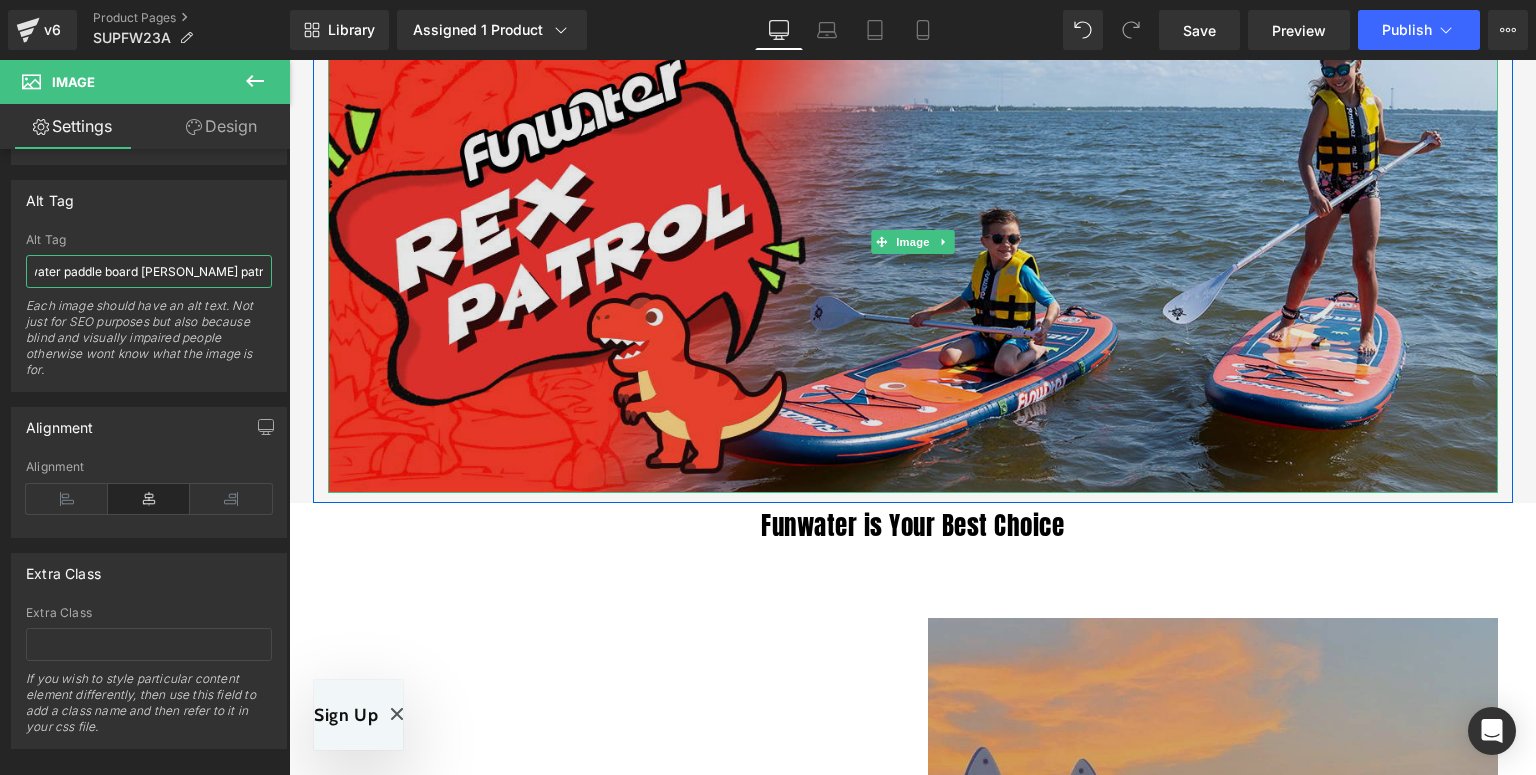 type on "Funwater paddle board rex patrol in Canada" 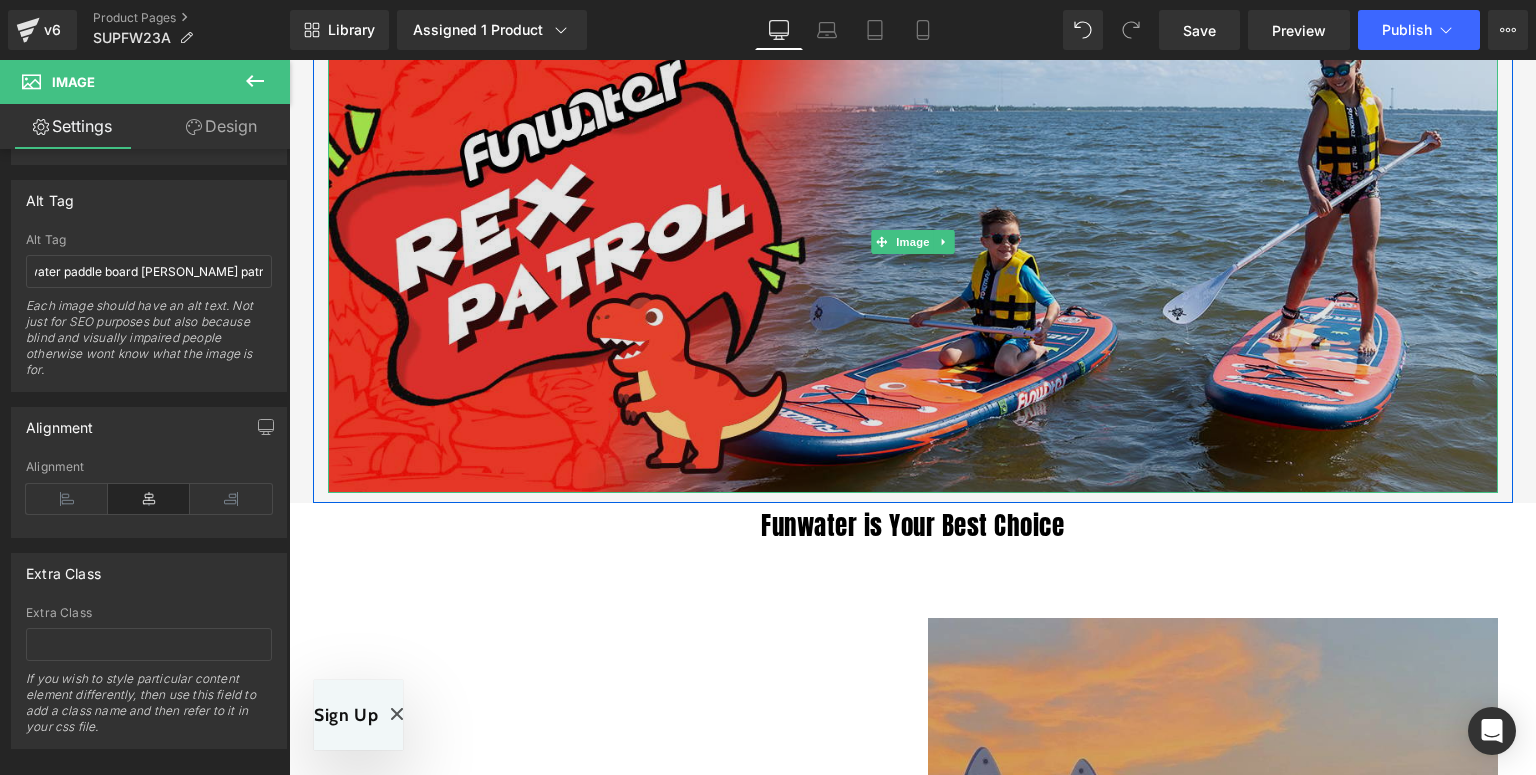 click at bounding box center [913, 241] 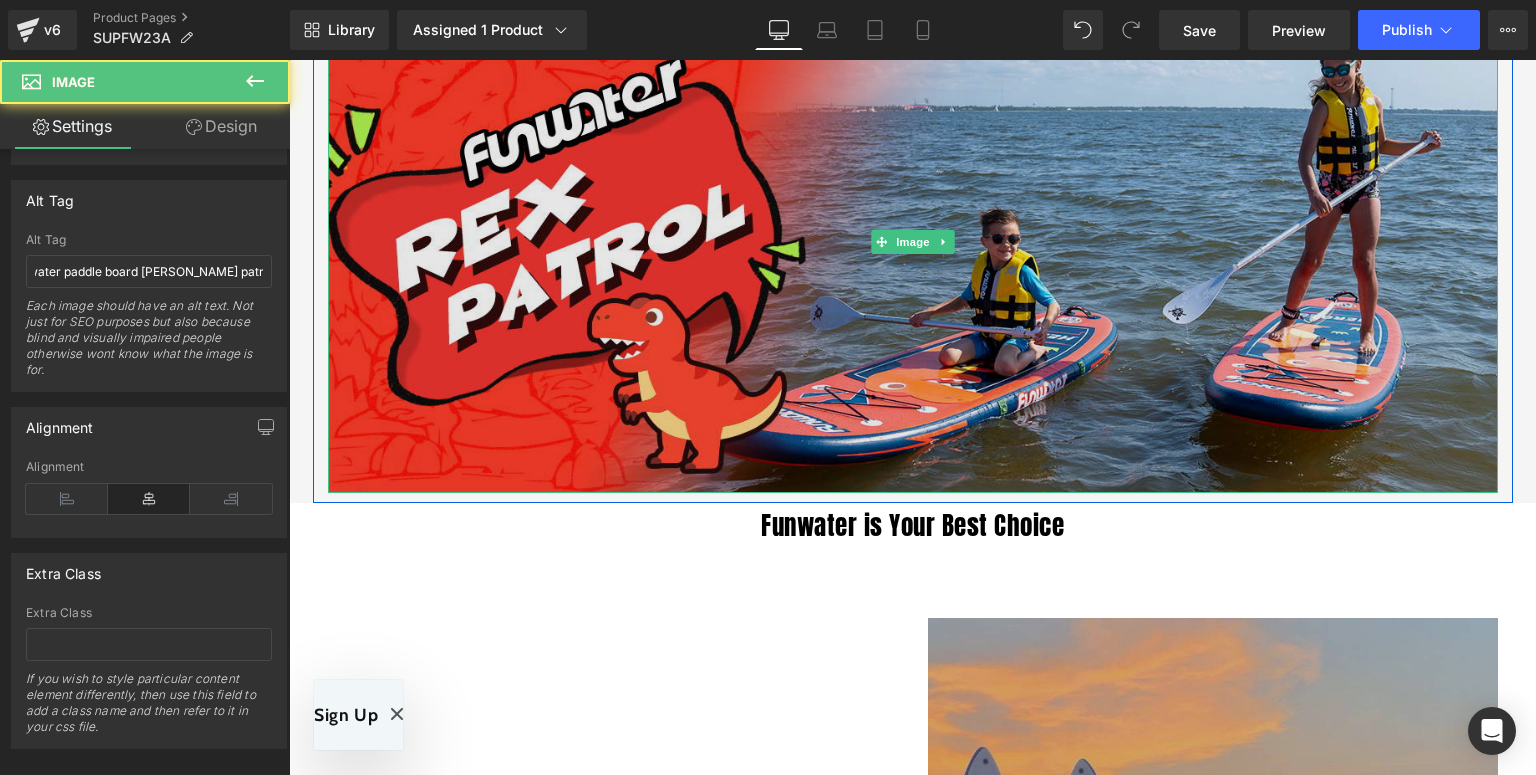 scroll, scrollTop: 0, scrollLeft: 0, axis: both 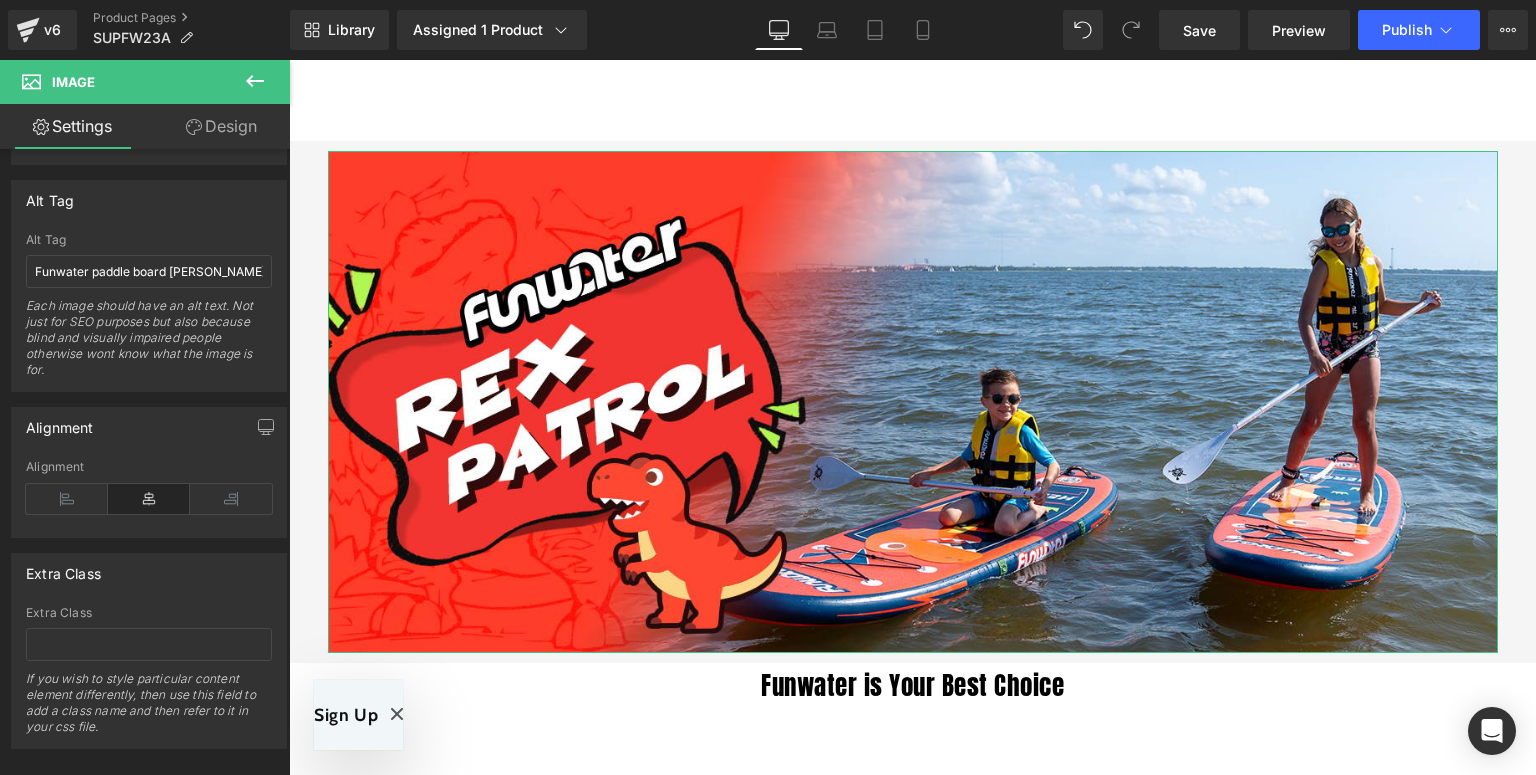 click on "Design" at bounding box center [221, 126] 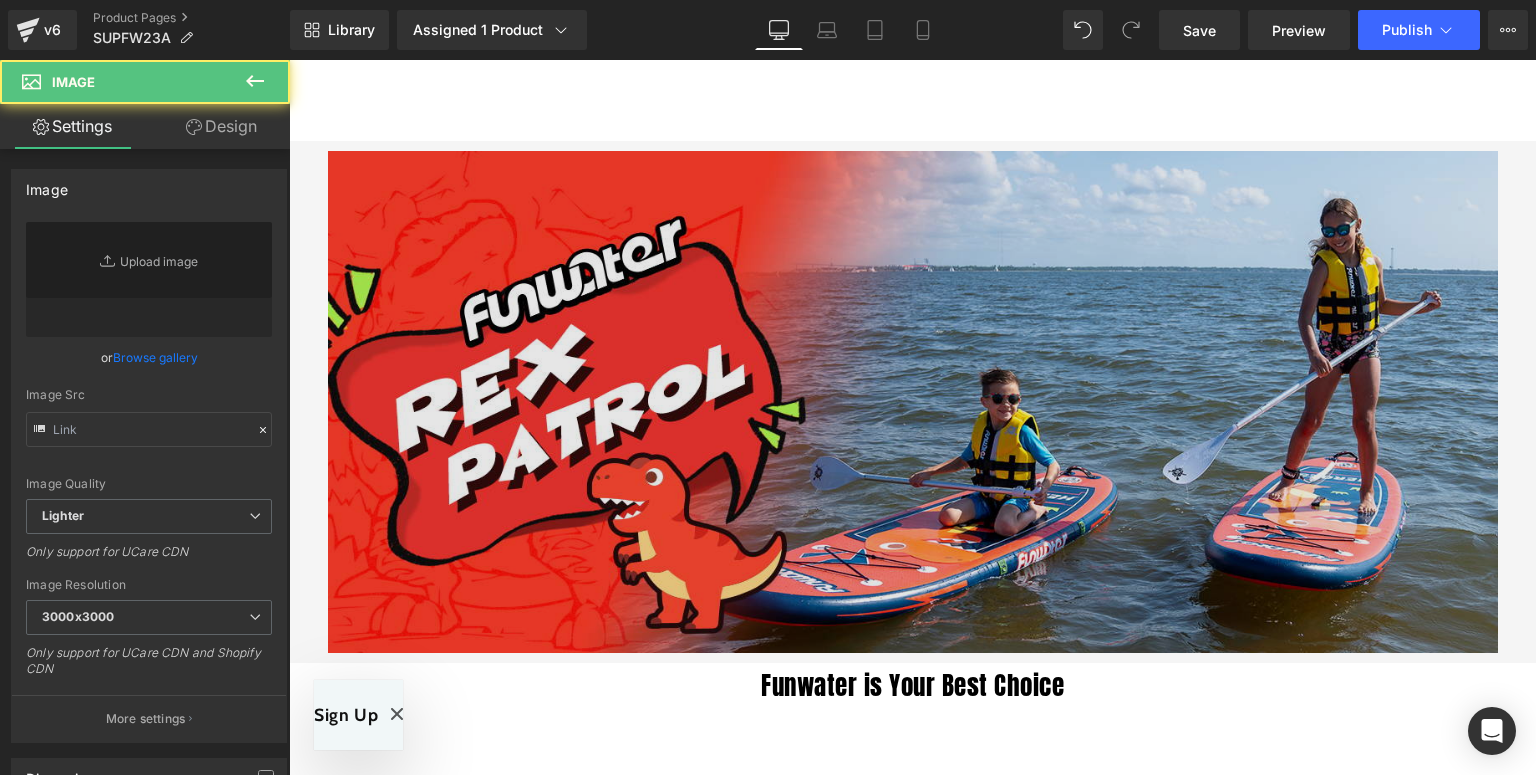 click at bounding box center (913, 401) 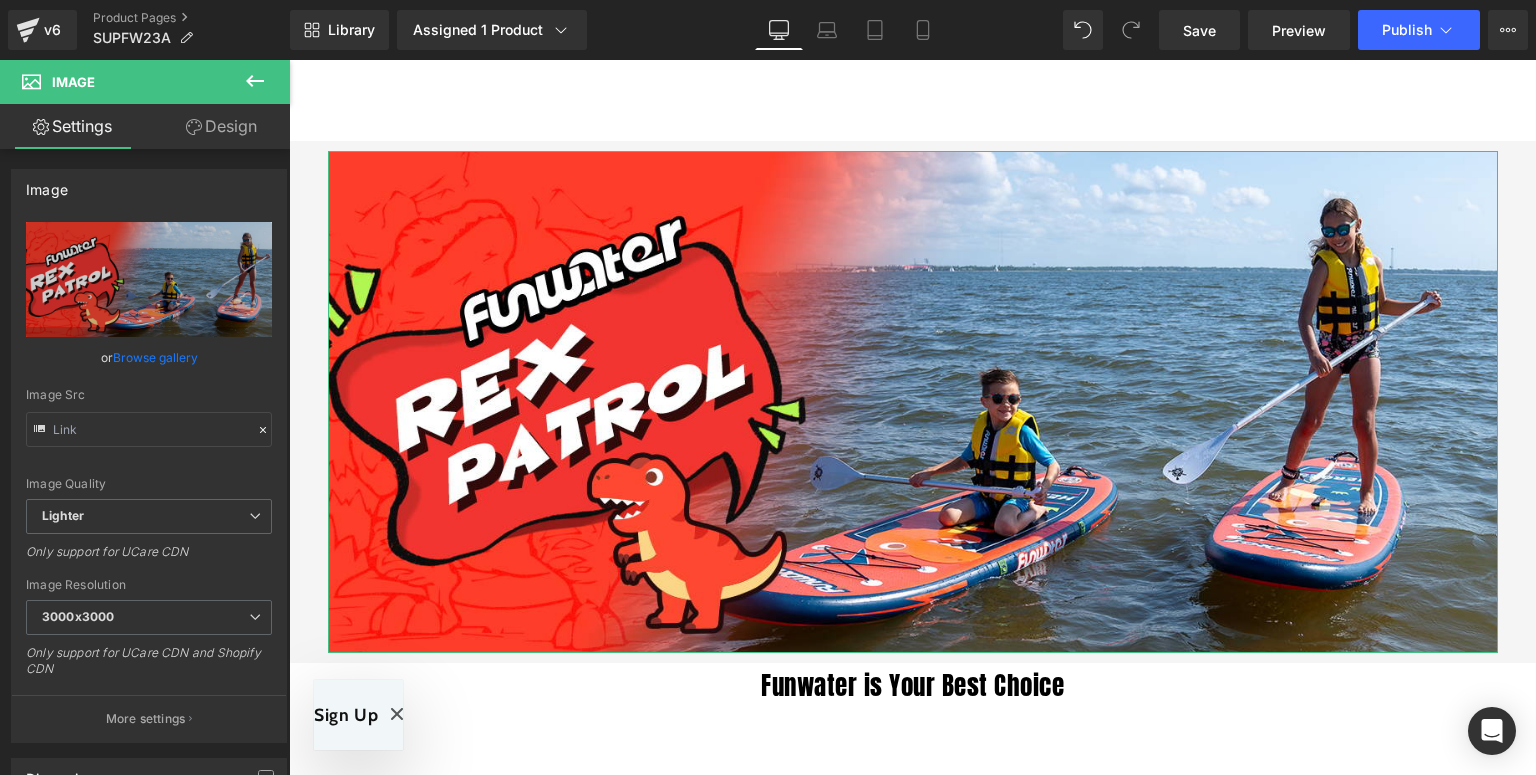 click on "Design" at bounding box center (221, 126) 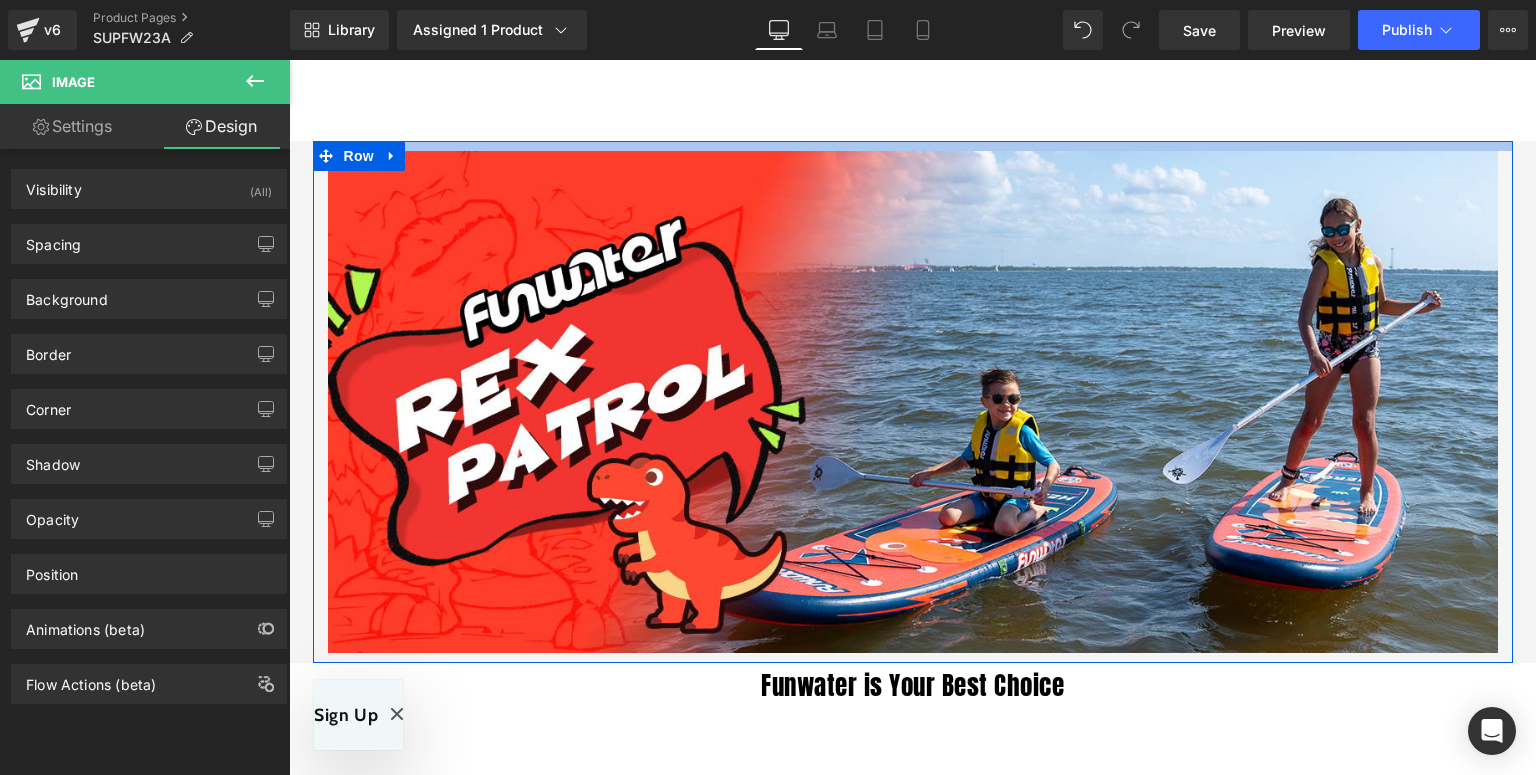 click at bounding box center (913, 146) 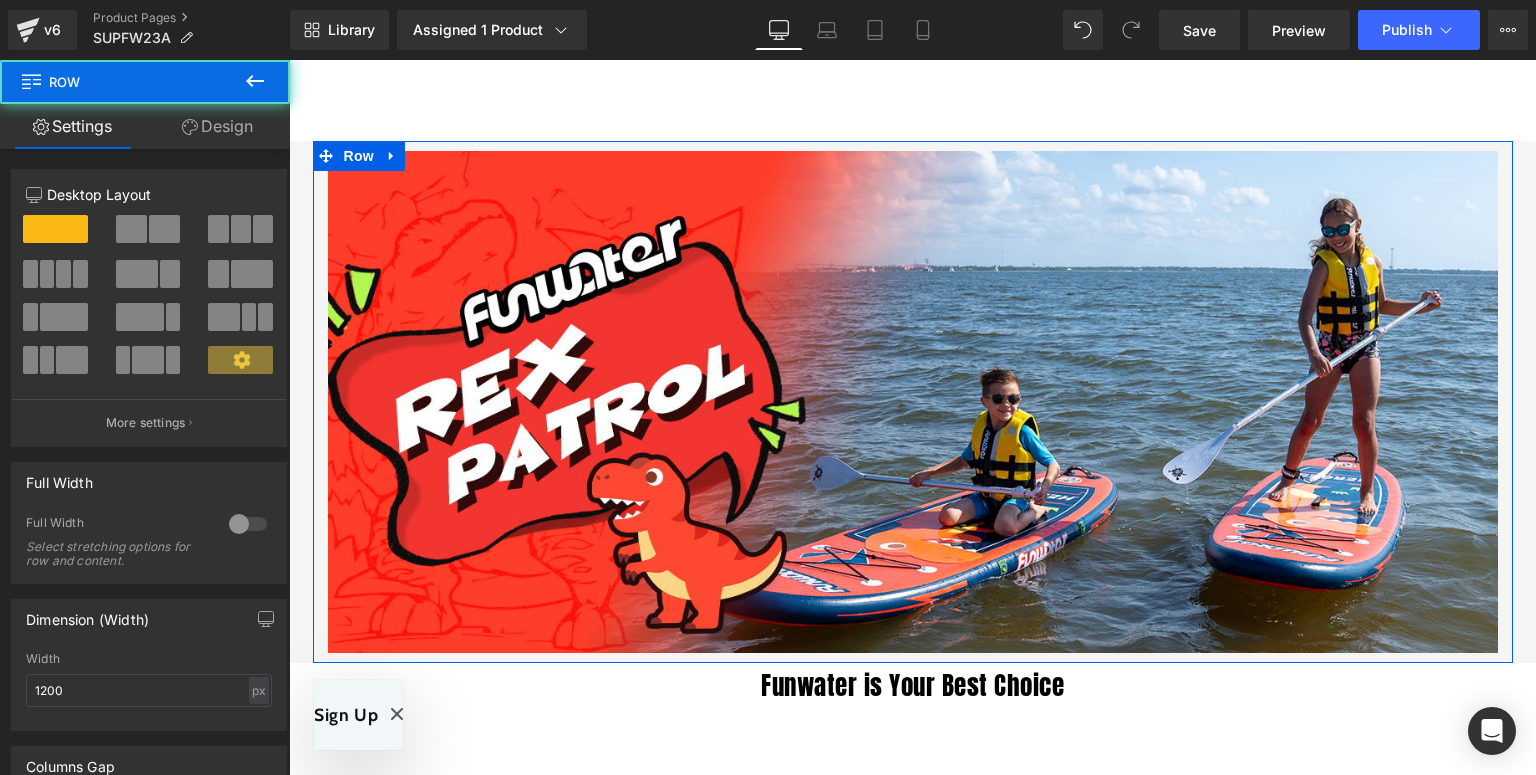 click on "Design" at bounding box center (217, 126) 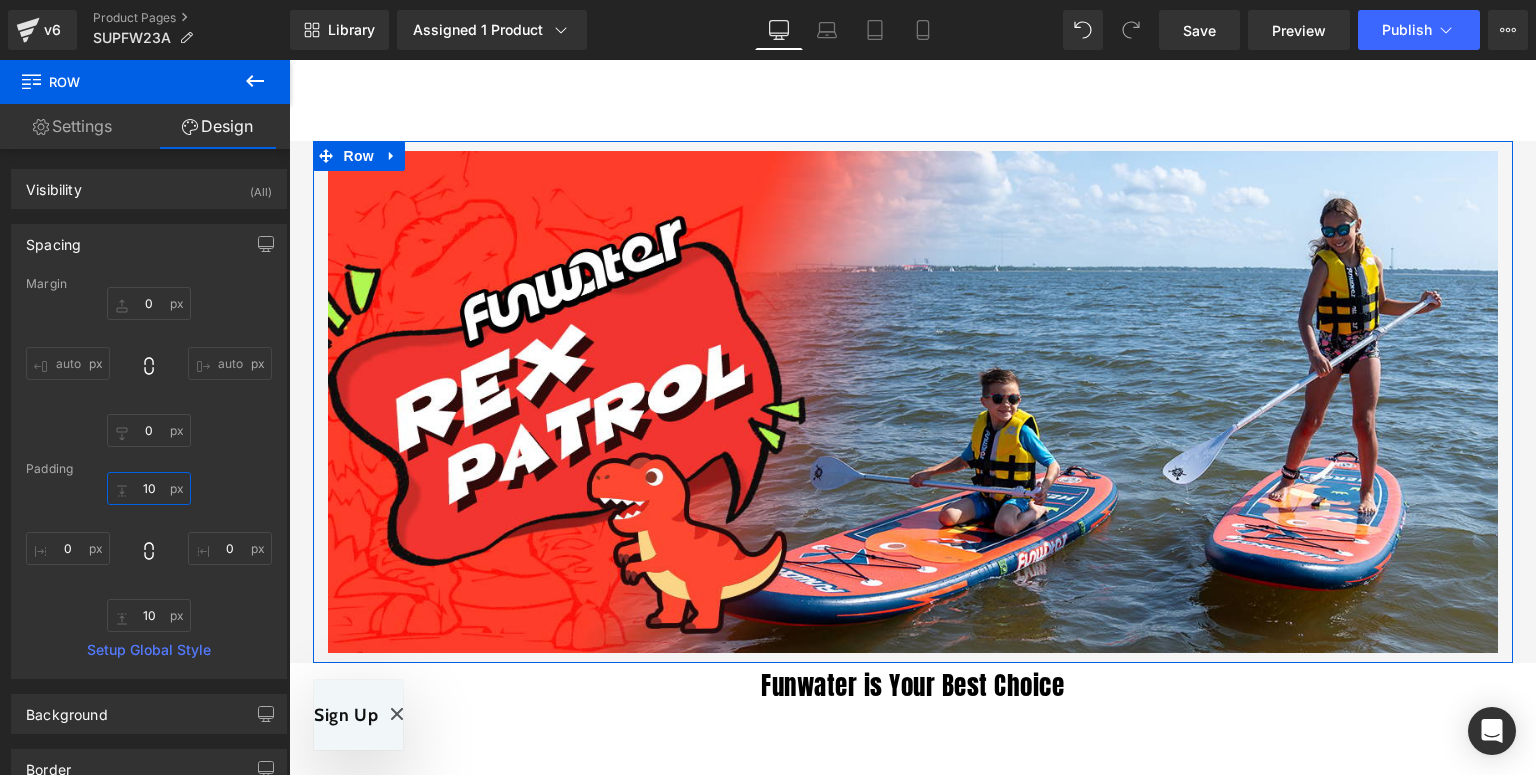 click at bounding box center (149, 488) 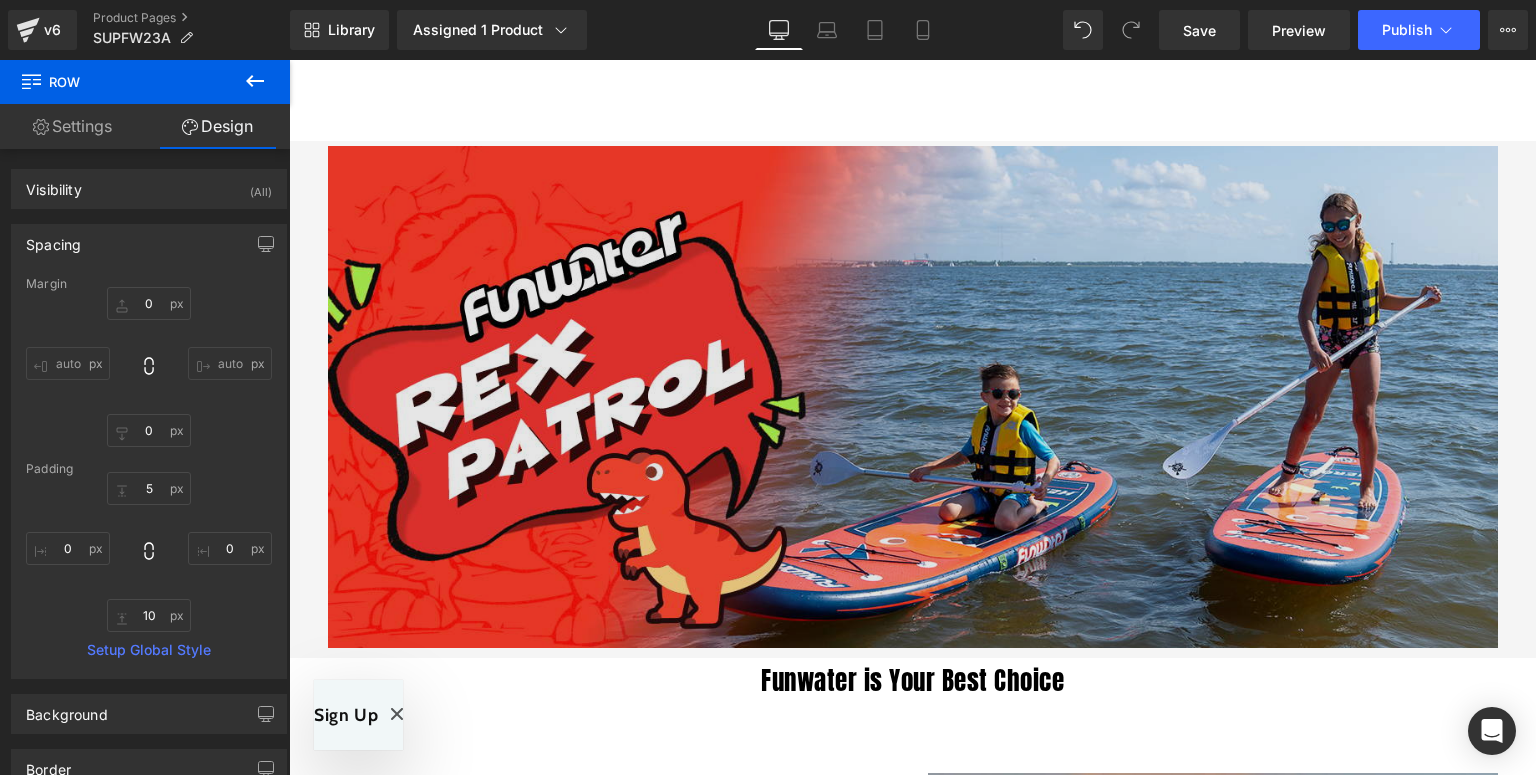 click at bounding box center [913, 396] 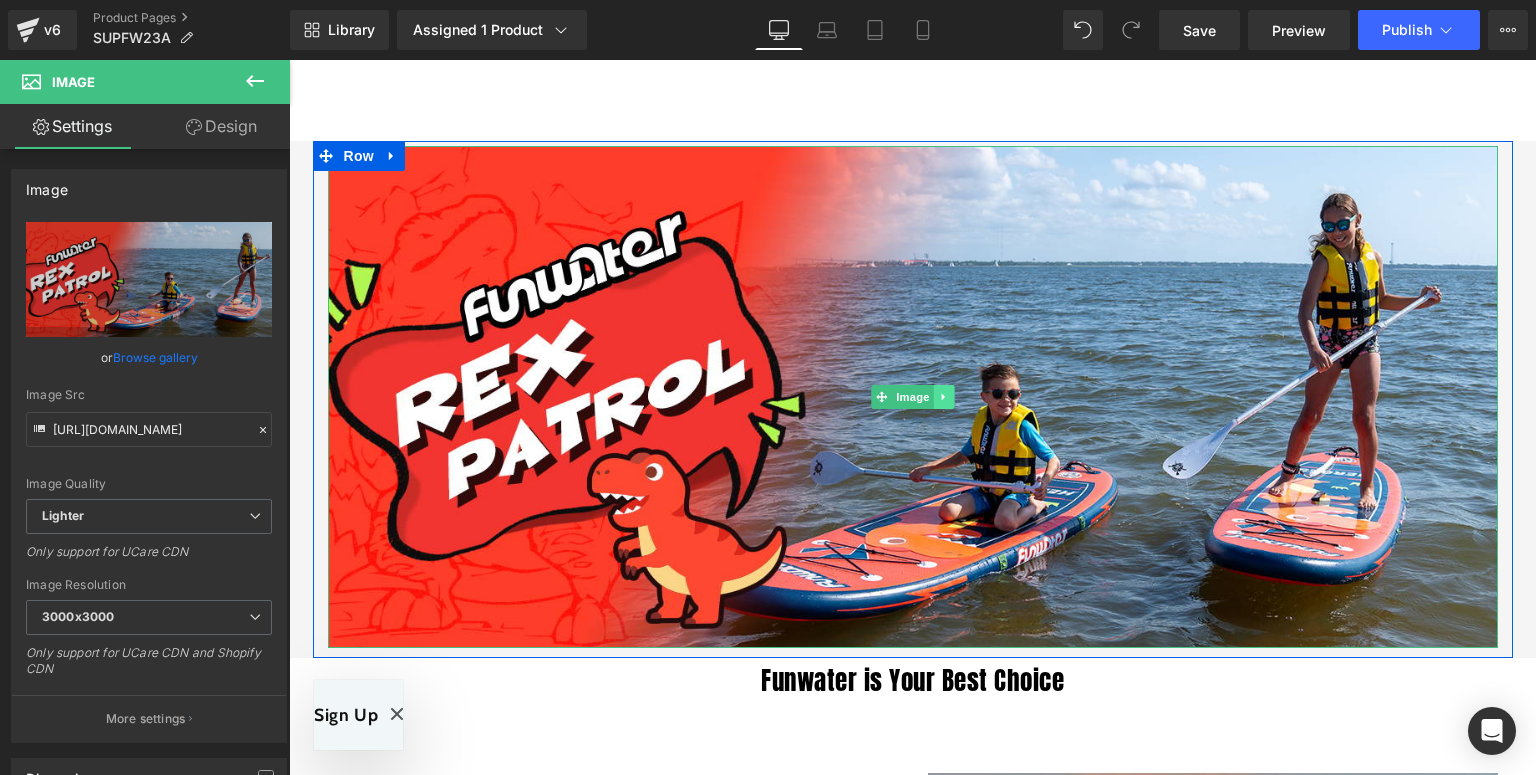 click 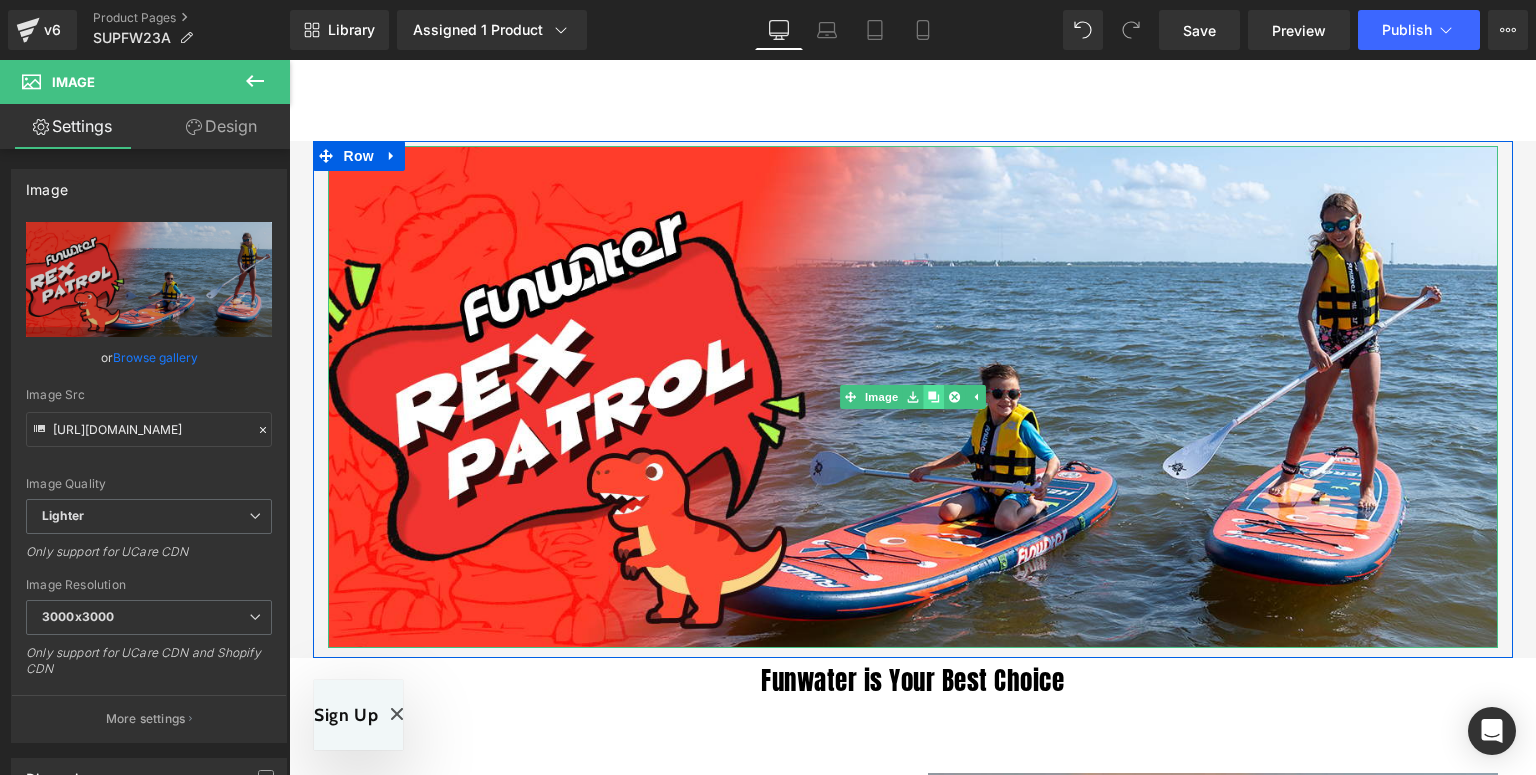 click 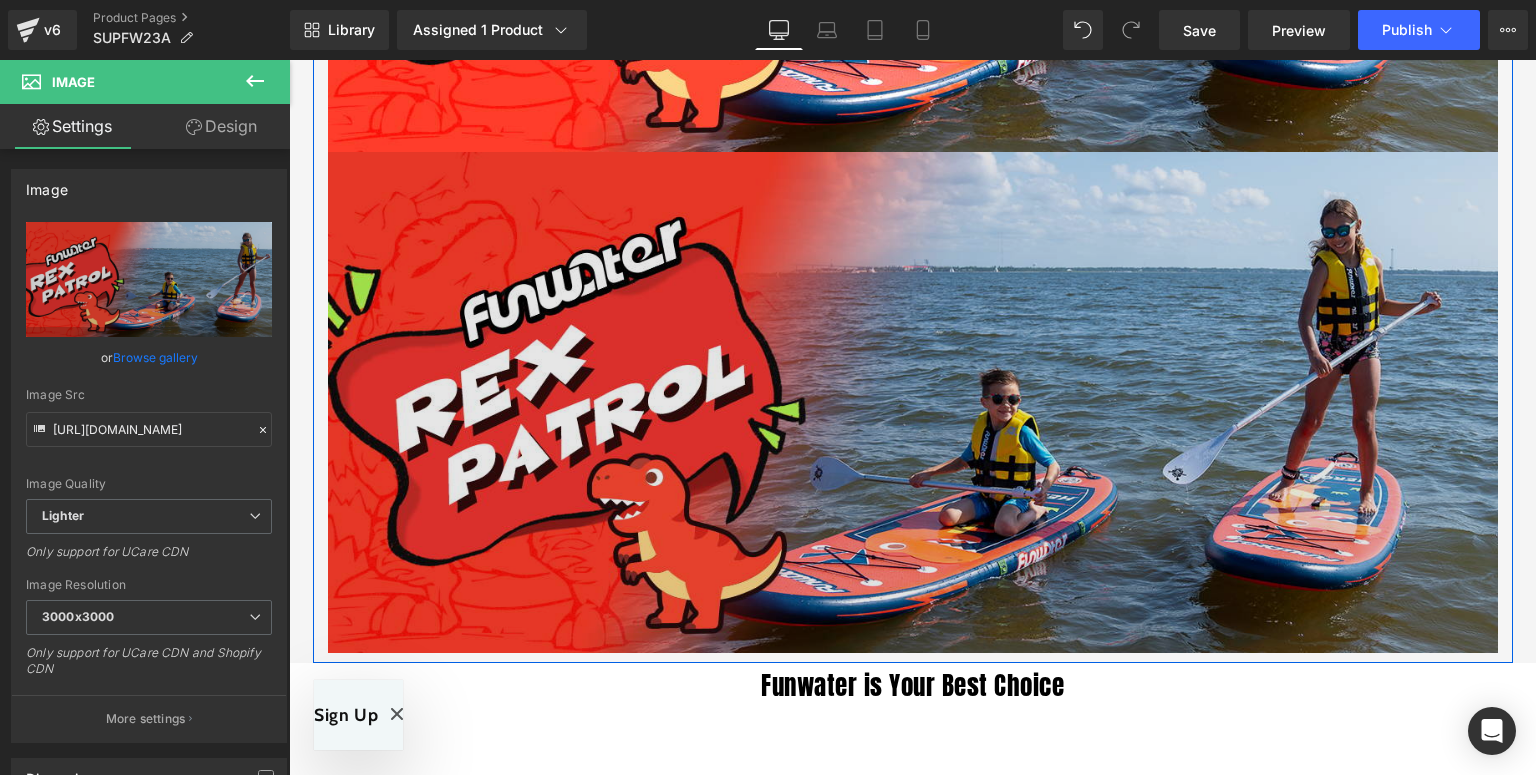 scroll, scrollTop: 1864, scrollLeft: 0, axis: vertical 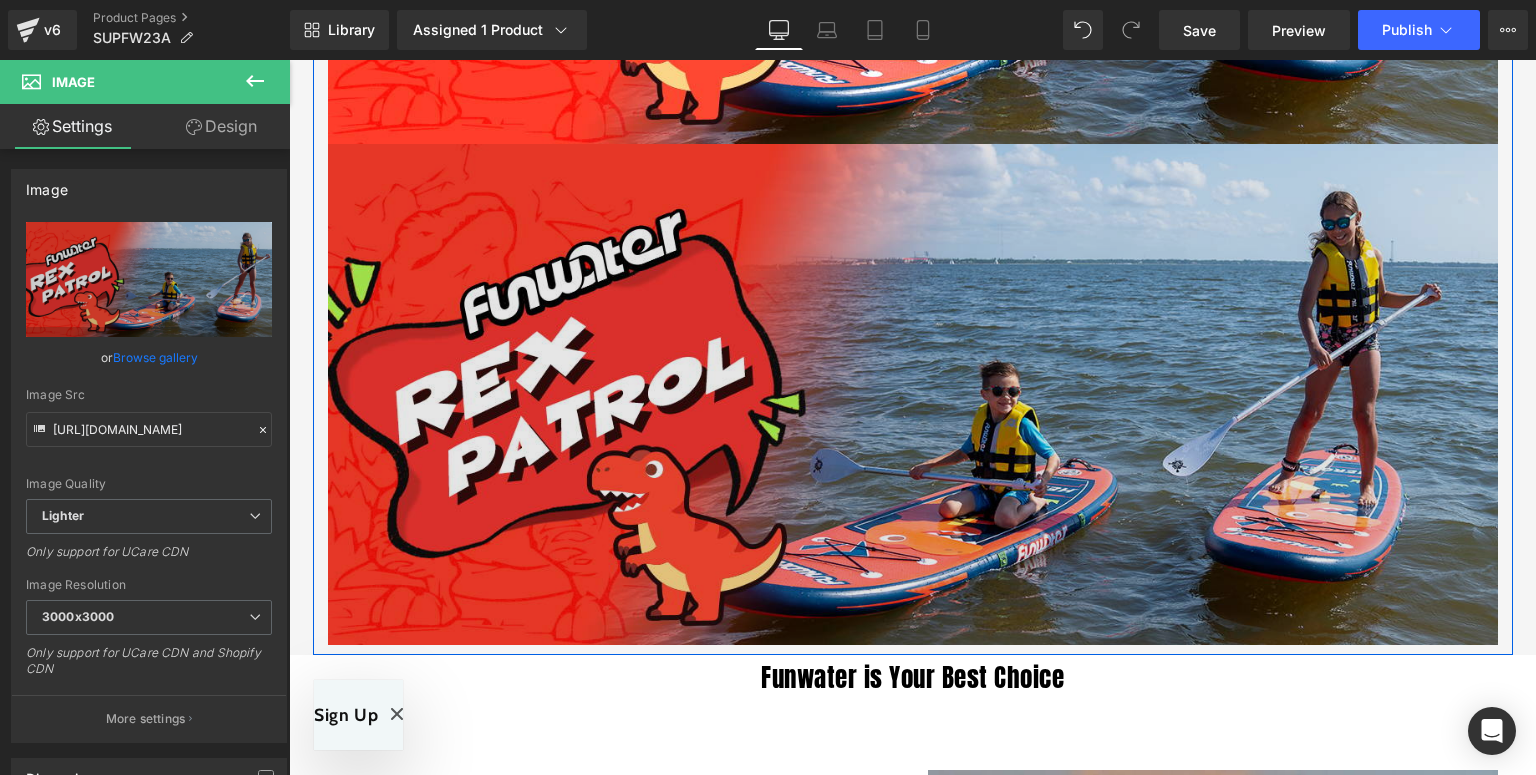 click at bounding box center (913, 394) 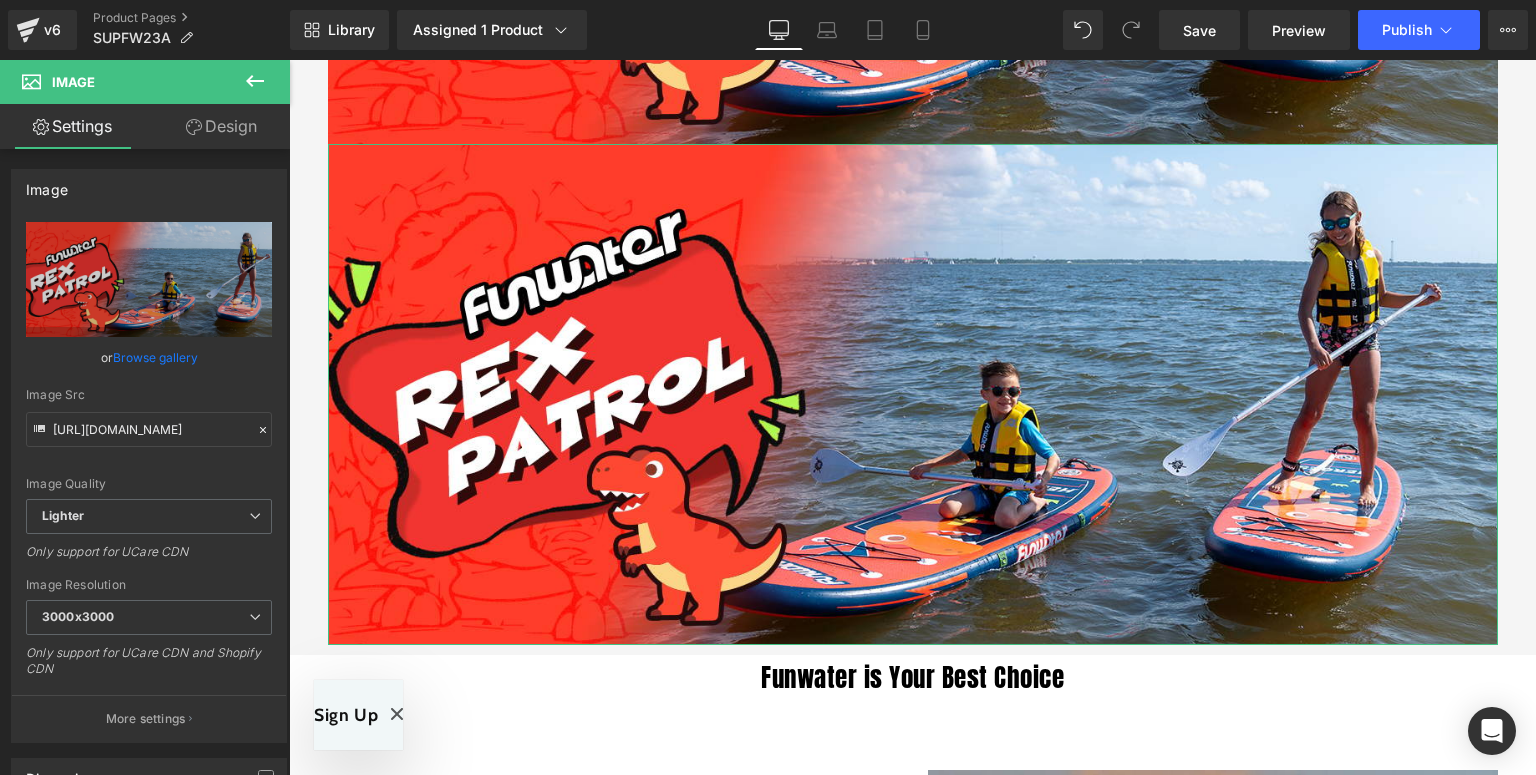 click on "Design" at bounding box center (221, 126) 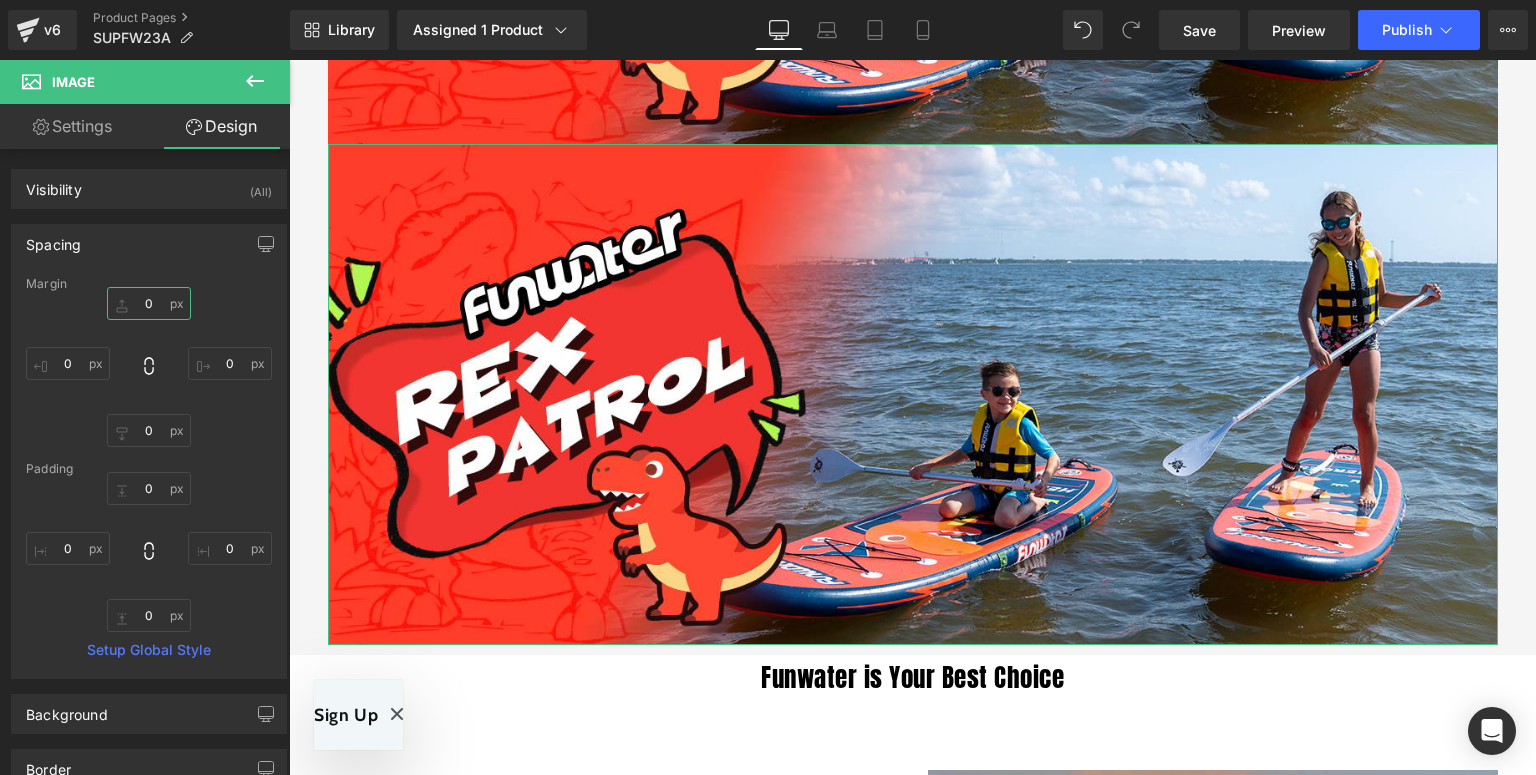 click at bounding box center (149, 303) 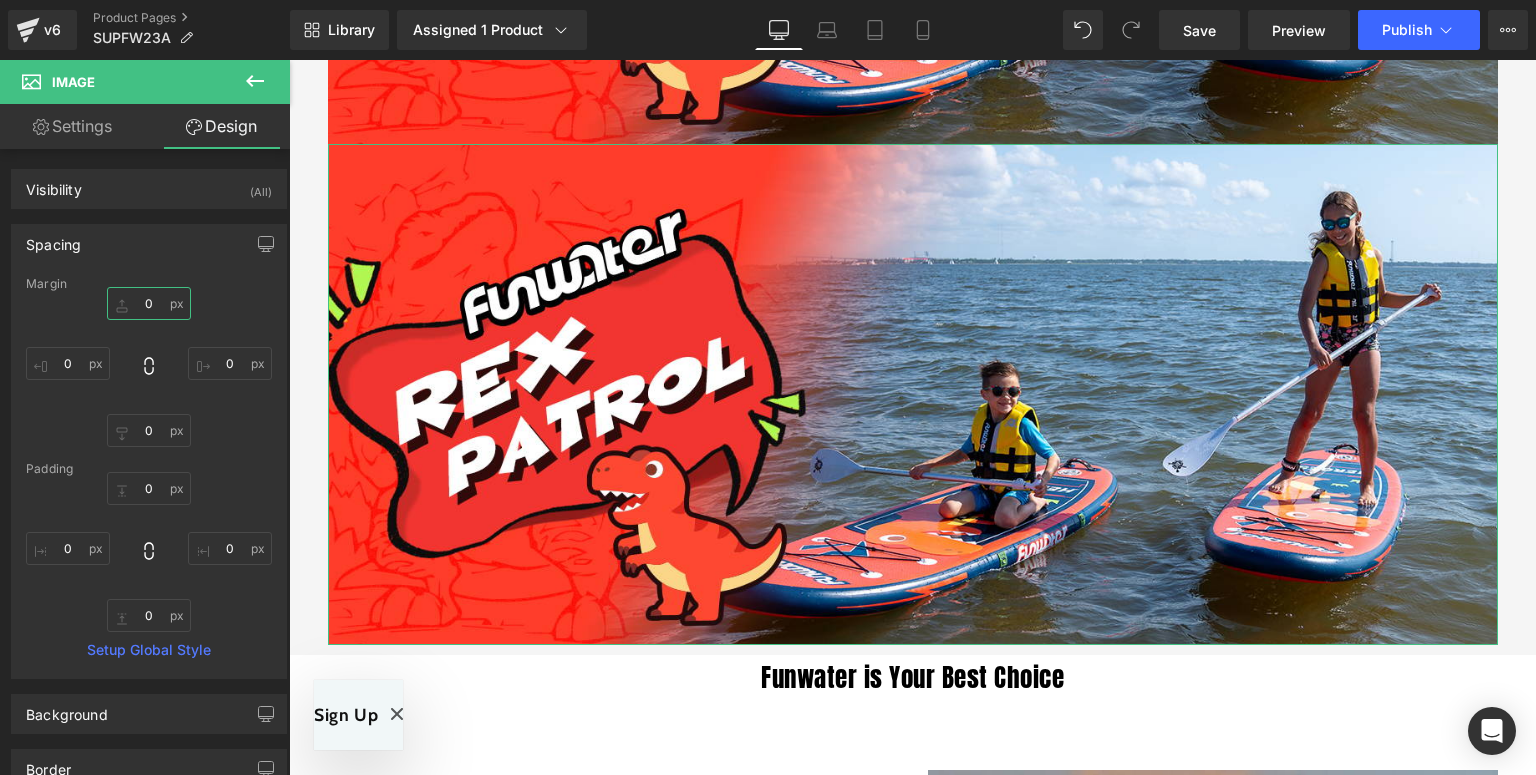 type on "5" 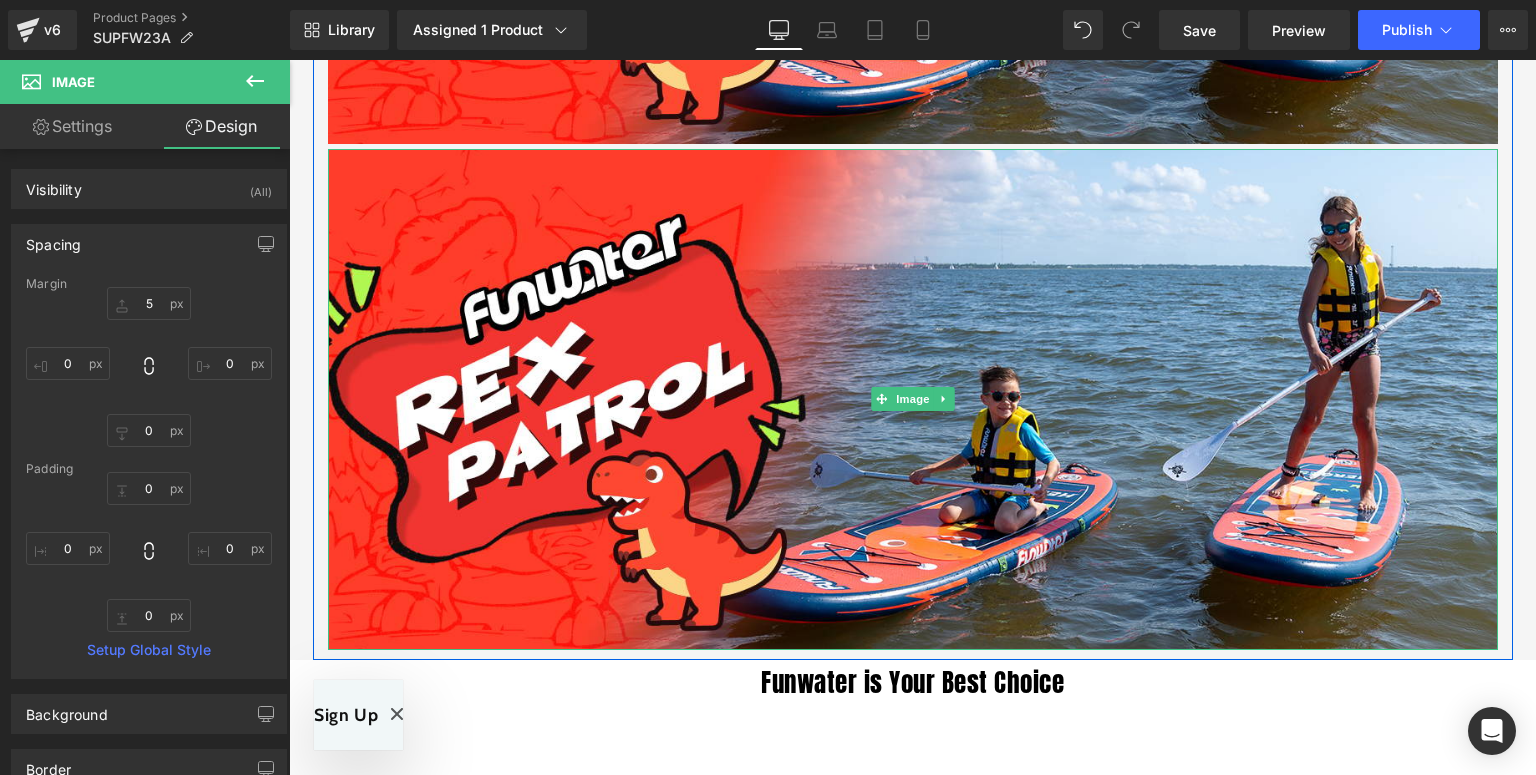 click at bounding box center [913, 399] 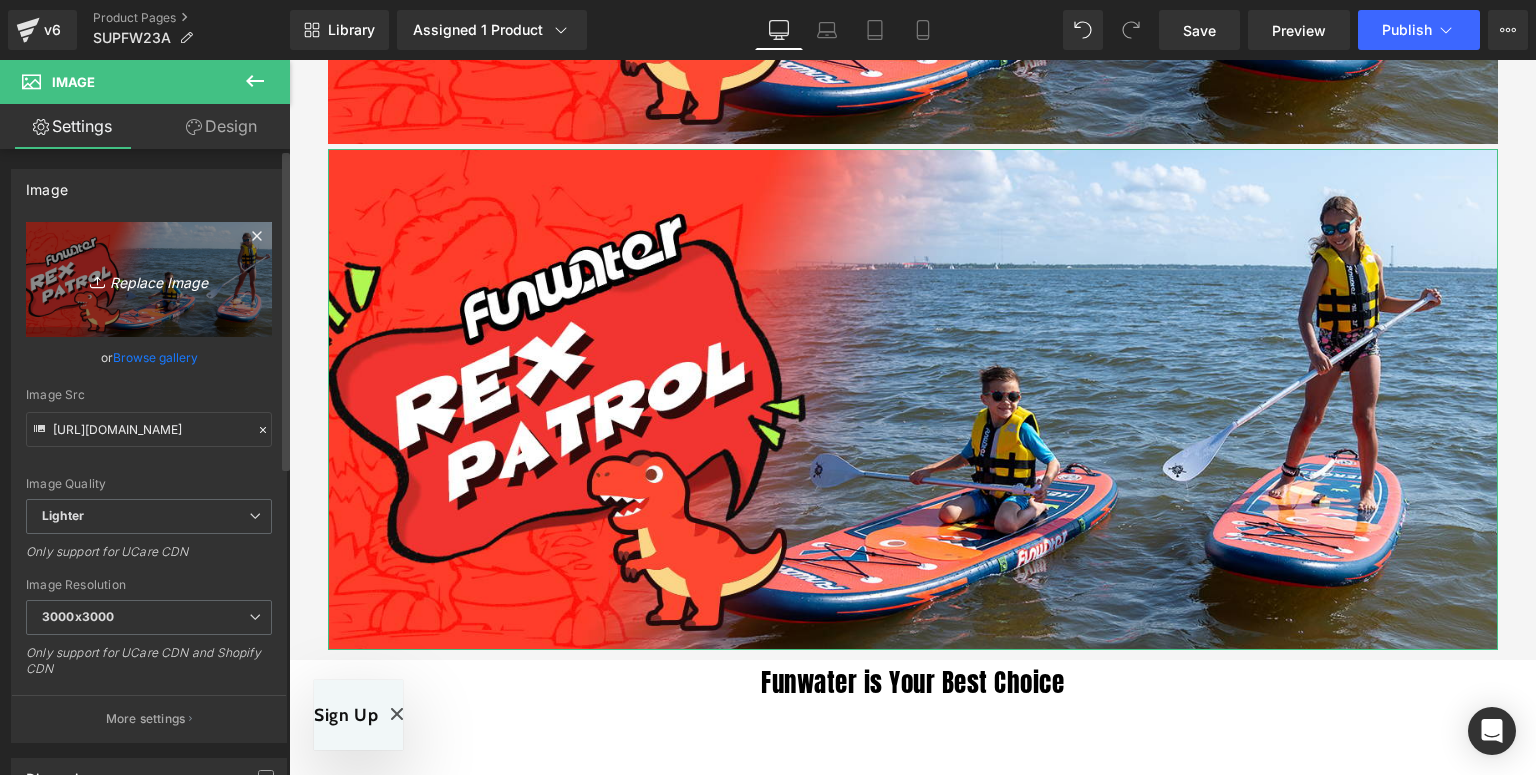 click on "Replace Image" at bounding box center [149, 279] 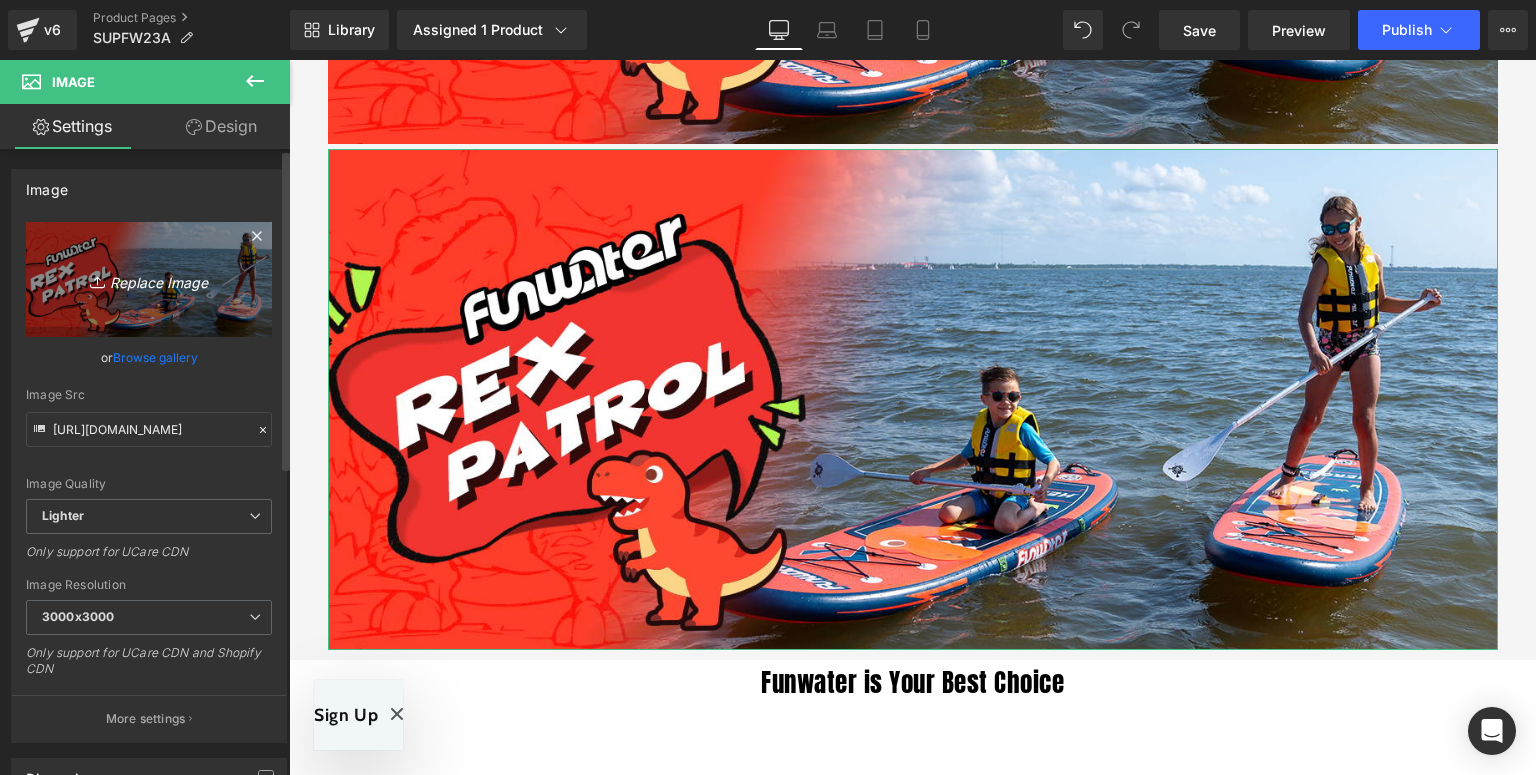type on "C:\fakepath\FW23A-详情页-新_02.jpg" 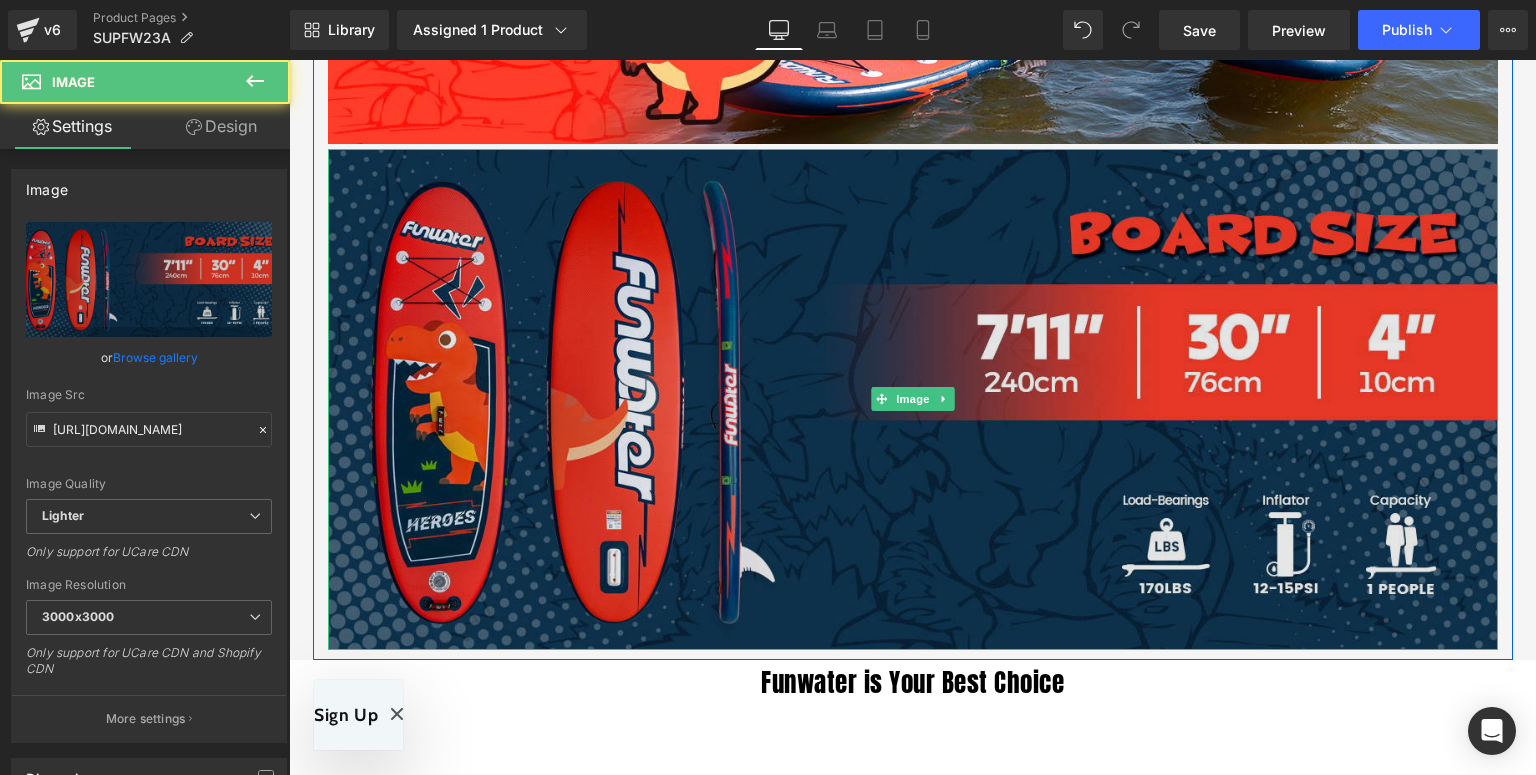 click at bounding box center [913, 399] 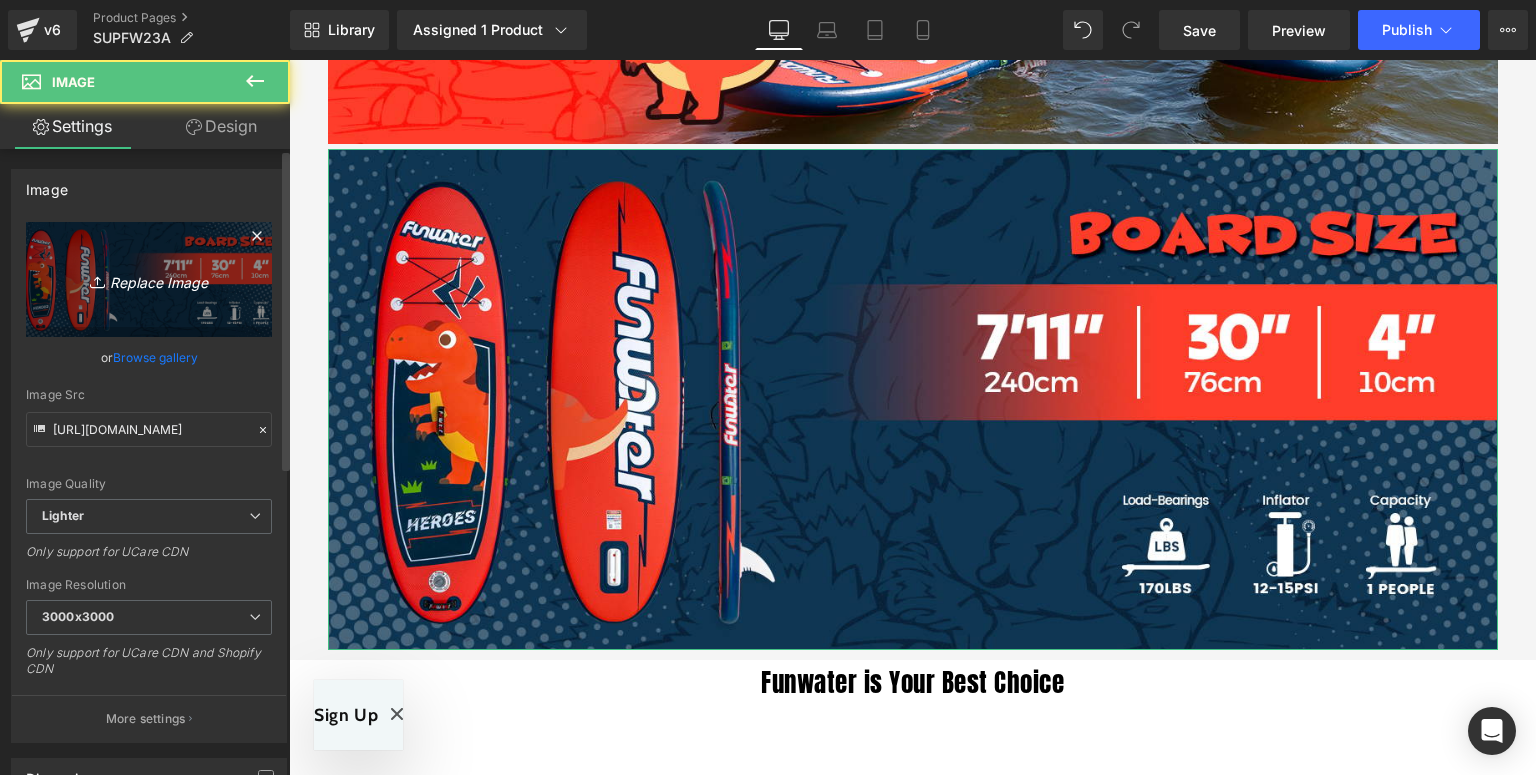 click on "Replace Image" at bounding box center (149, 279) 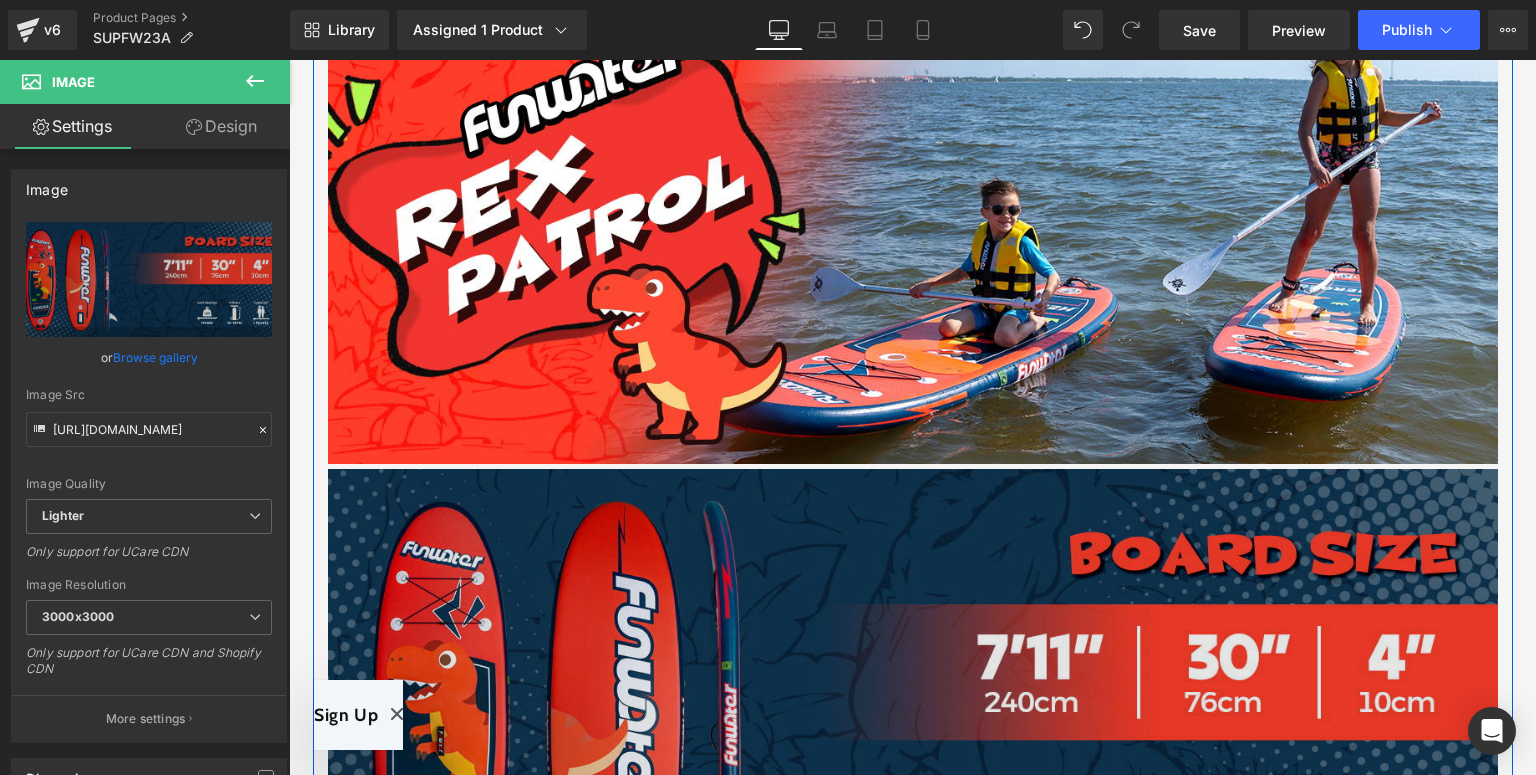 scroll, scrollTop: 1864, scrollLeft: 0, axis: vertical 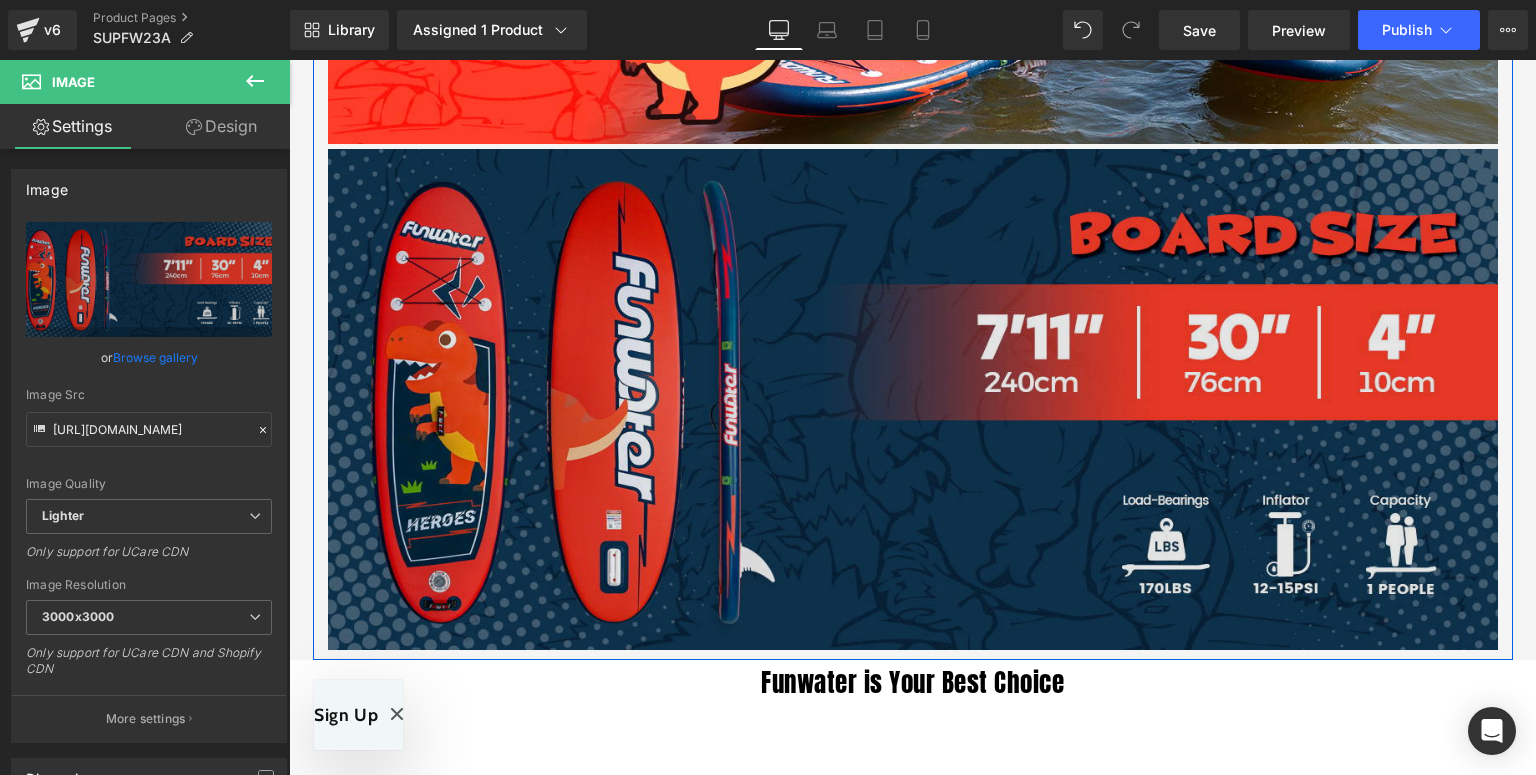 click at bounding box center (913, 399) 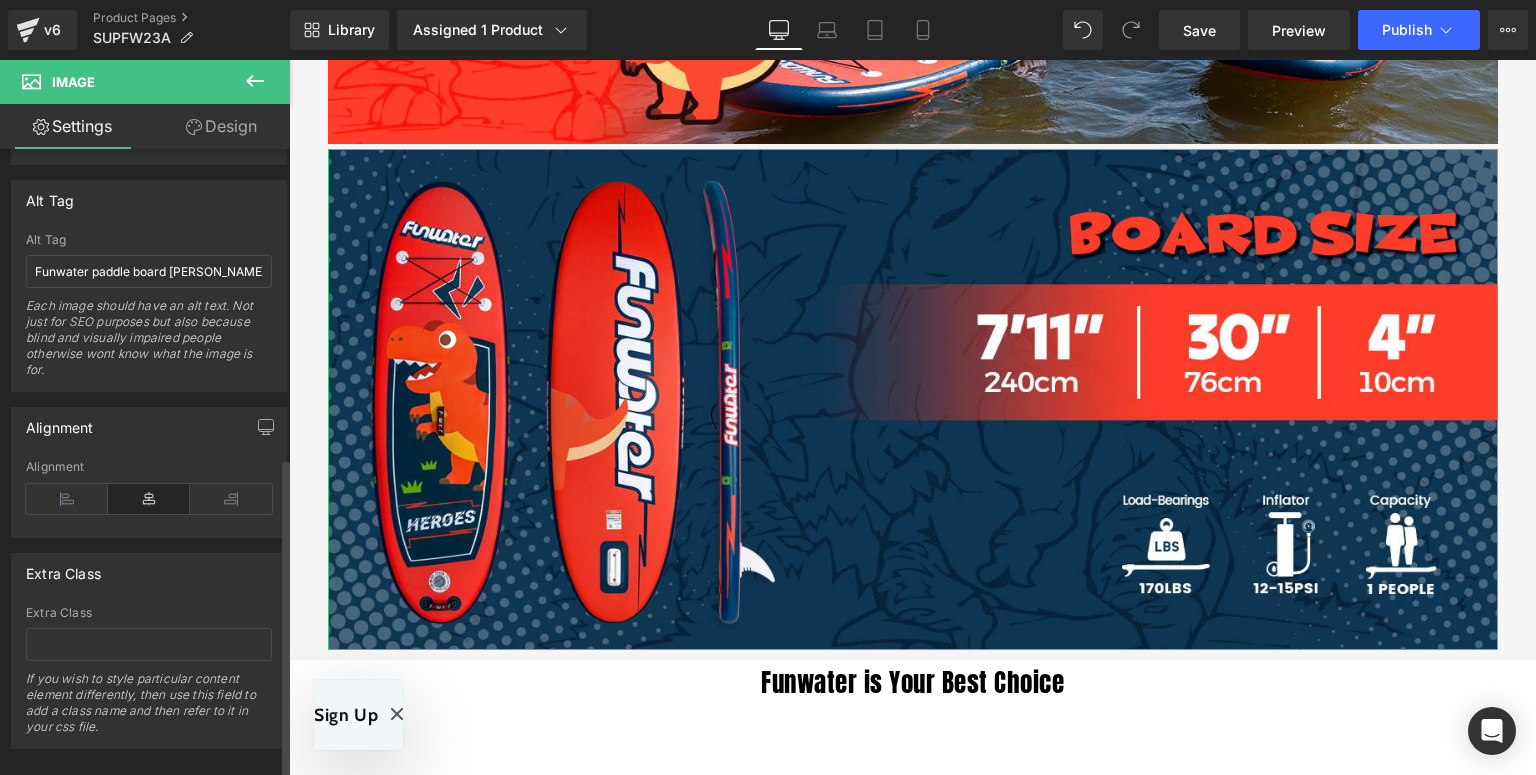 scroll, scrollTop: 1040, scrollLeft: 0, axis: vertical 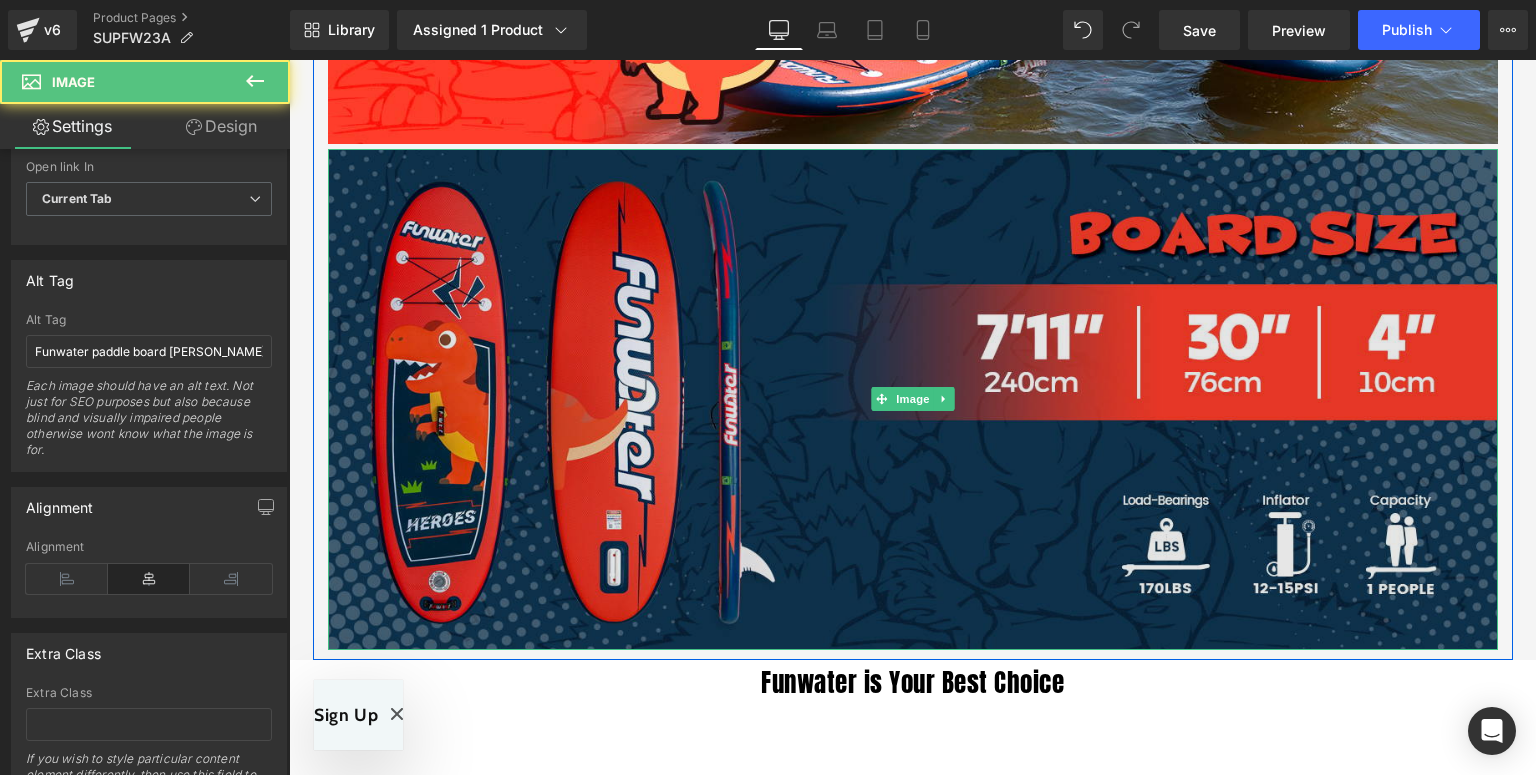 click at bounding box center [913, 399] 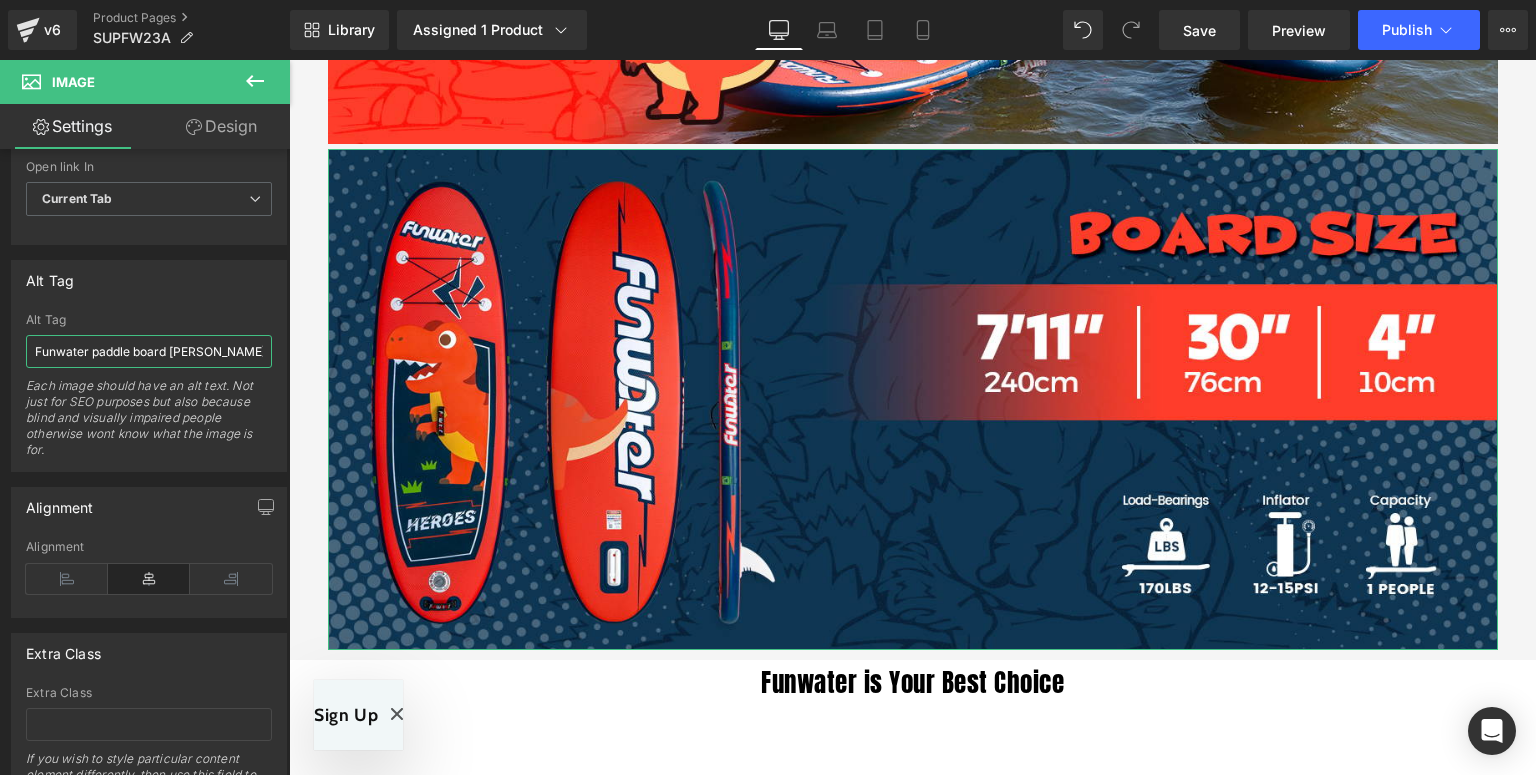 scroll, scrollTop: 0, scrollLeft: 28, axis: horizontal 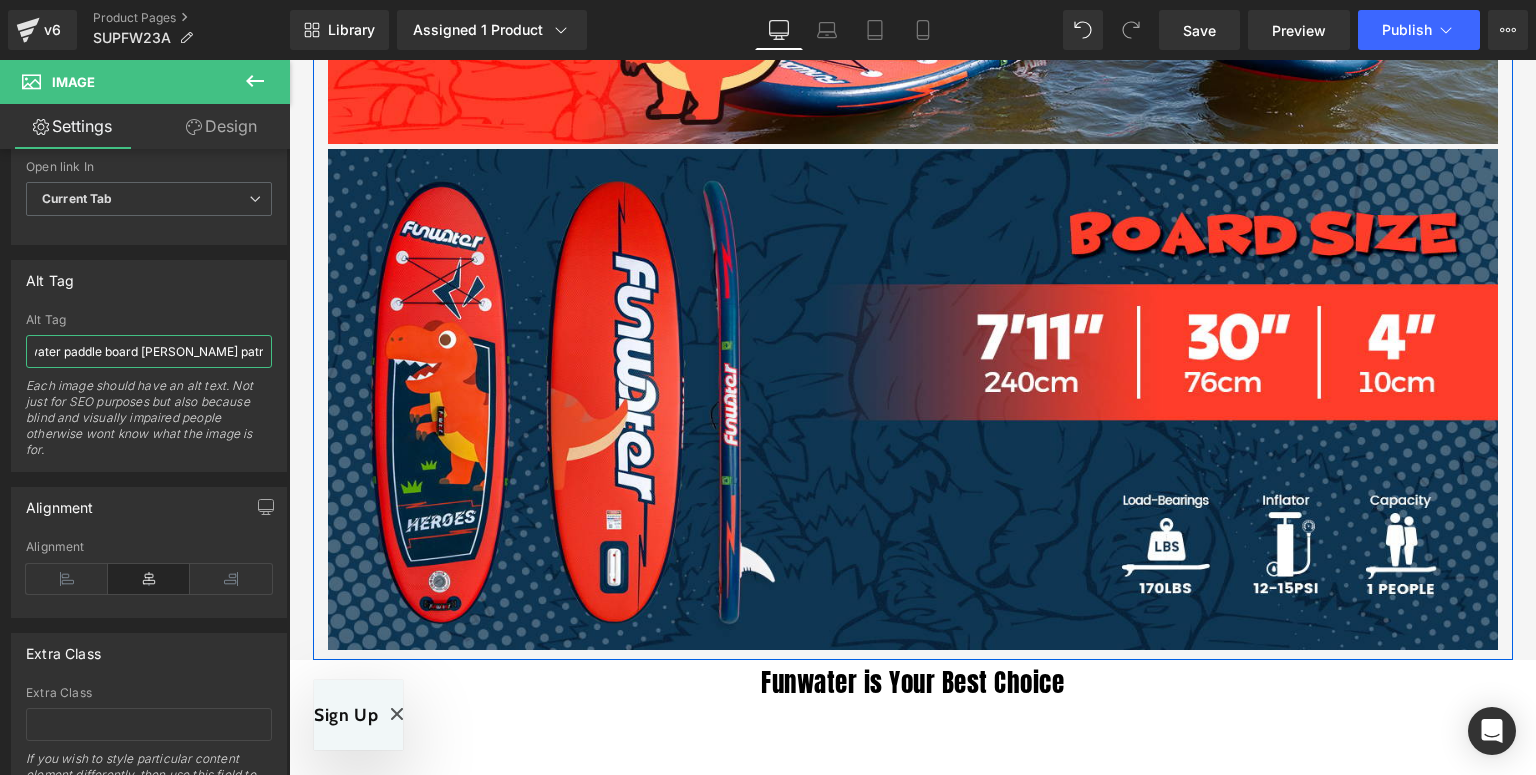 drag, startPoint x: 322, startPoint y: 407, endPoint x: 311, endPoint y: 356, distance: 52.17279 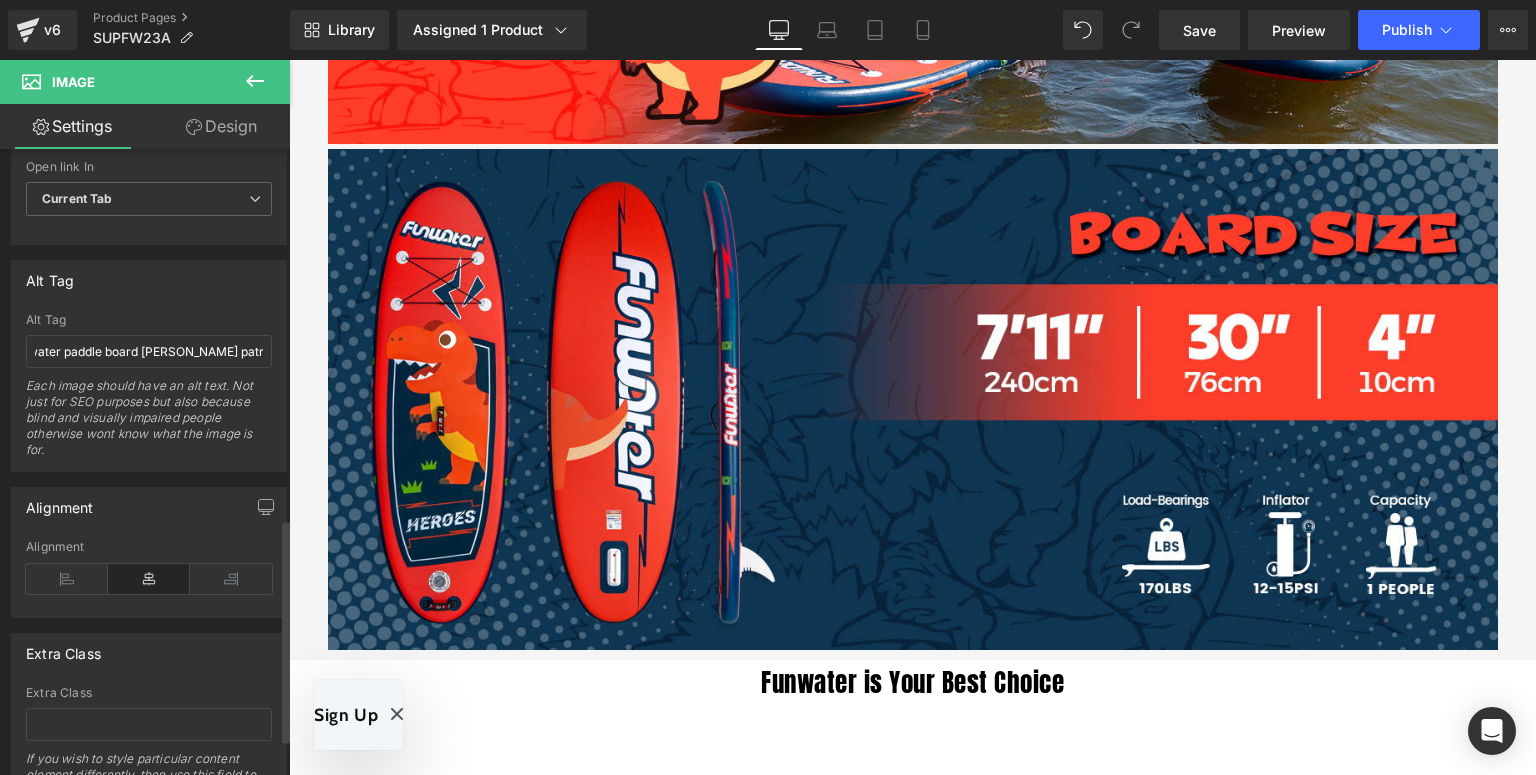 scroll, scrollTop: 0, scrollLeft: 0, axis: both 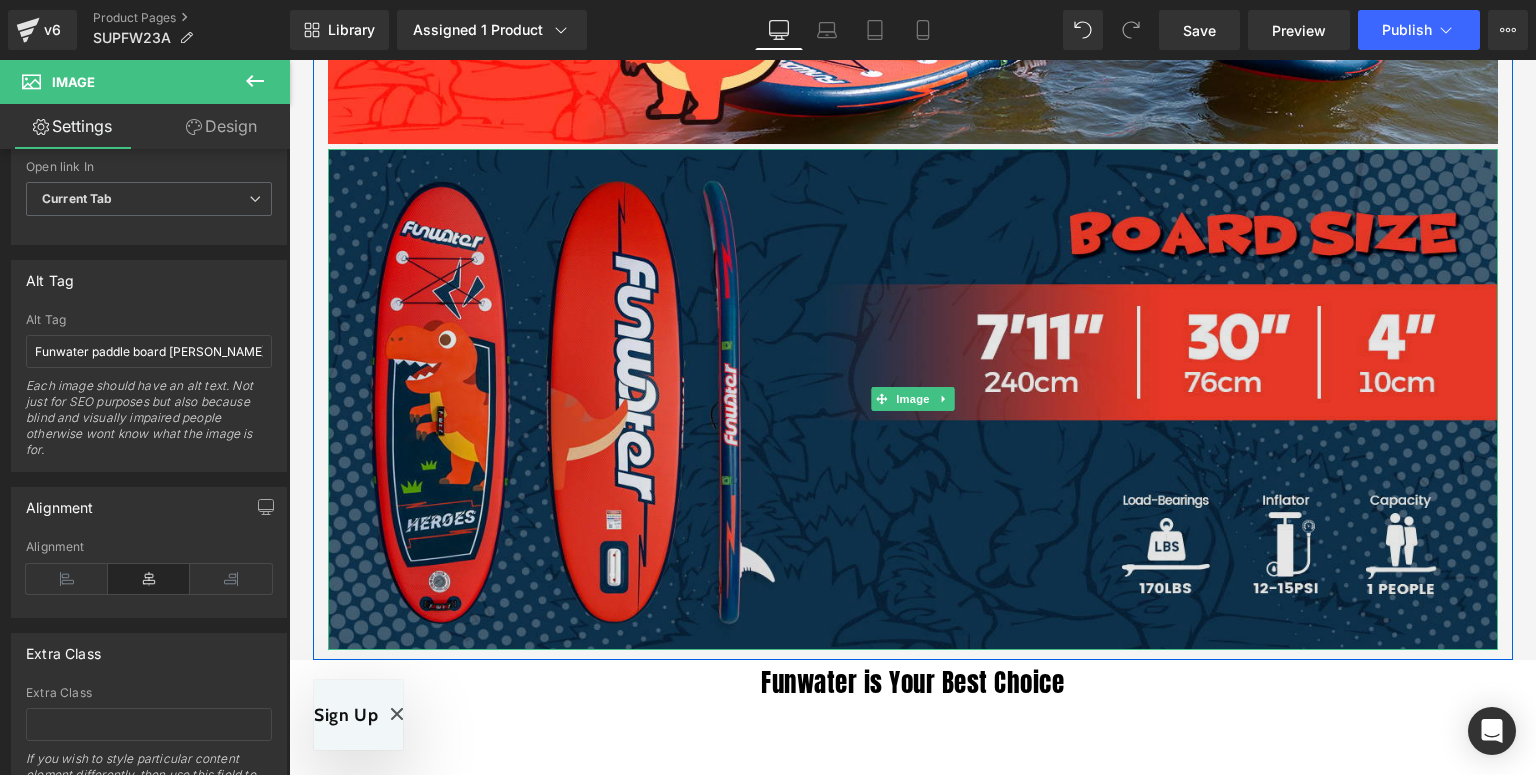 click at bounding box center (913, 399) 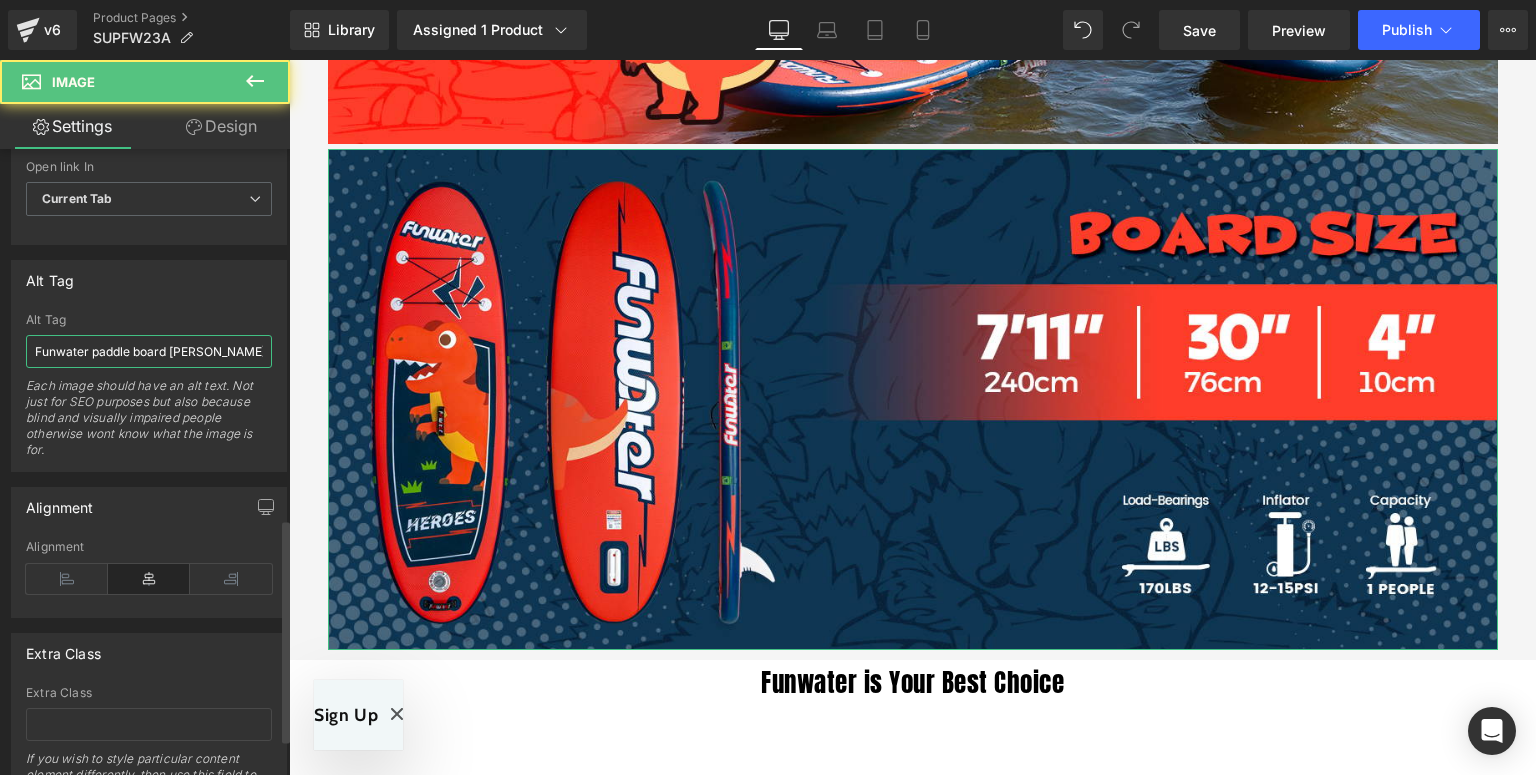 click on "Funwater paddle board rex patrol in Canada" at bounding box center [149, 351] 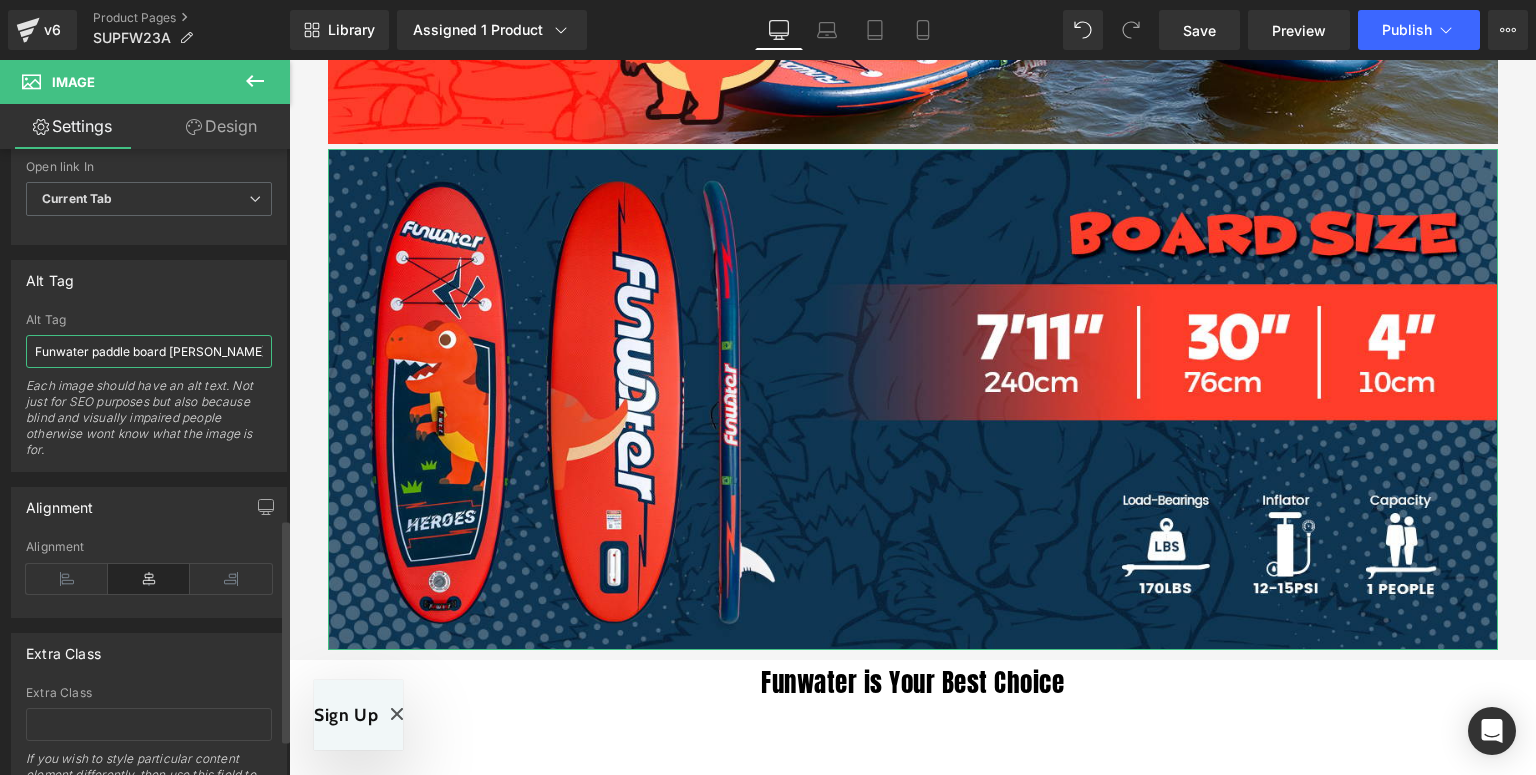 click on "Funwater paddle board rex patrol in Canada" at bounding box center [149, 351] 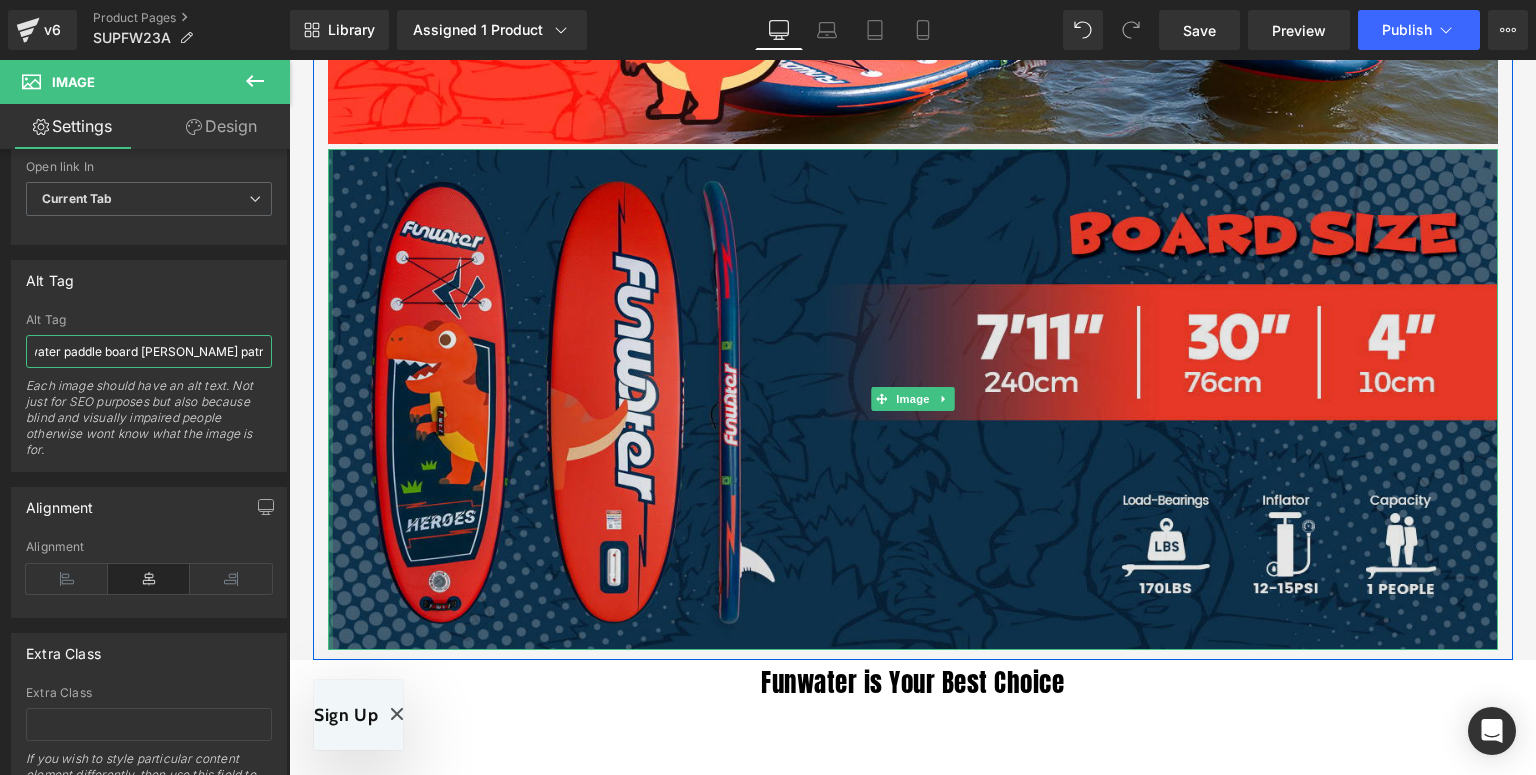 drag, startPoint x: 320, startPoint y: 413, endPoint x: 324, endPoint y: 350, distance: 63.126858 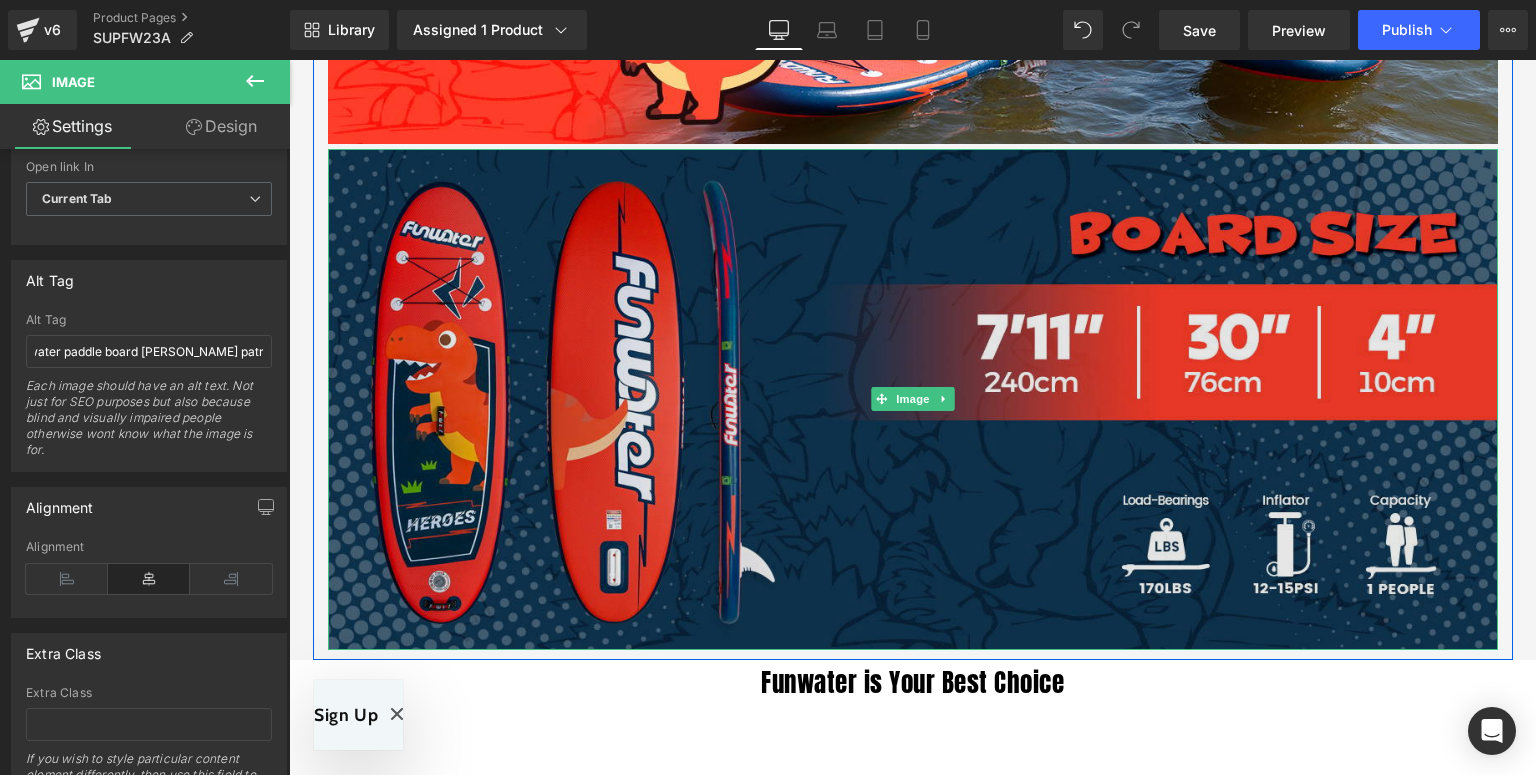 drag, startPoint x: 543, startPoint y: 315, endPoint x: 517, endPoint y: 309, distance: 26.683329 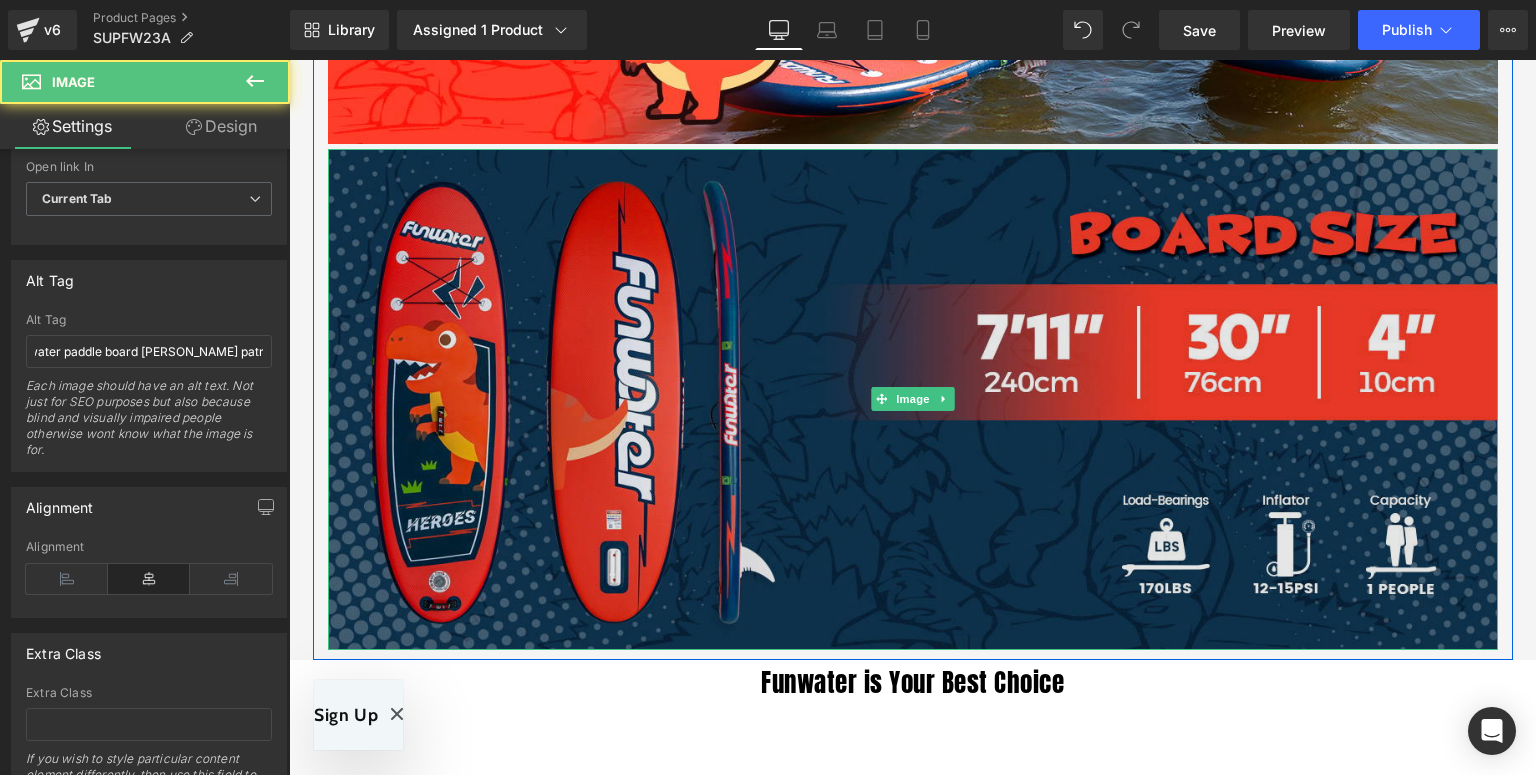 scroll, scrollTop: 0, scrollLeft: 0, axis: both 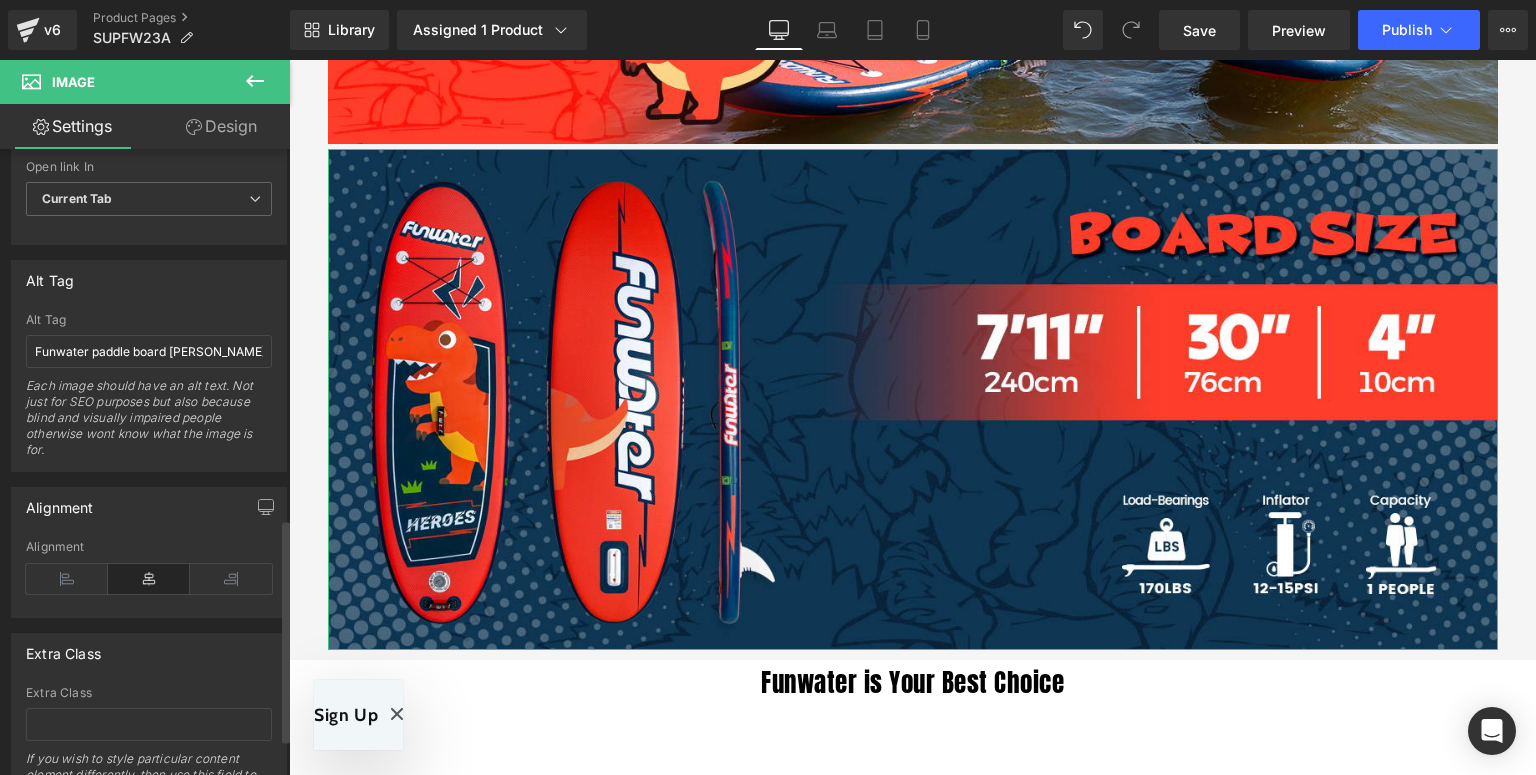 drag, startPoint x: 211, startPoint y: 316, endPoint x: 221, endPoint y: 312, distance: 10.770329 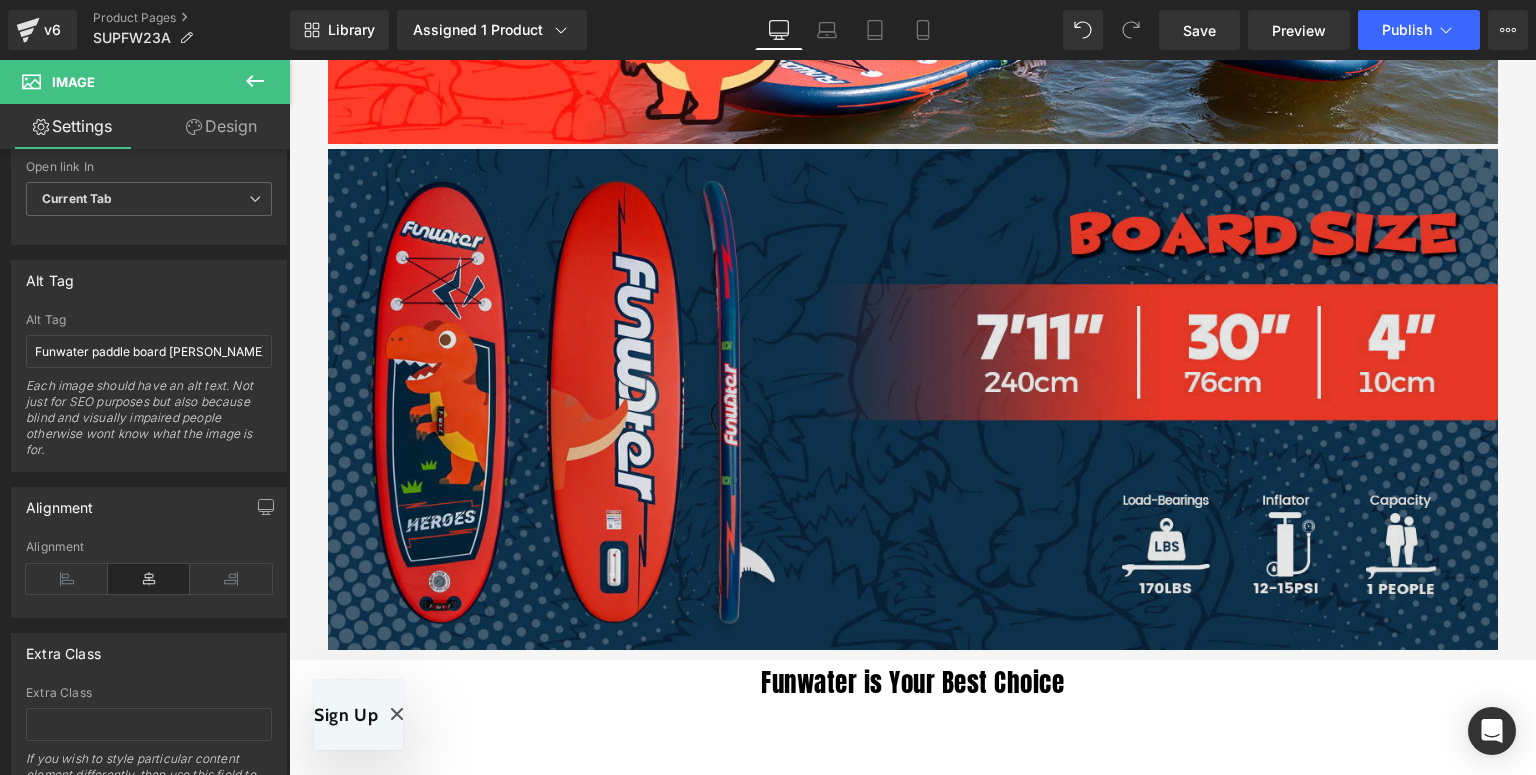 click at bounding box center (913, 399) 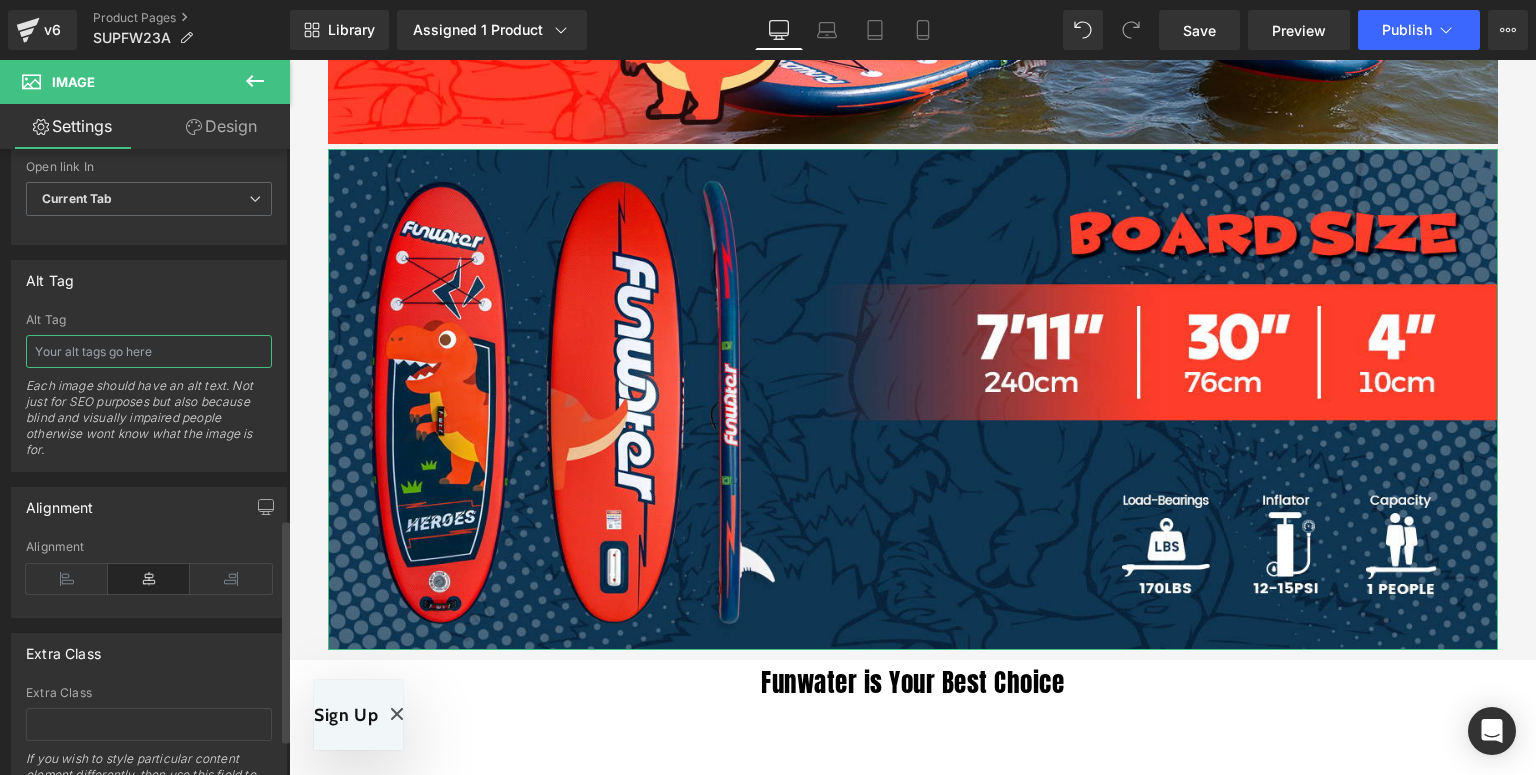 scroll, scrollTop: 0, scrollLeft: 0, axis: both 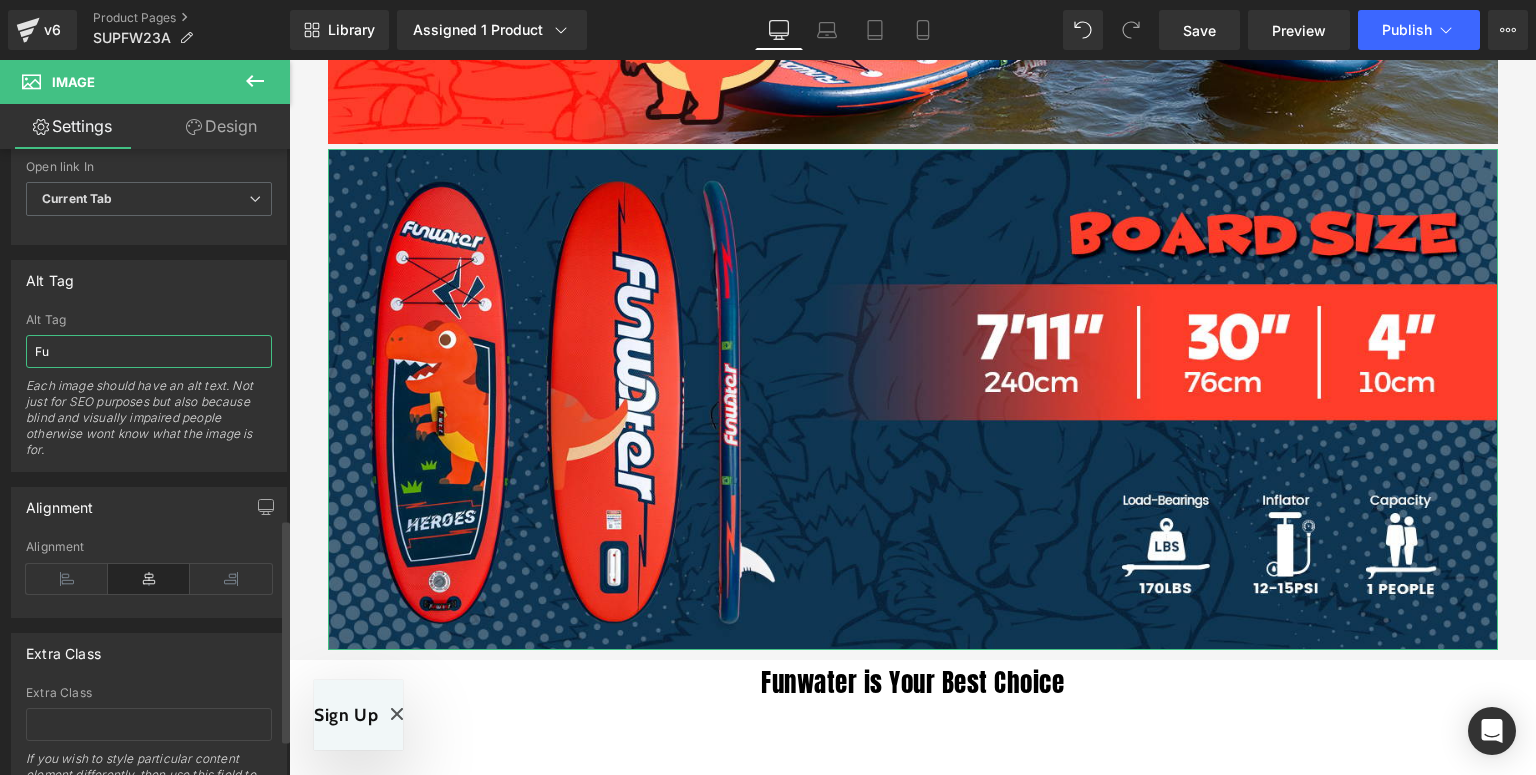 type on "F" 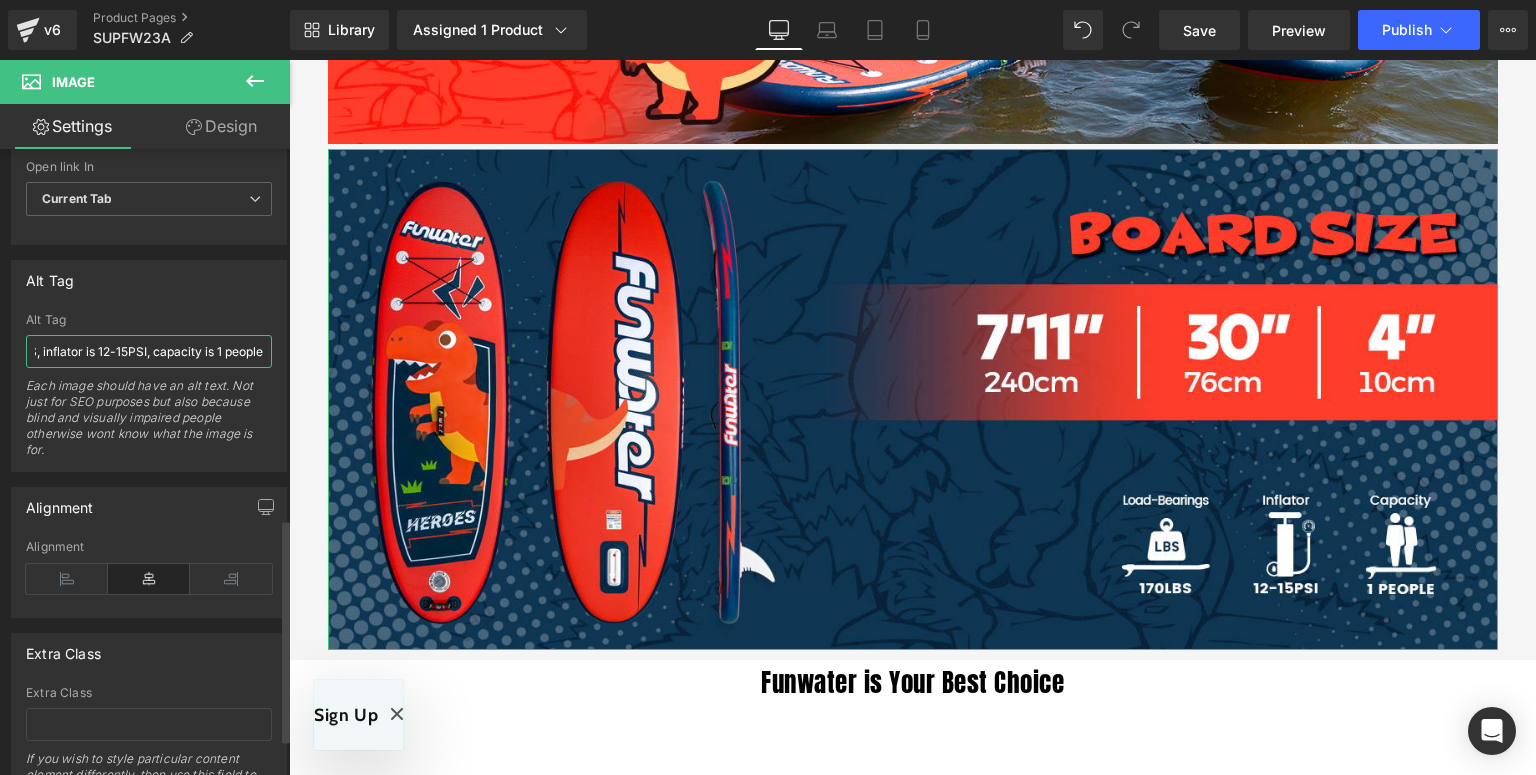 scroll, scrollTop: 0, scrollLeft: 531, axis: horizontal 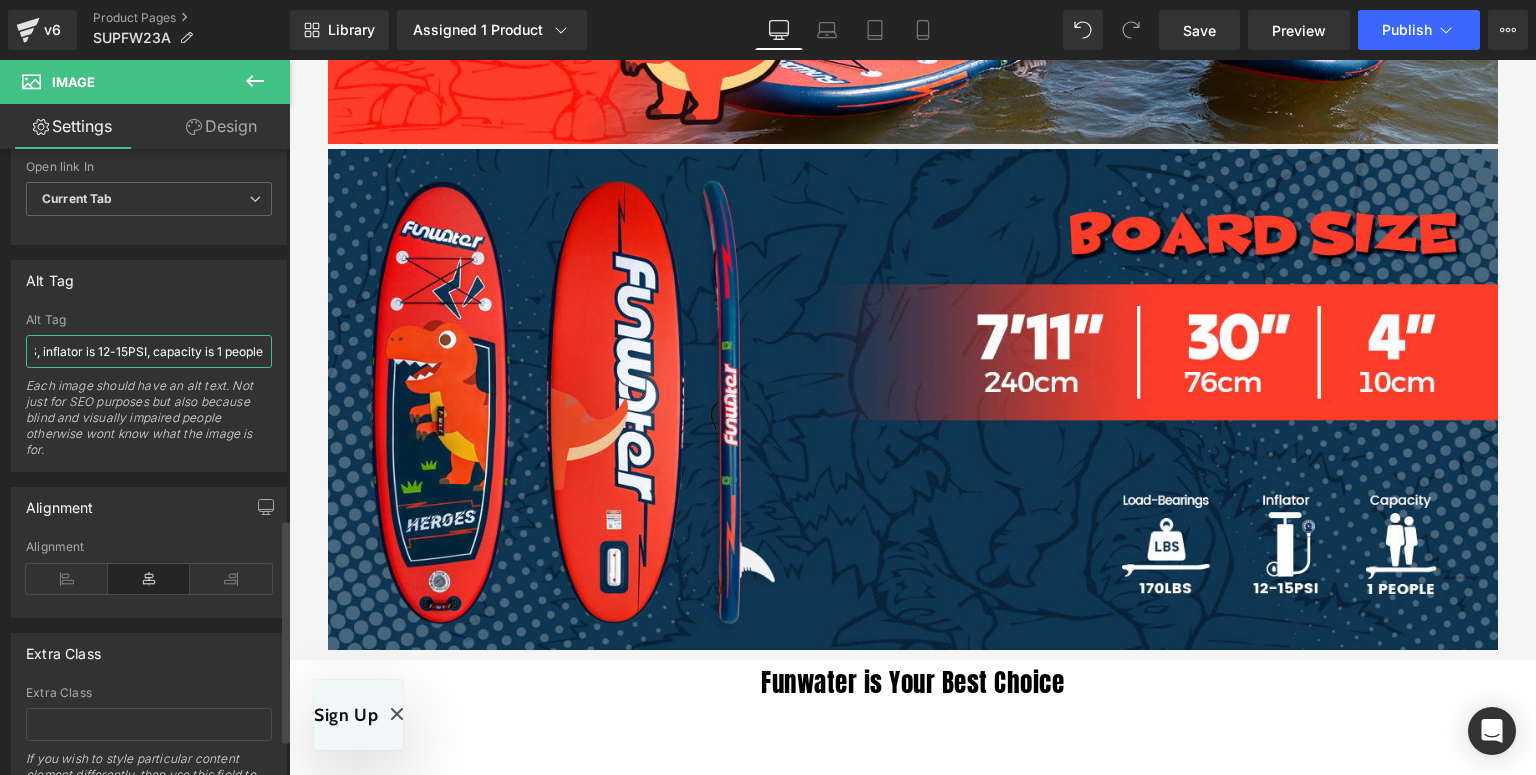 type on "Inflatable paddle board Canada 7'11" in length, 30" in width for kids, load-bearings is 170LBS, inflator is 12-15PSI, capacity is 1 people" 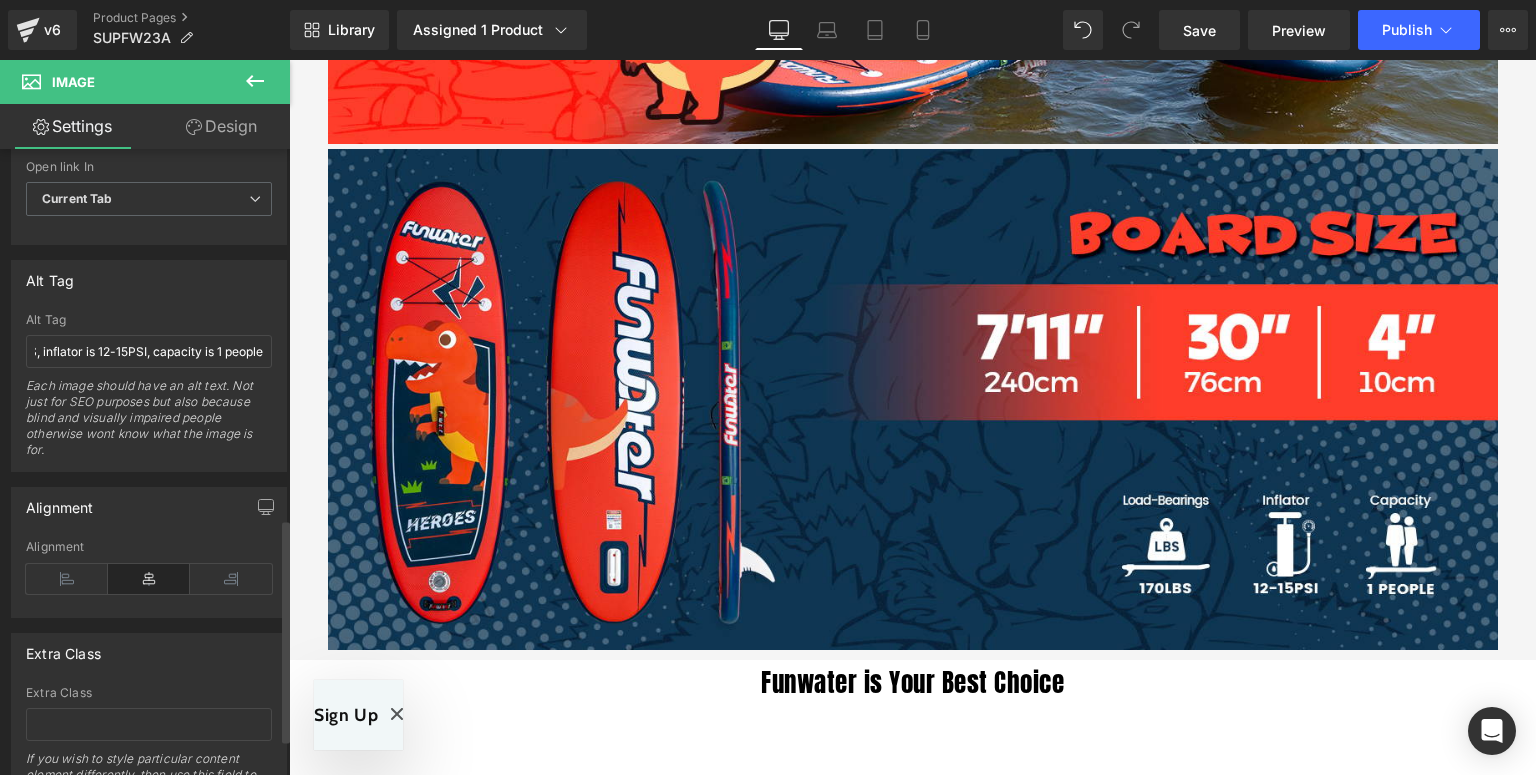 scroll, scrollTop: 0, scrollLeft: 0, axis: both 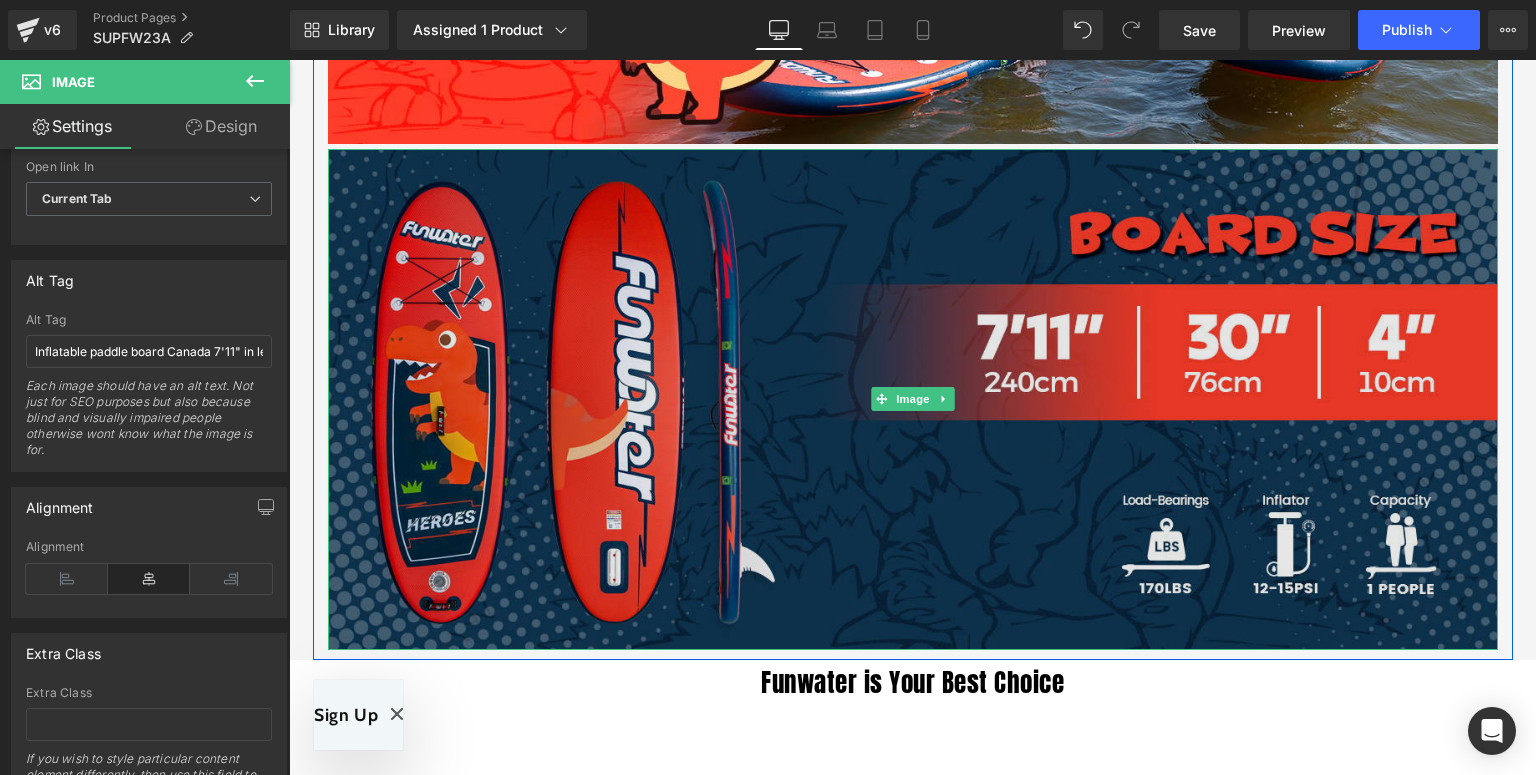 click at bounding box center [913, 399] 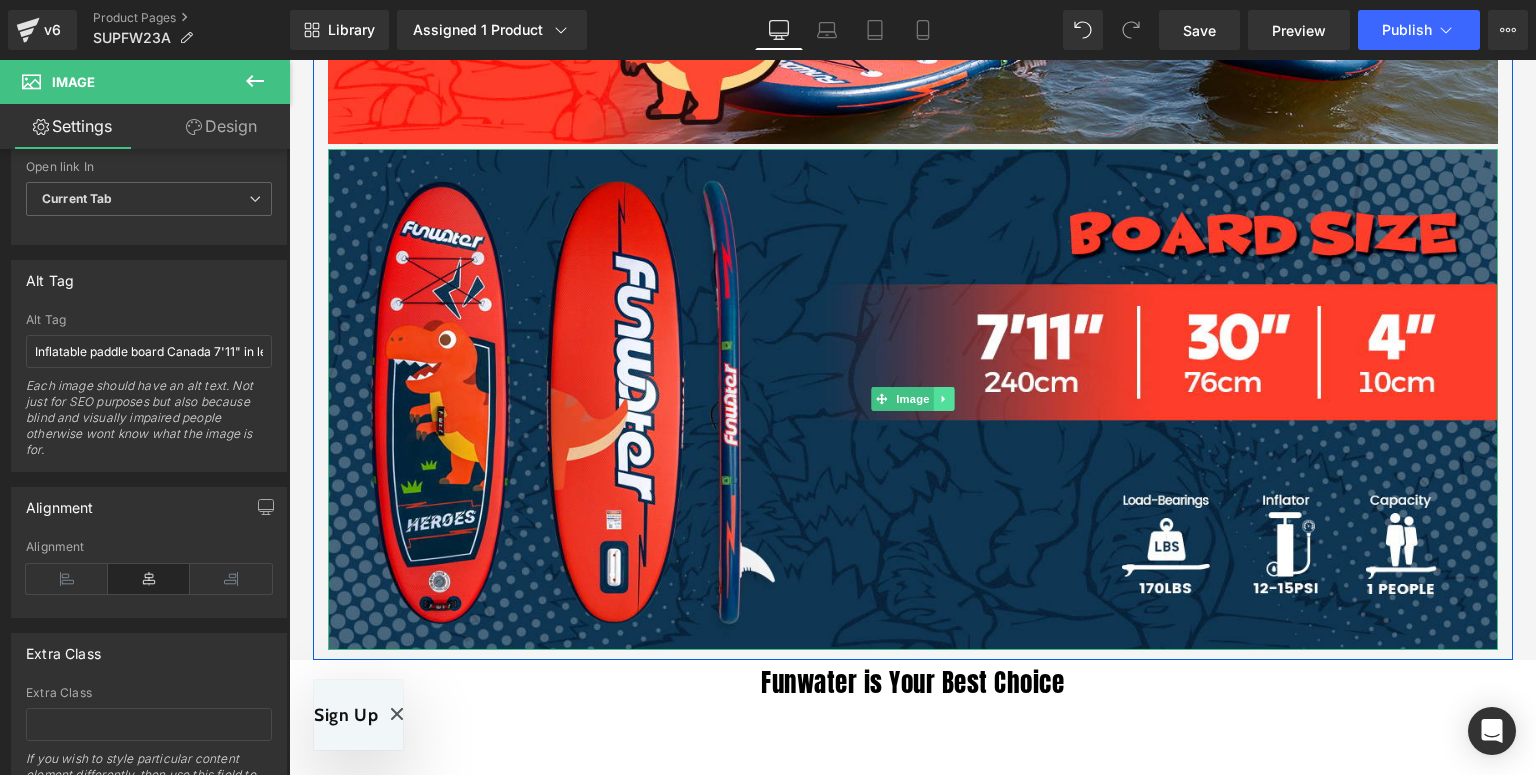 click 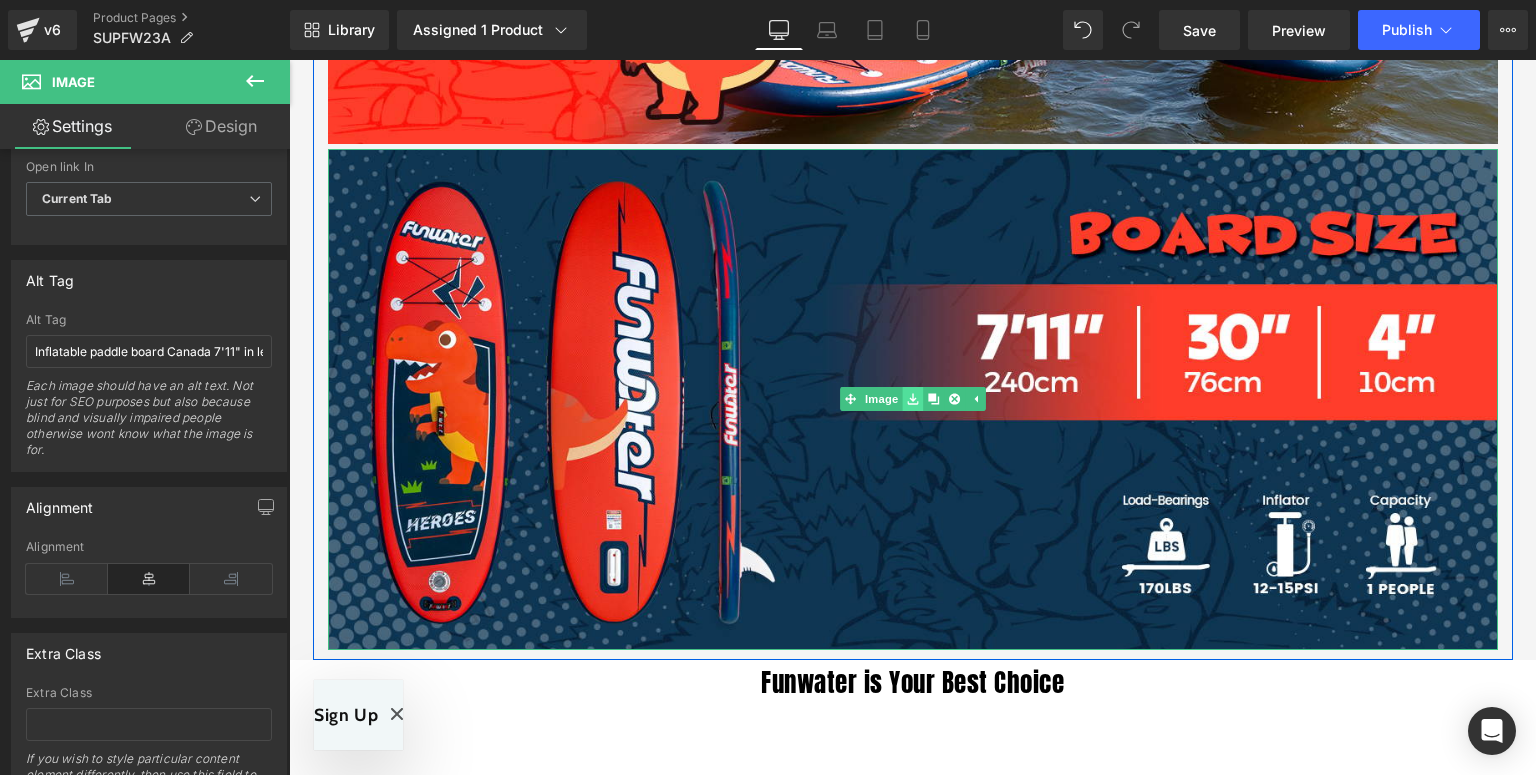 click 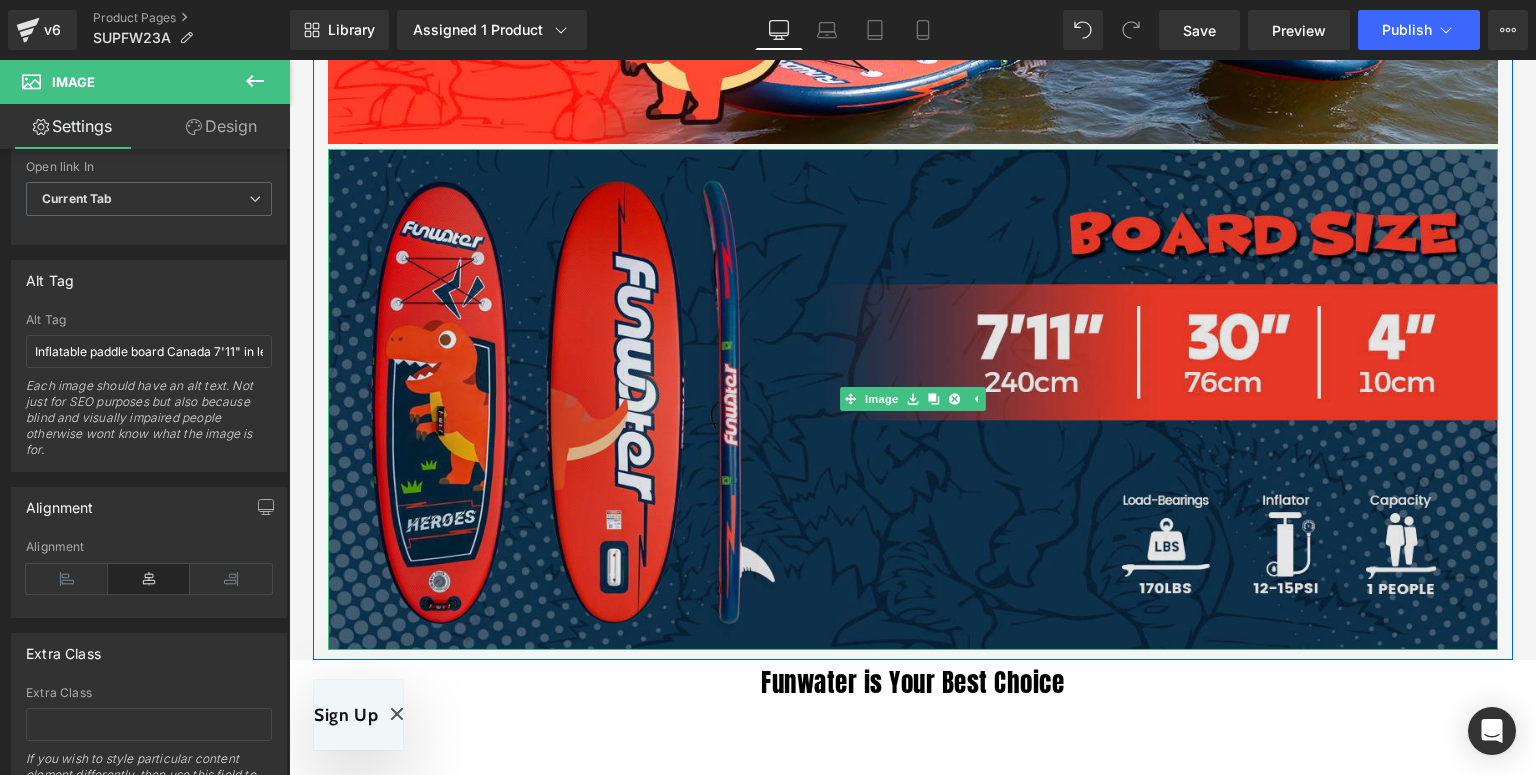 click at bounding box center (913, 399) 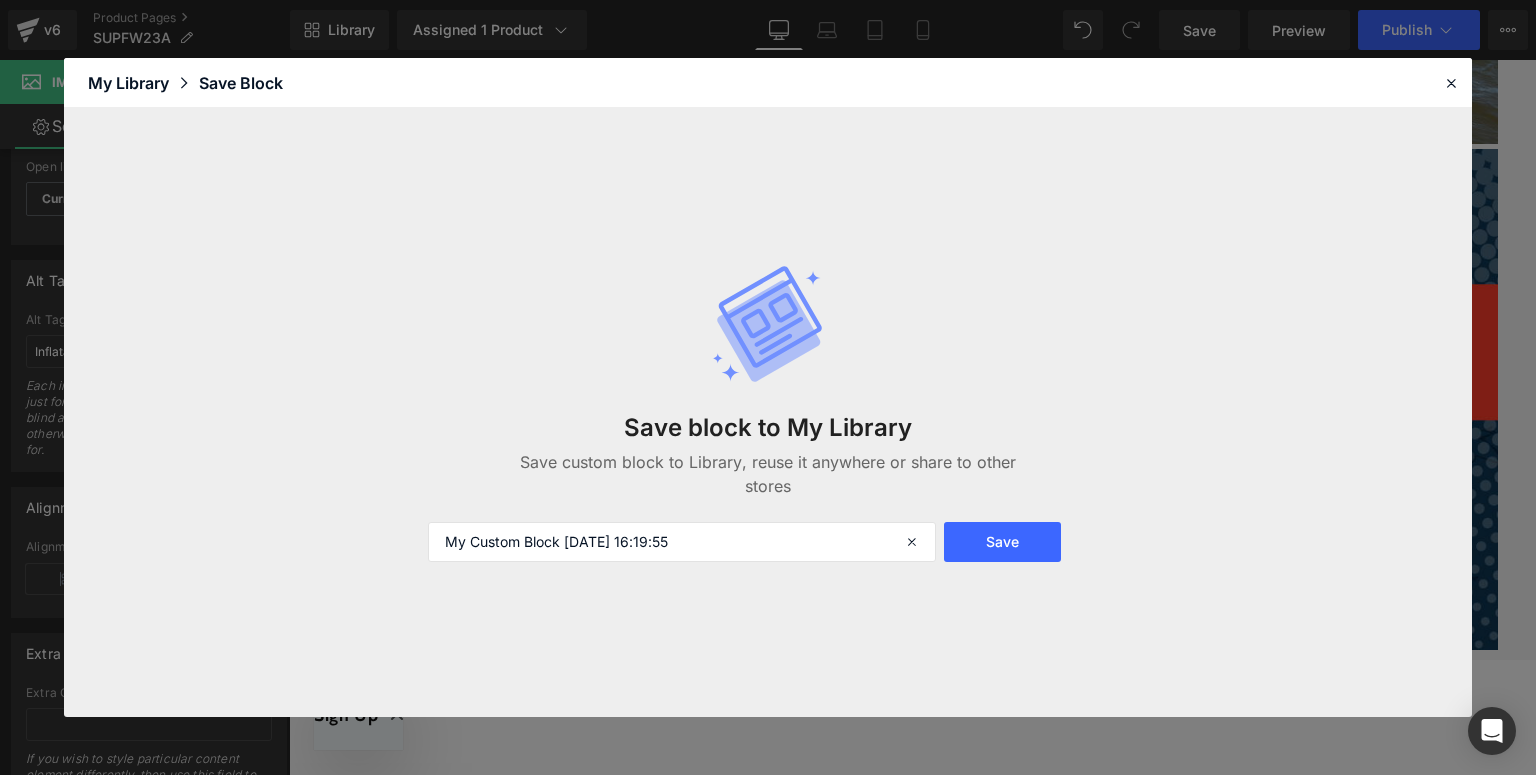 click on "Save block to My Library  Save custom block to Library, reuse it anywhere or share to other stores" at bounding box center [768, 443] 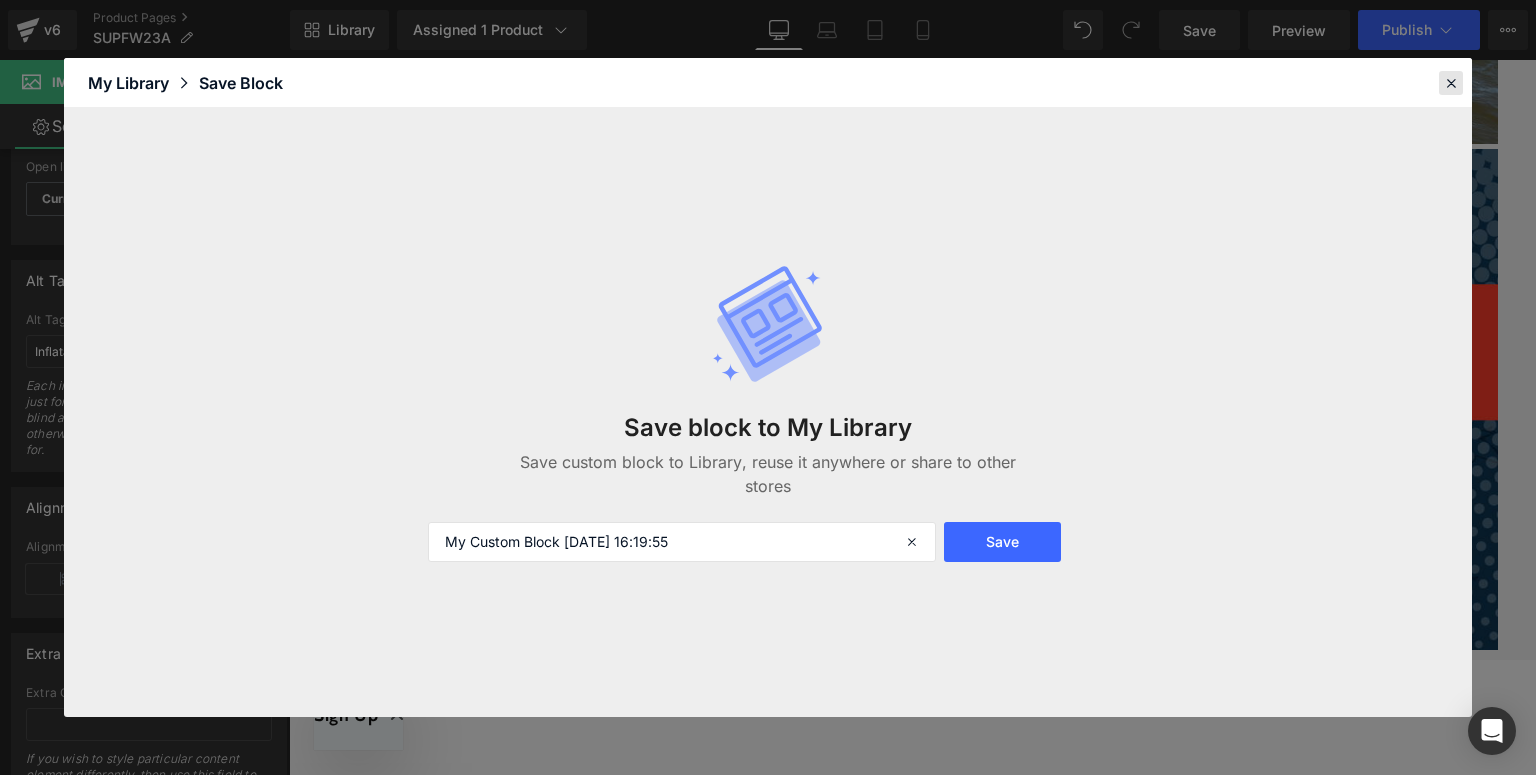 click at bounding box center (1451, 83) 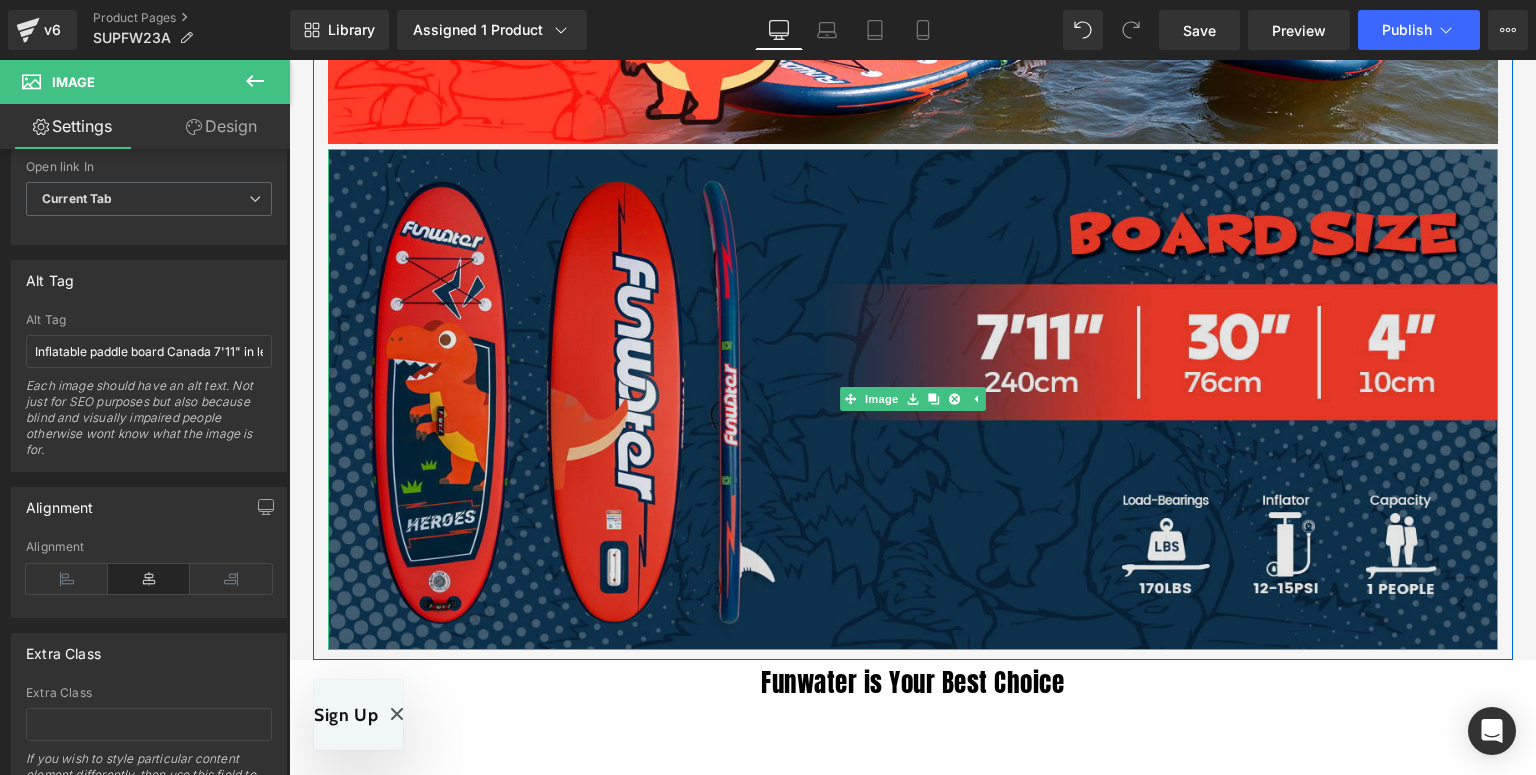 click at bounding box center [913, 399] 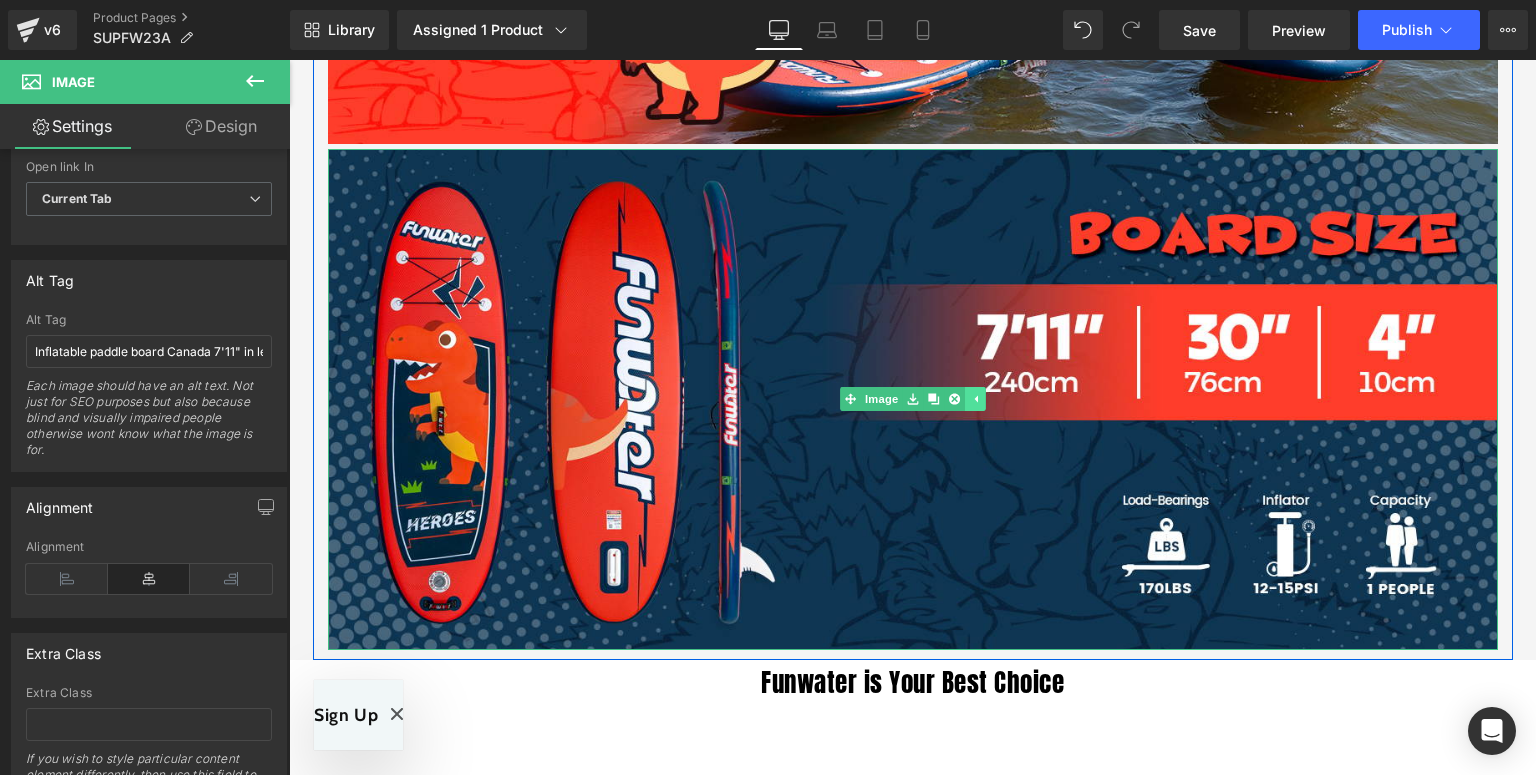 click 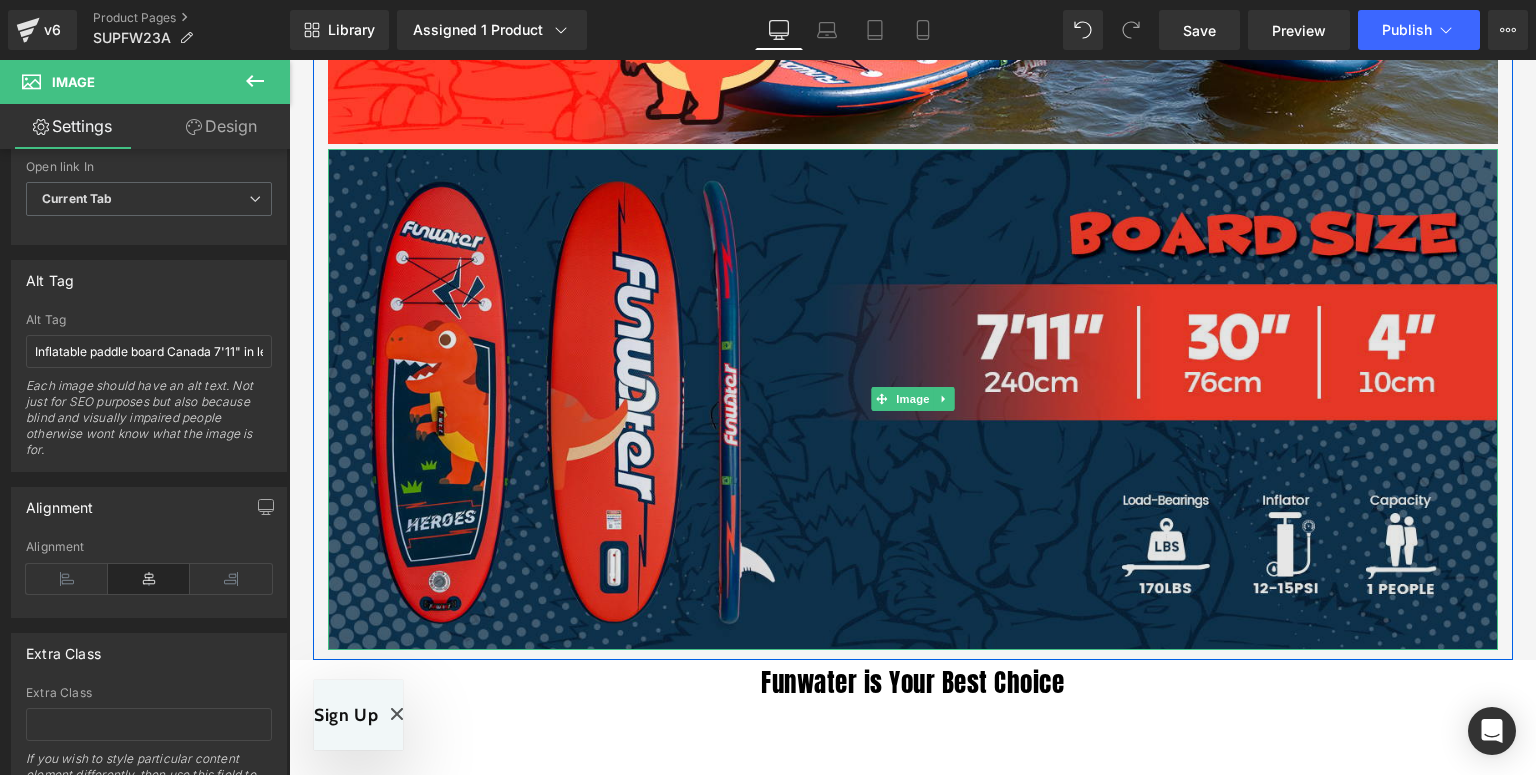 click at bounding box center [913, 399] 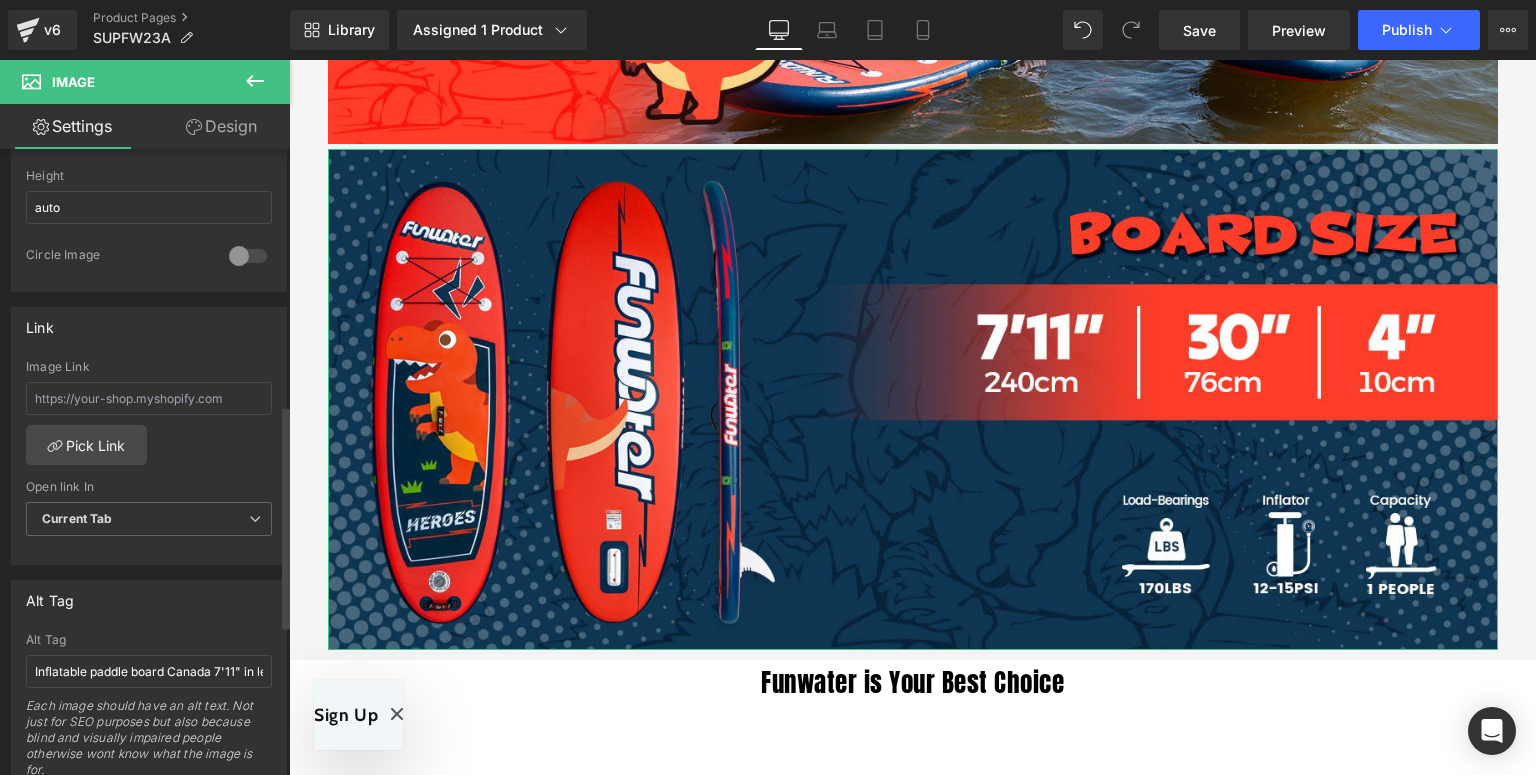 scroll, scrollTop: 400, scrollLeft: 0, axis: vertical 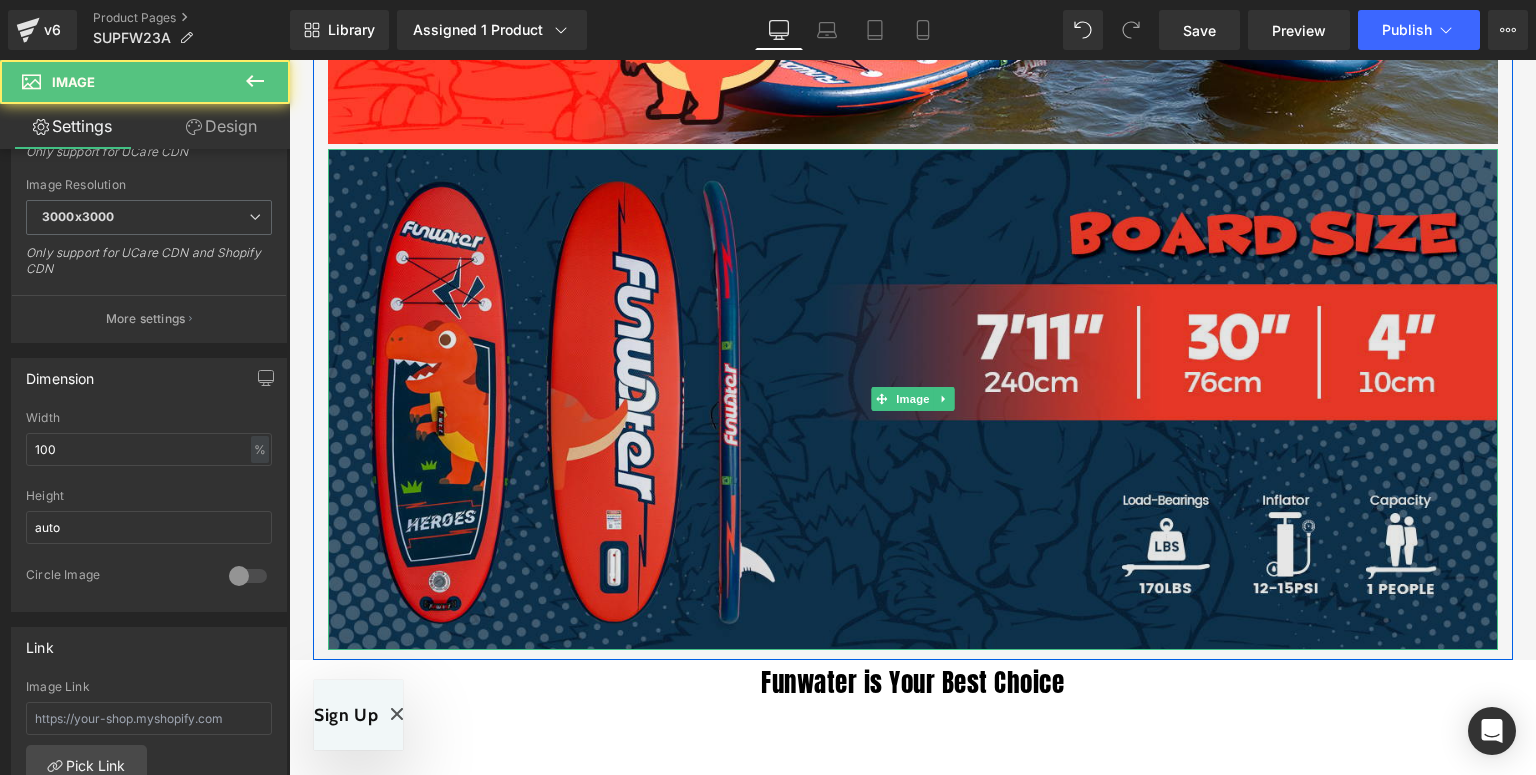 click at bounding box center [913, 399] 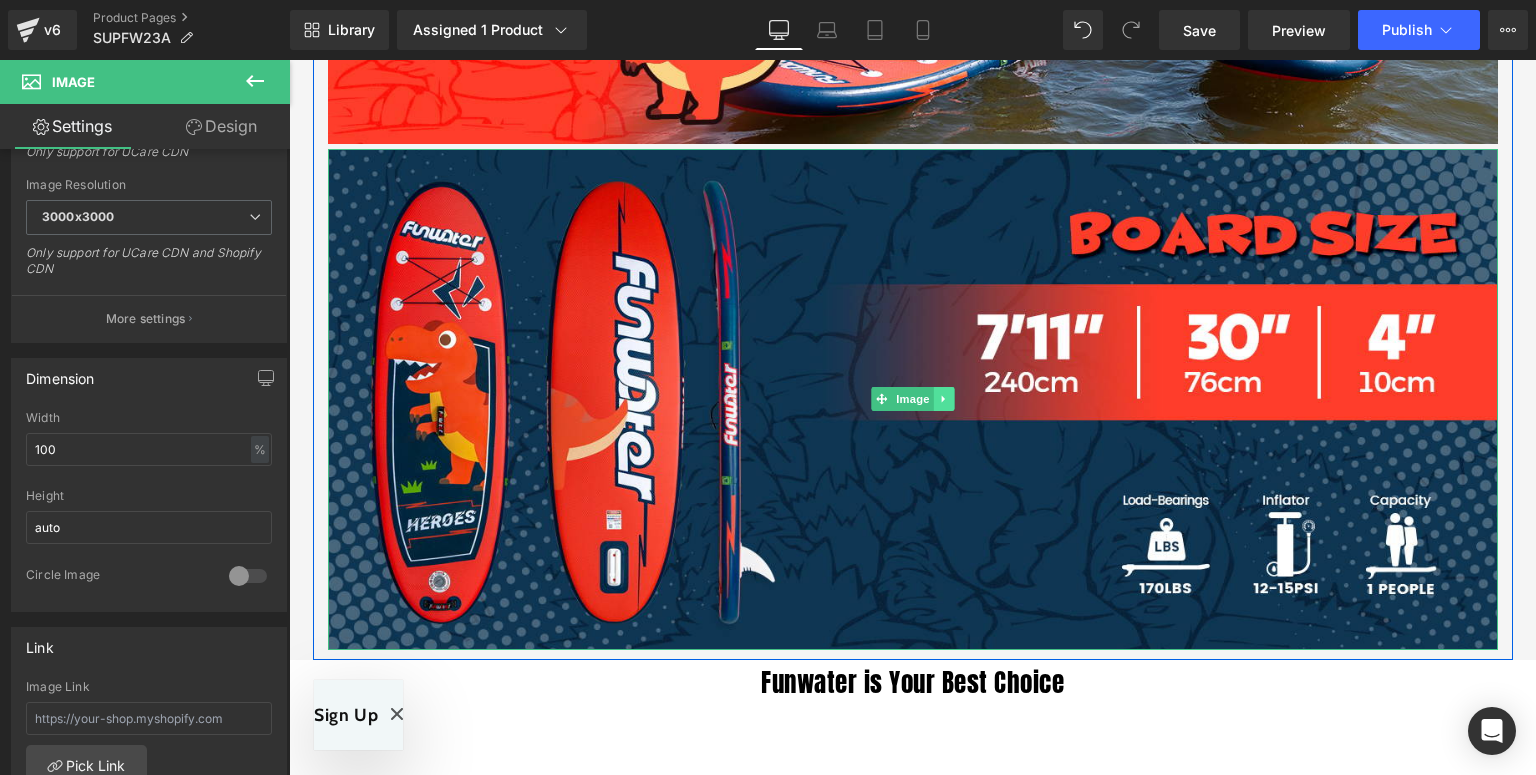 click at bounding box center (943, 399) 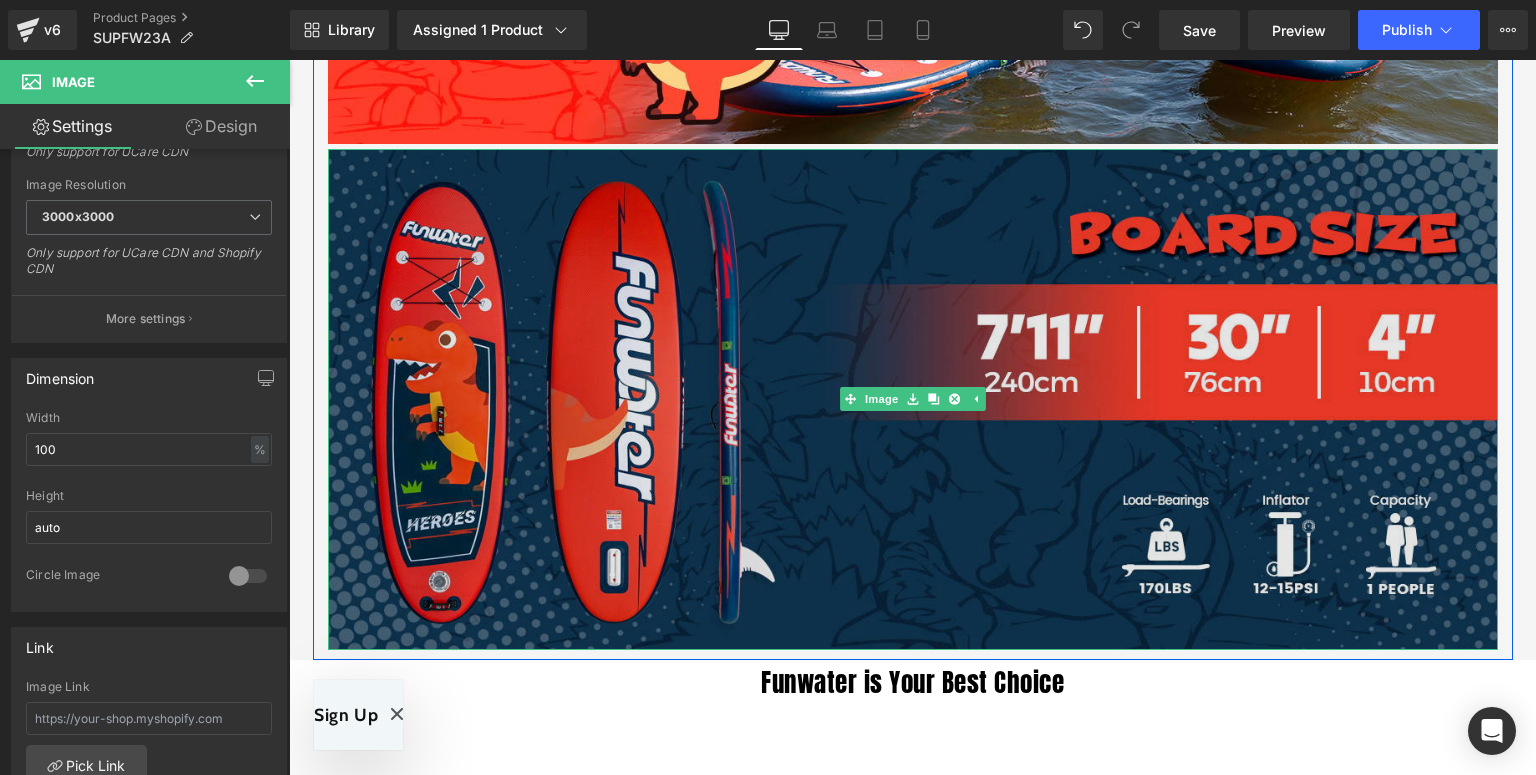 drag, startPoint x: 932, startPoint y: 399, endPoint x: 834, endPoint y: 540, distance: 171.71198 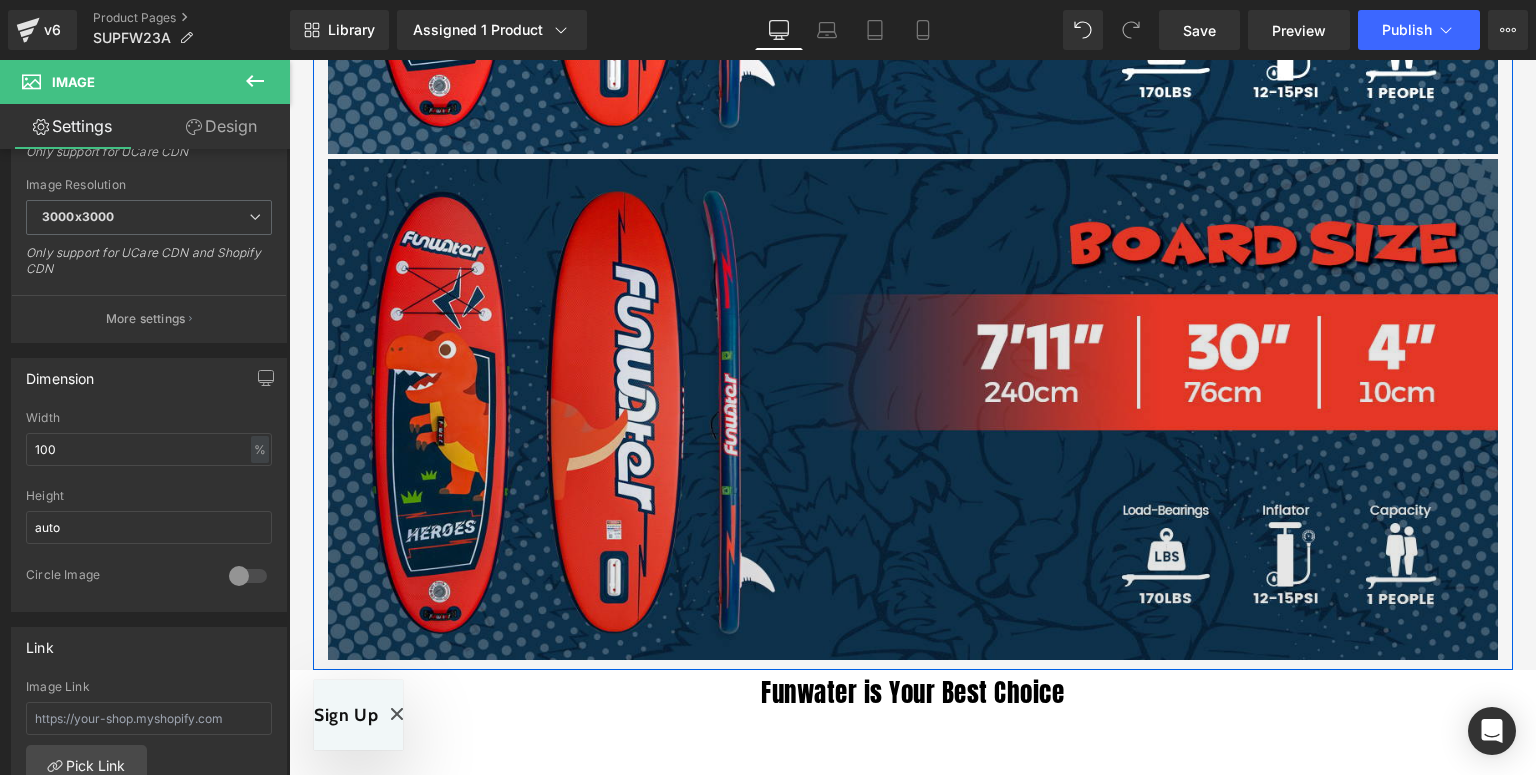 scroll, scrollTop: 2375, scrollLeft: 0, axis: vertical 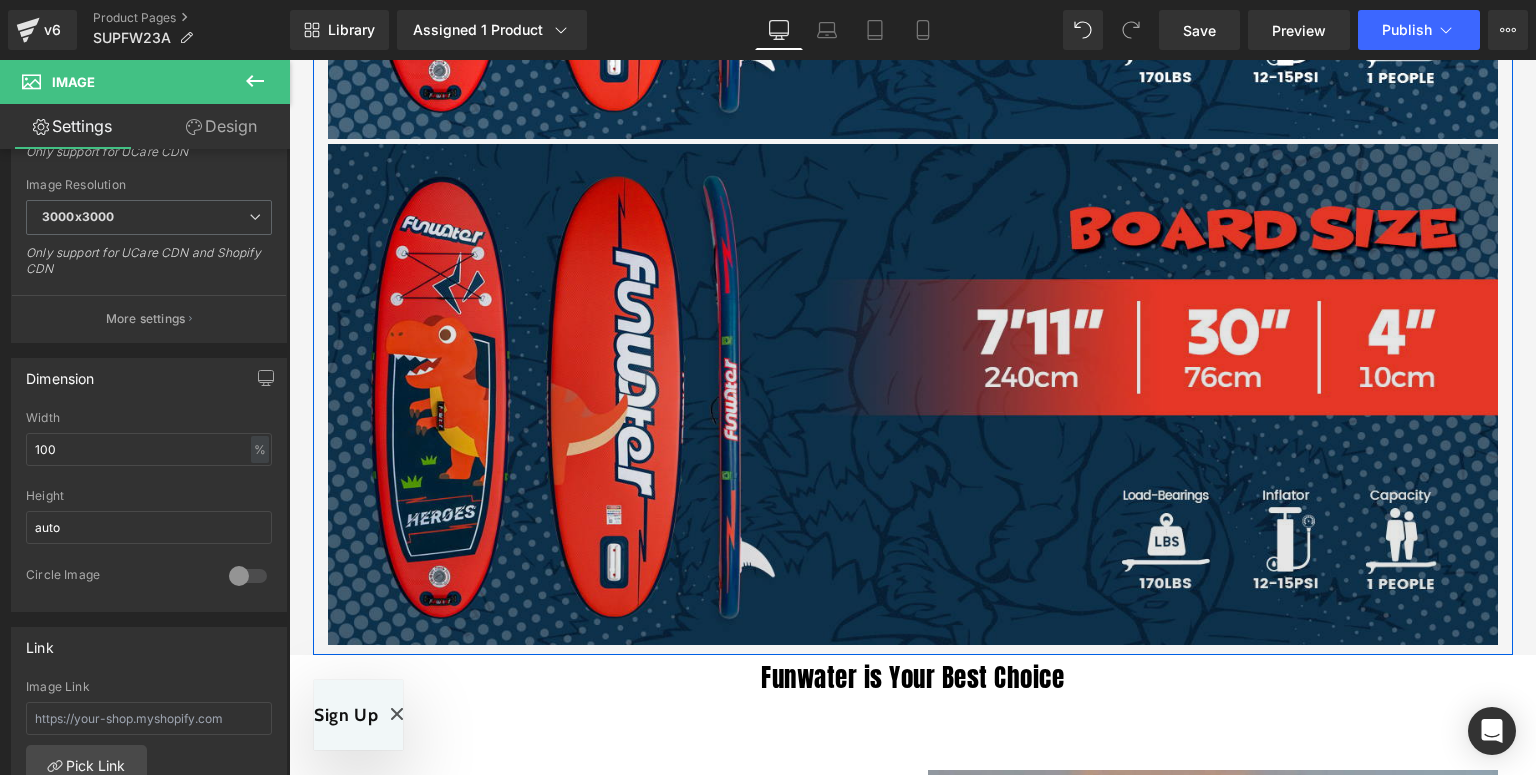 click at bounding box center (913, 394) 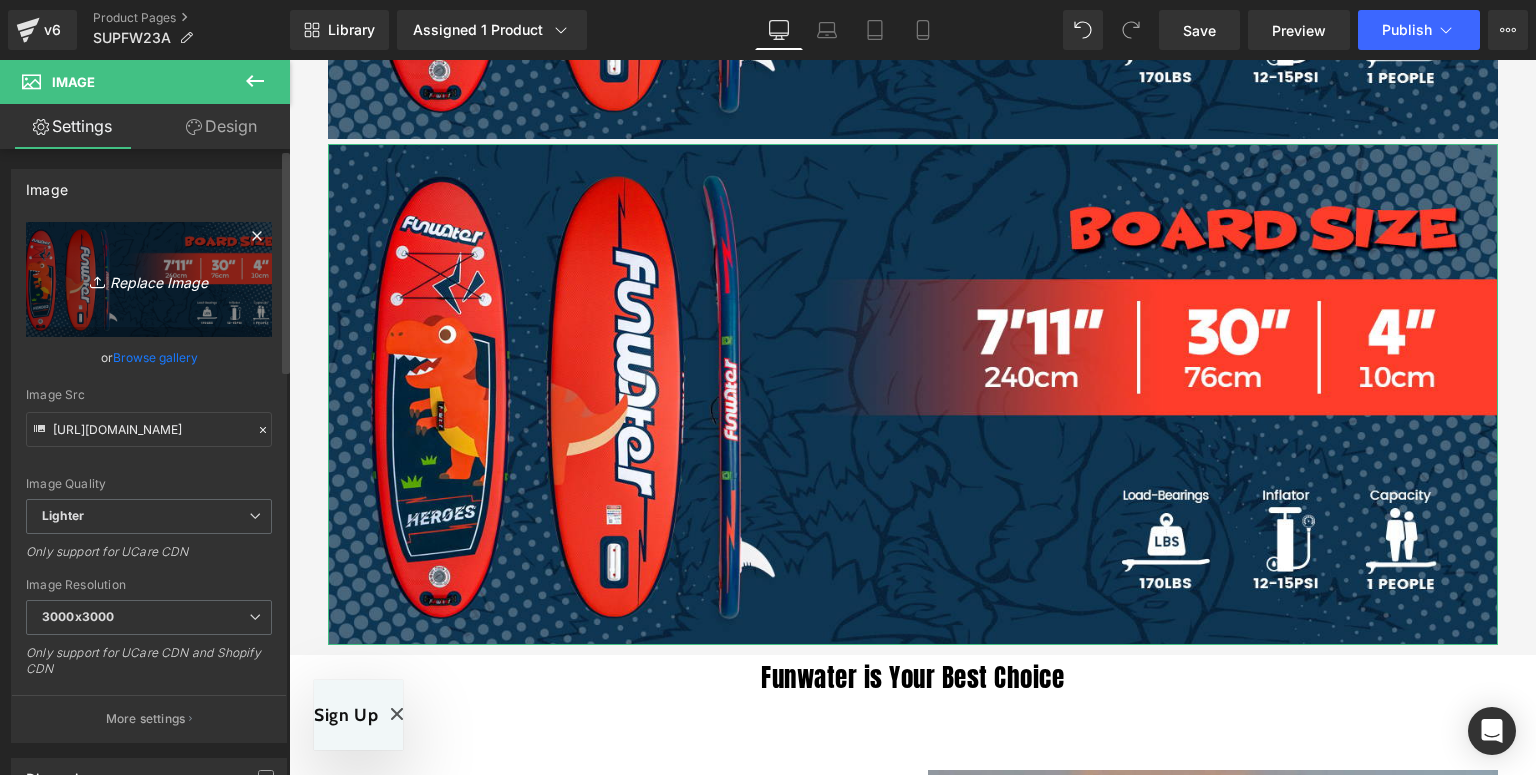 click on "Replace Image" at bounding box center [149, 279] 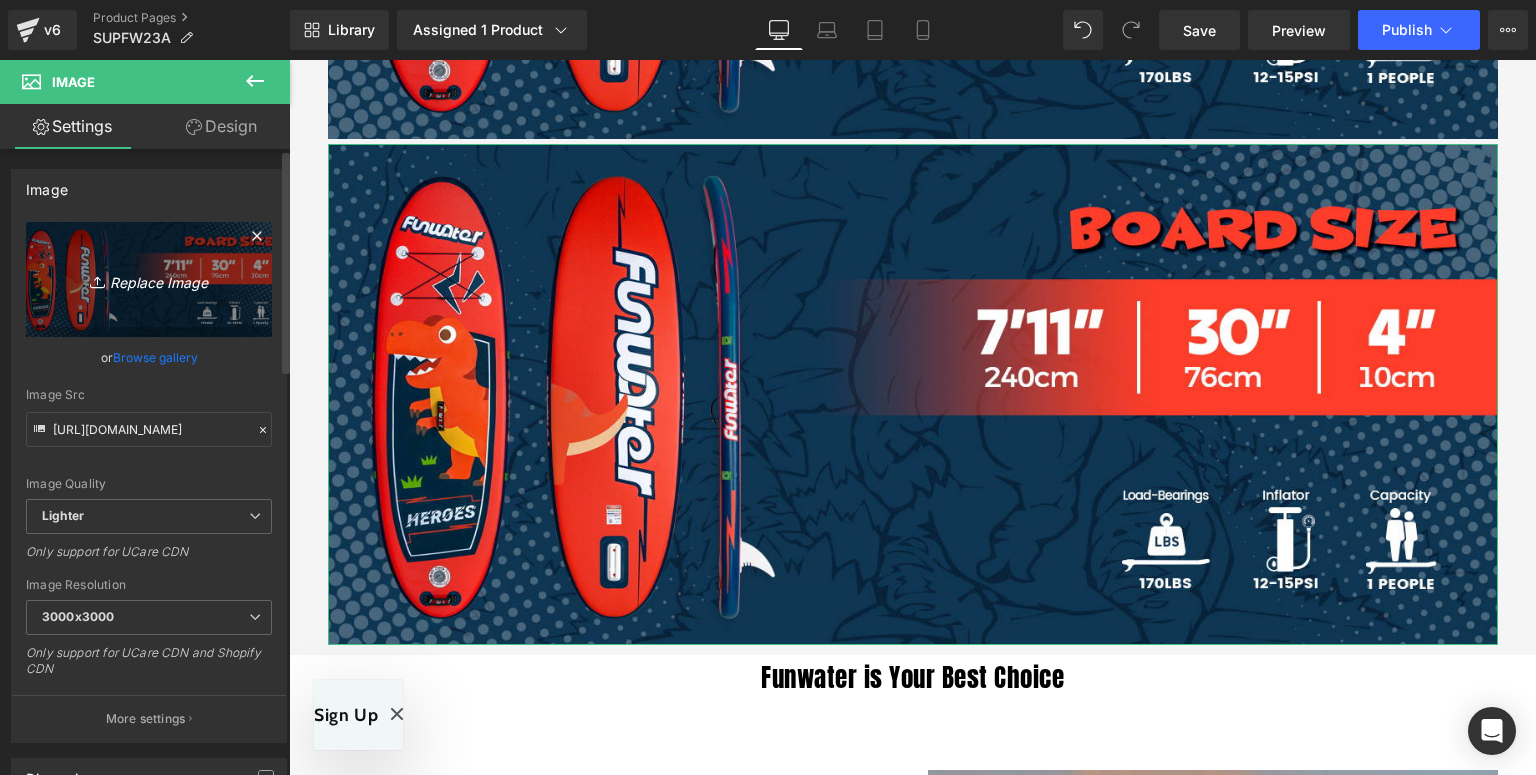 type on "C:\fakepath\FW23A-详情页-新_03.jpg" 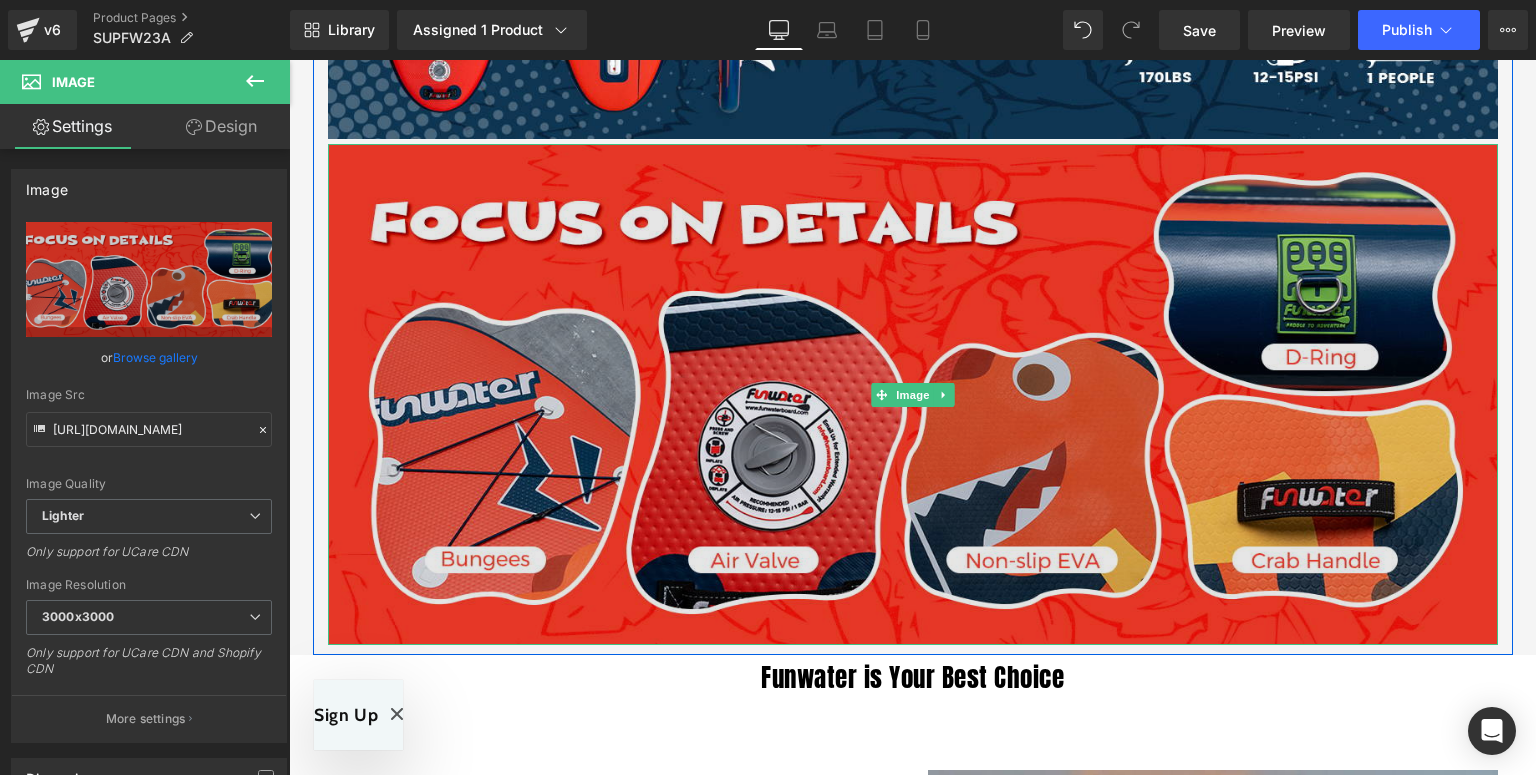 click at bounding box center [913, 394] 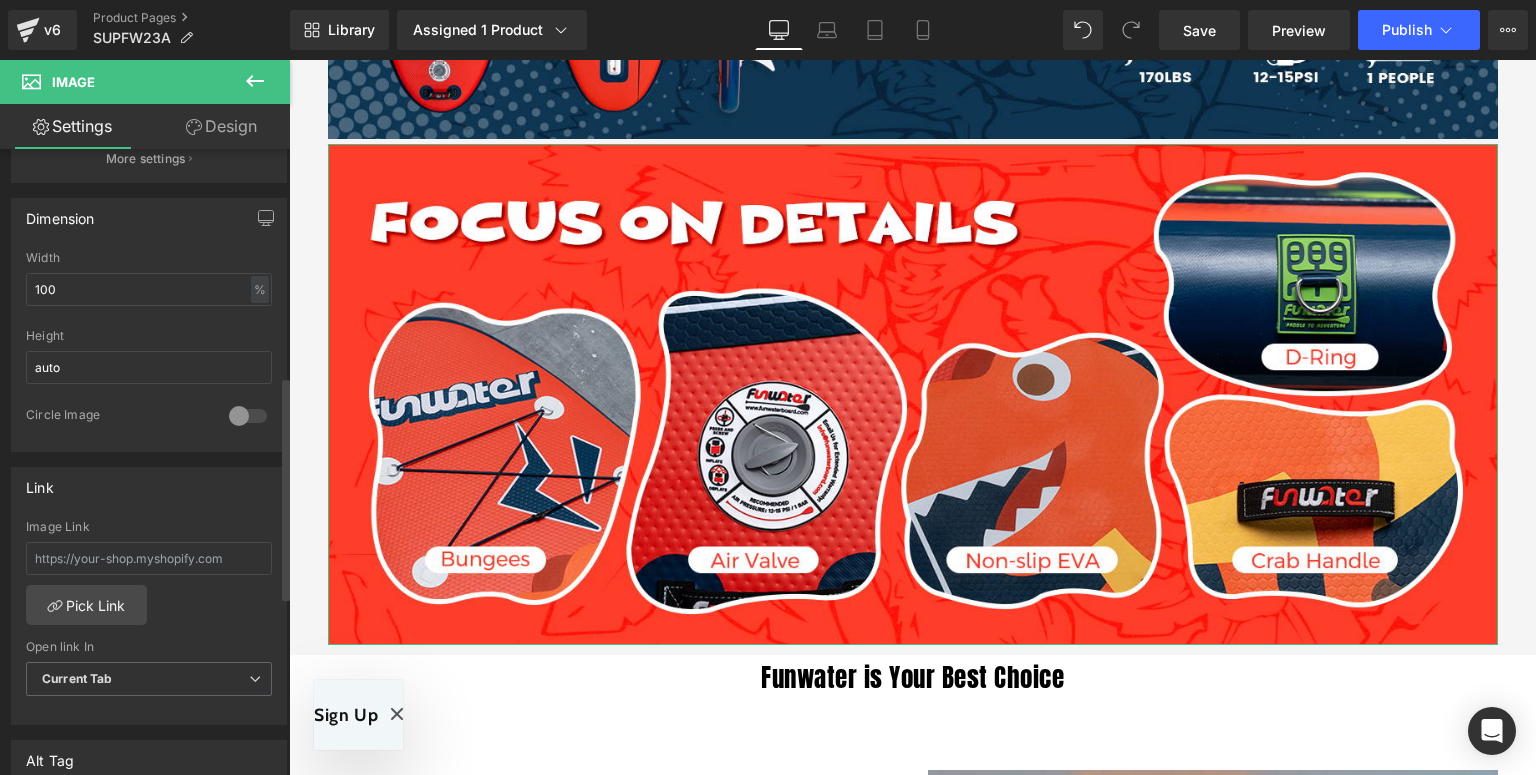 scroll, scrollTop: 880, scrollLeft: 0, axis: vertical 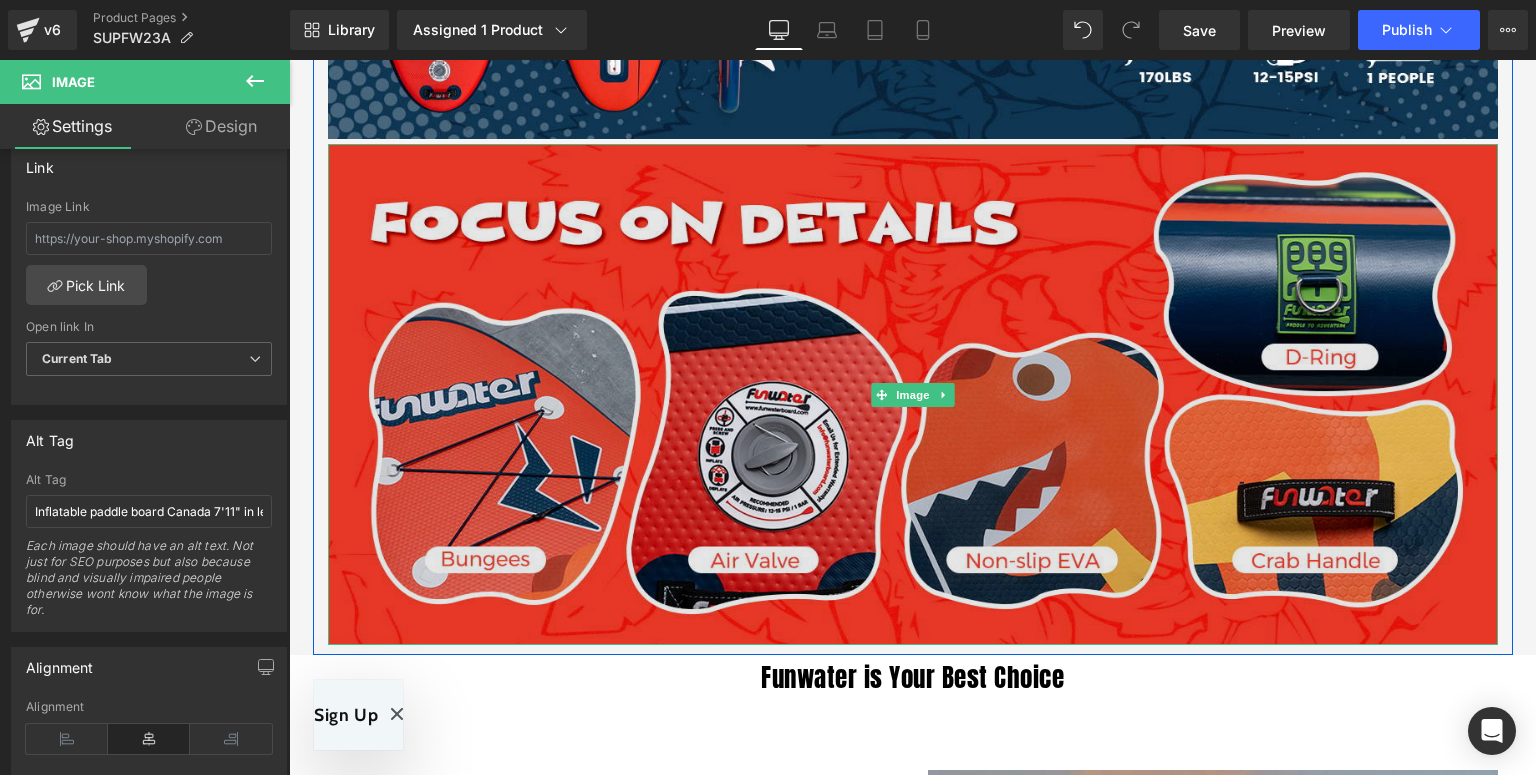 click at bounding box center [913, 394] 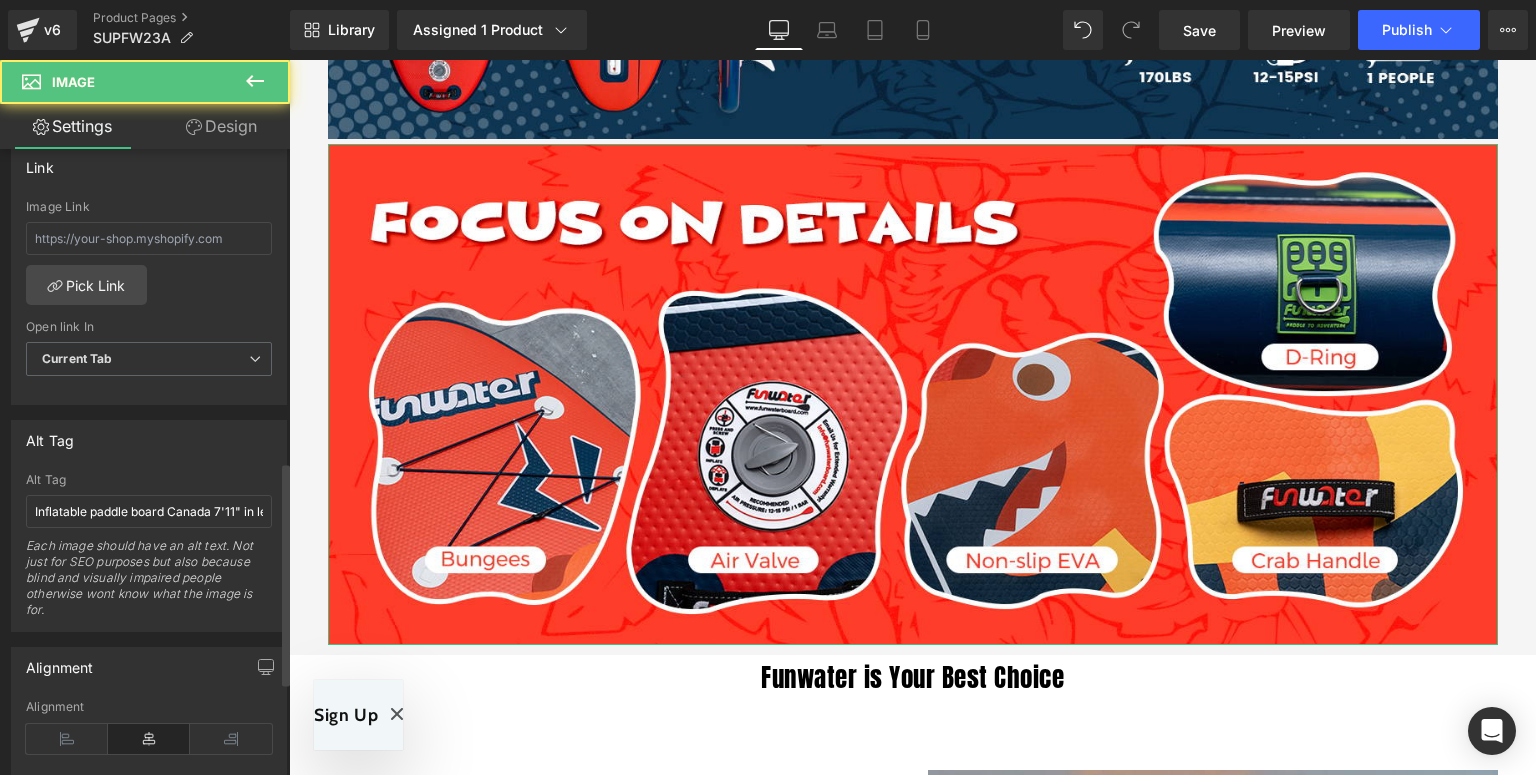 scroll, scrollTop: 960, scrollLeft: 0, axis: vertical 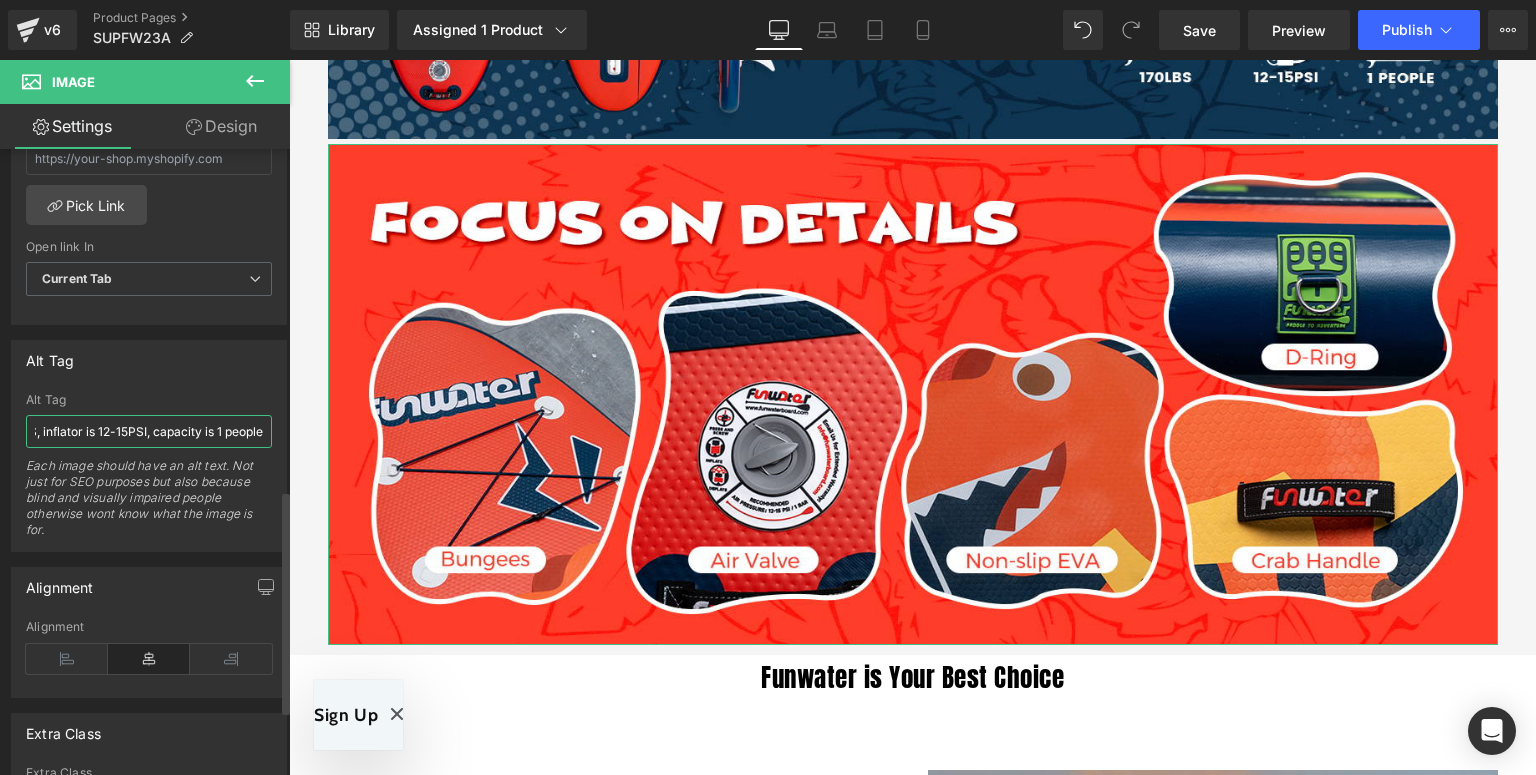 drag, startPoint x: 35, startPoint y: 431, endPoint x: 269, endPoint y: 431, distance: 234 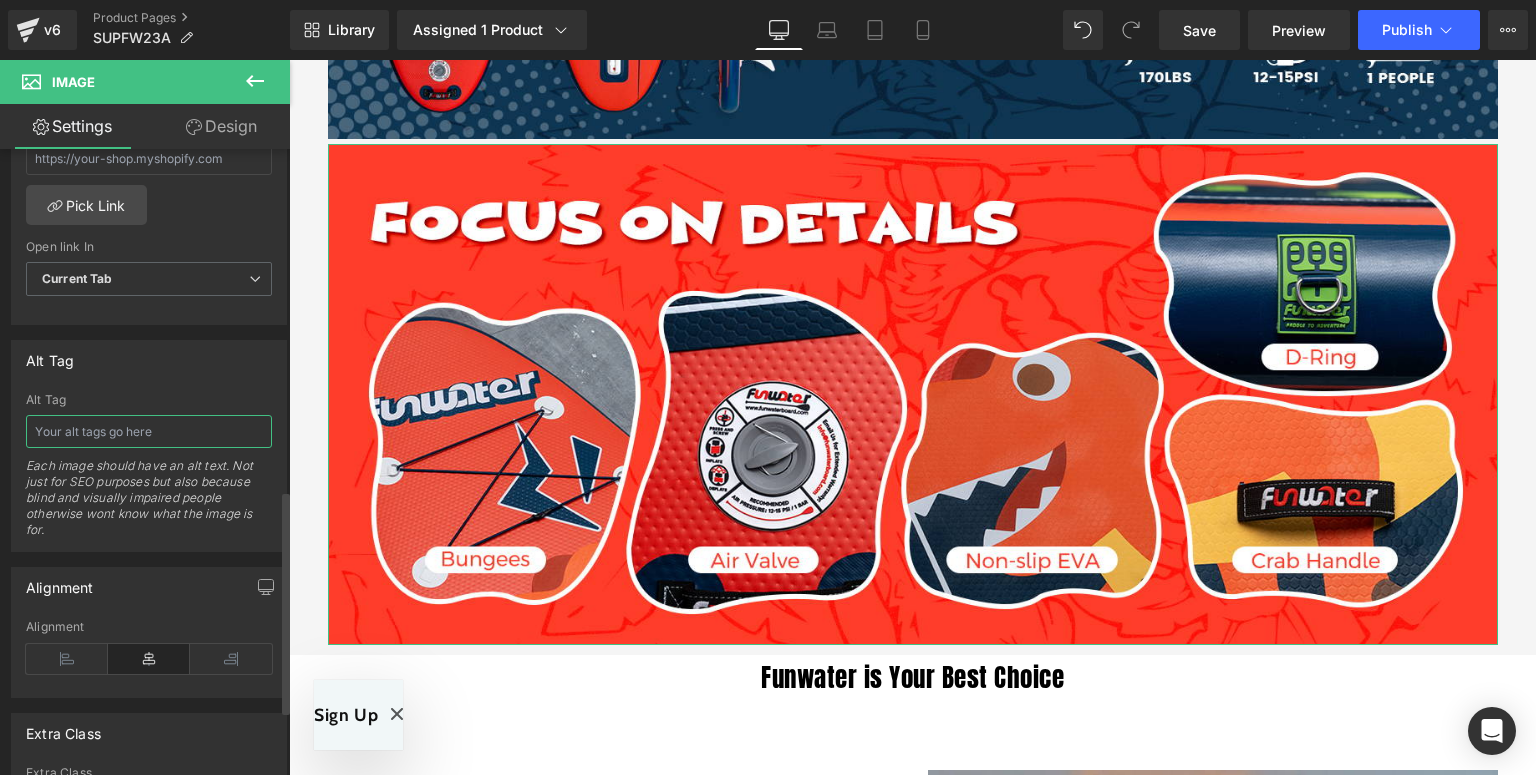scroll, scrollTop: 0, scrollLeft: 0, axis: both 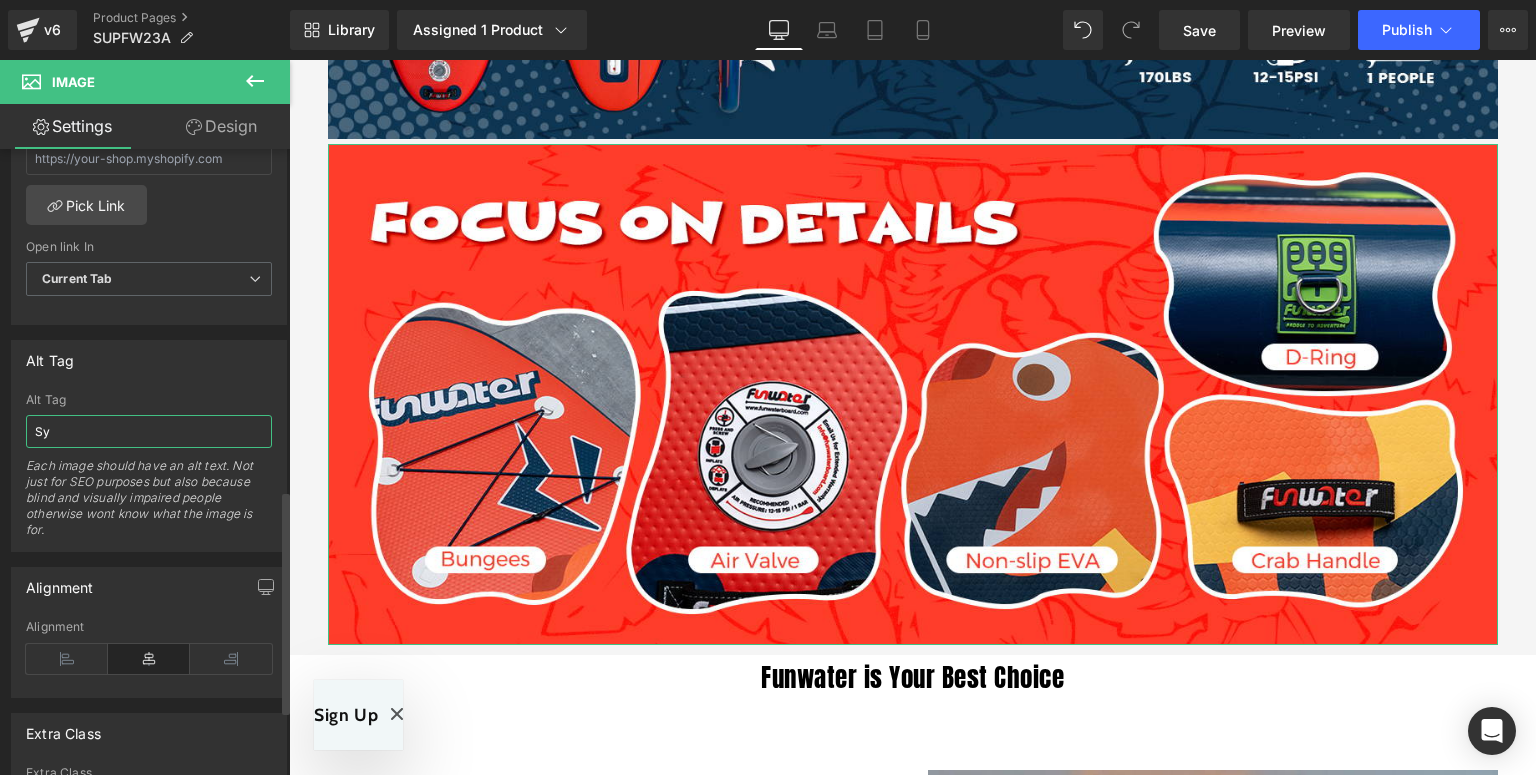 type on "S" 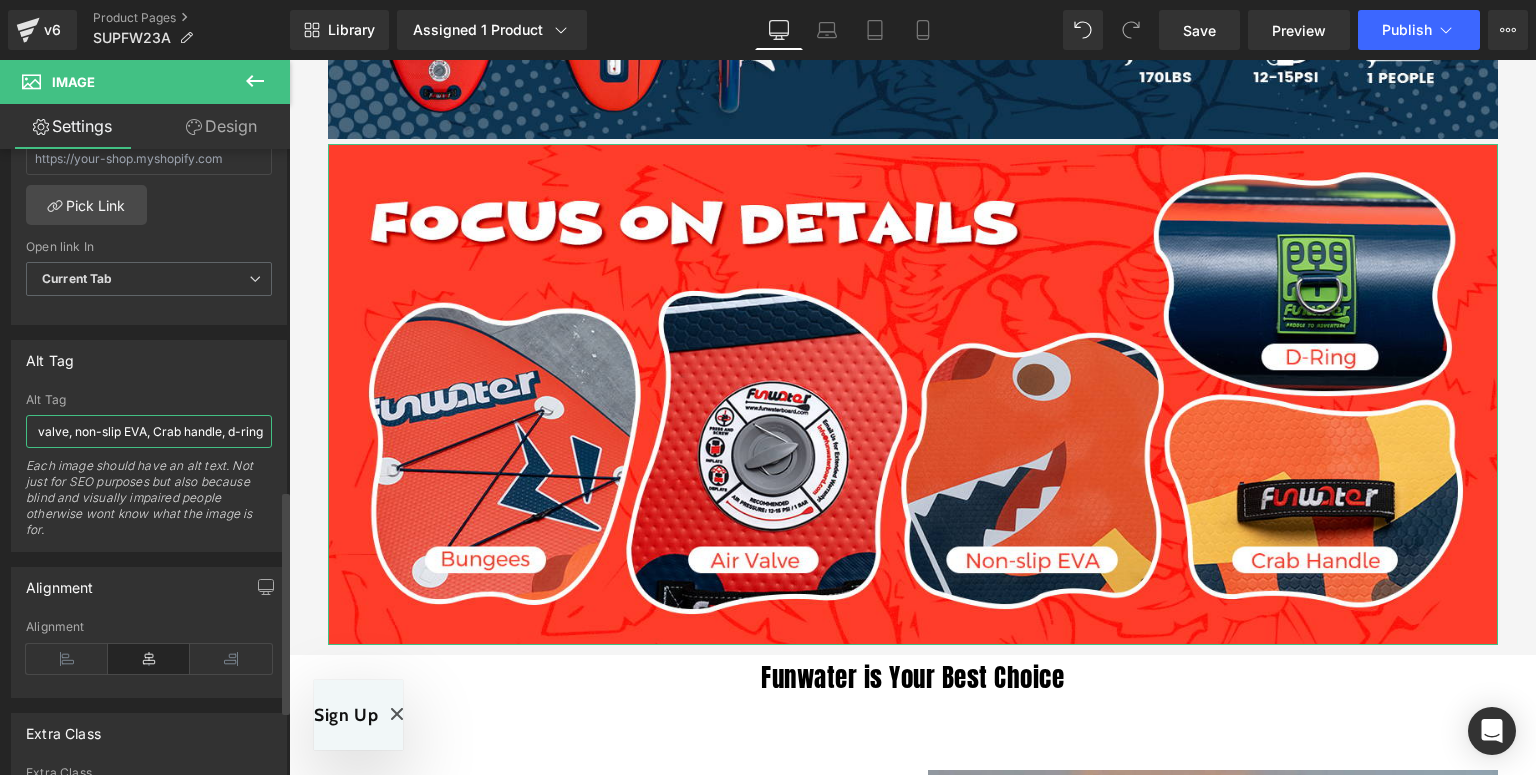 scroll, scrollTop: 0, scrollLeft: 308, axis: horizontal 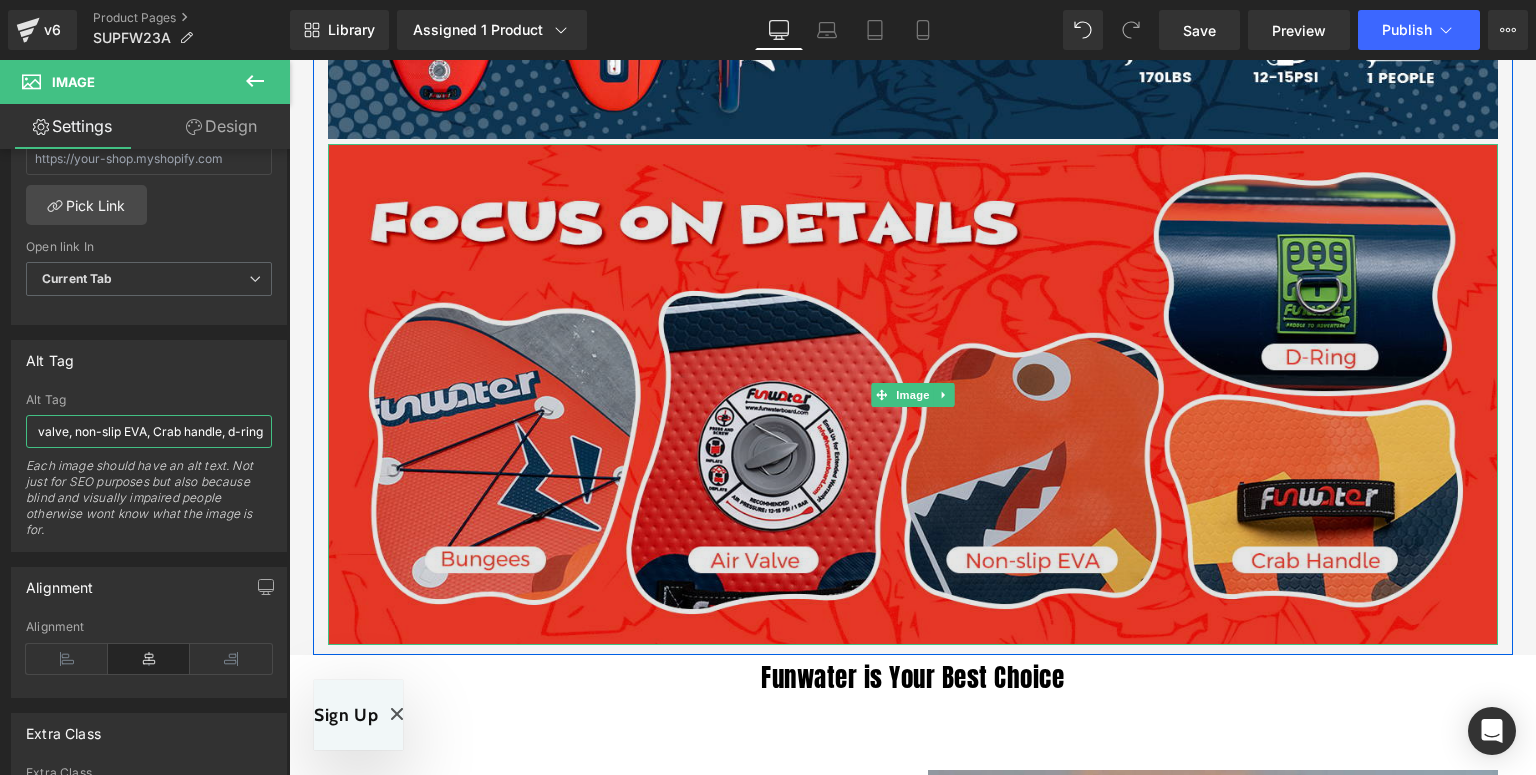 type on "Stand up paddle board focus on details: bungees, air valve, non-slip EVA, Crab handle, d-ring" 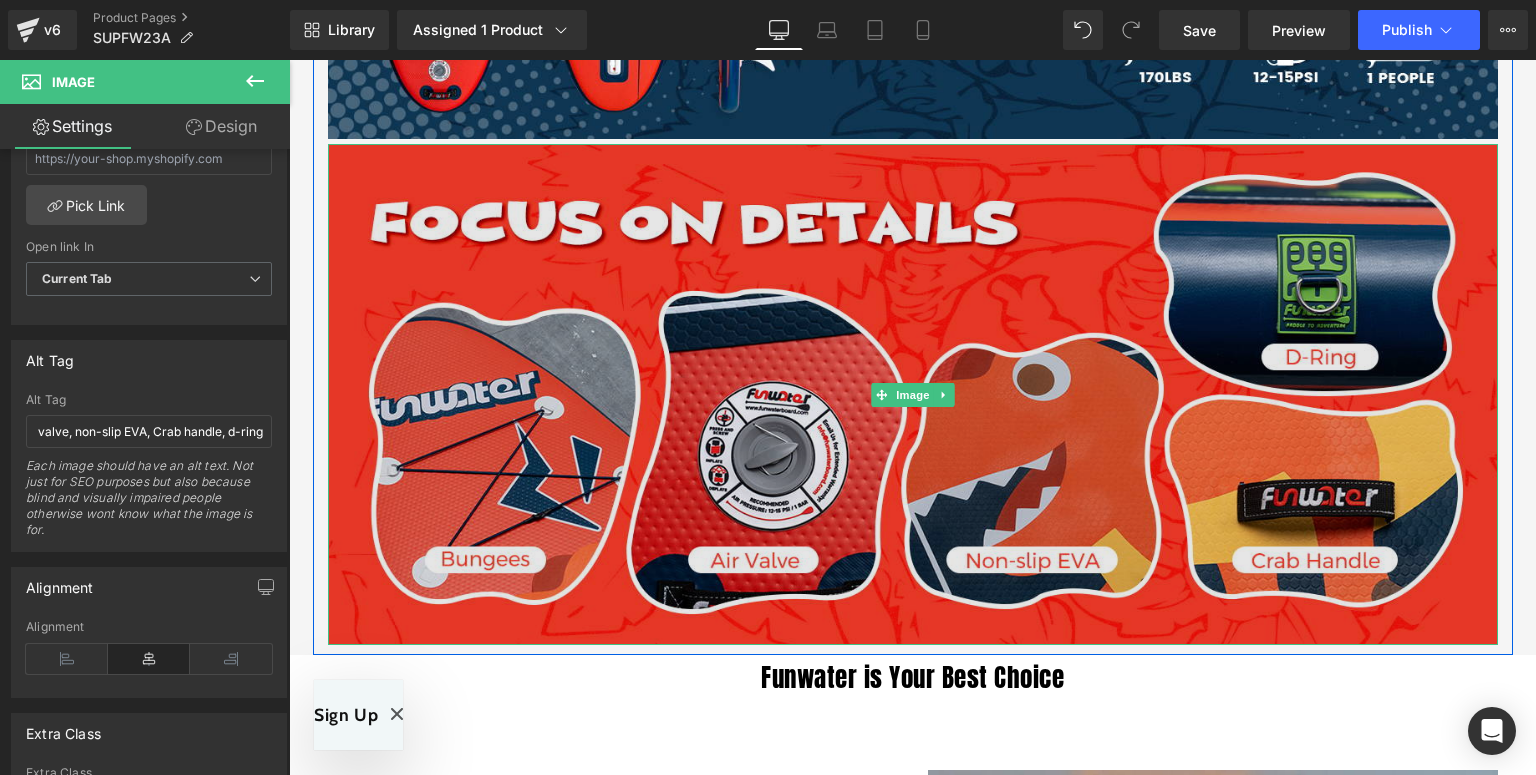 click at bounding box center (913, 394) 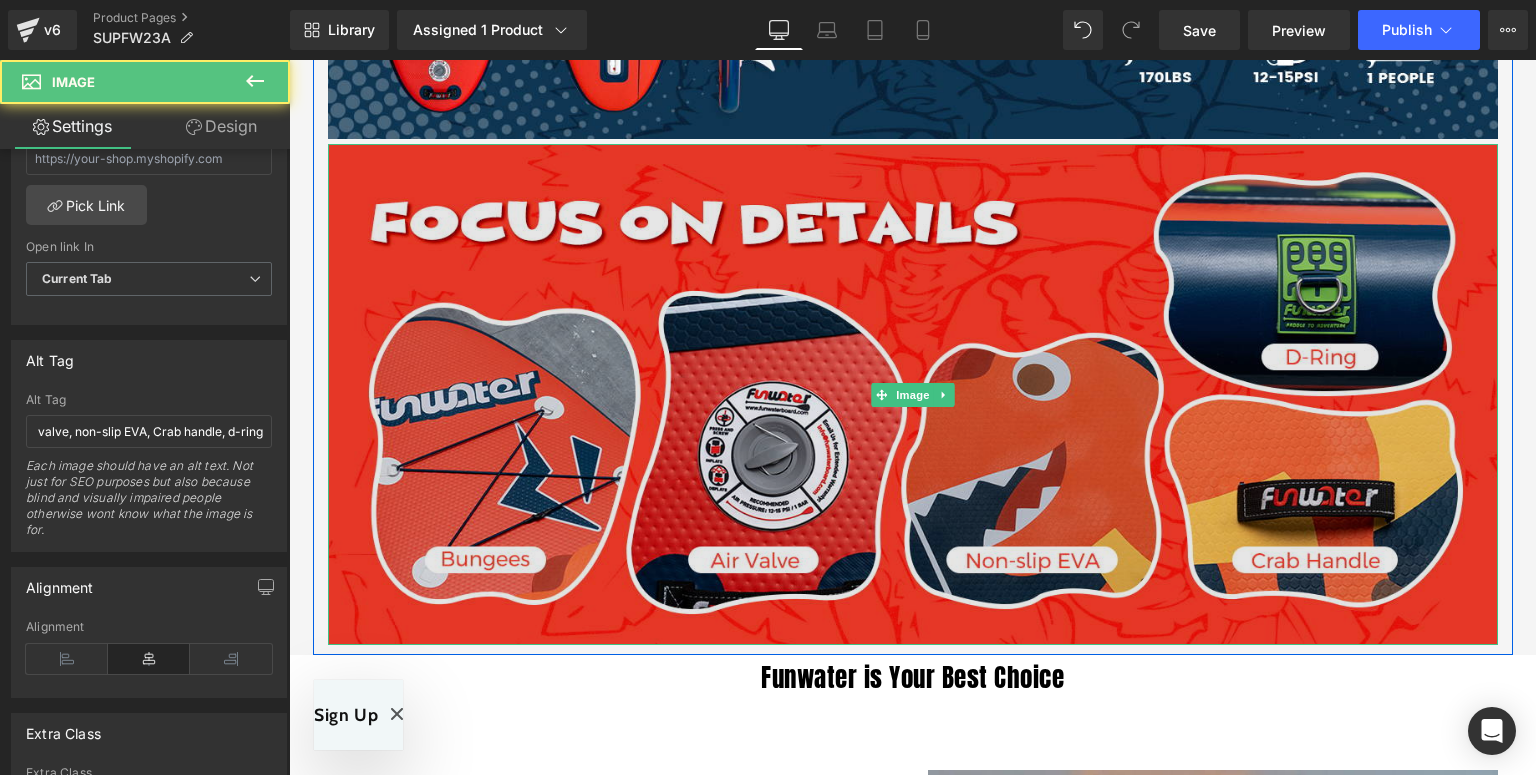 scroll, scrollTop: 0, scrollLeft: 0, axis: both 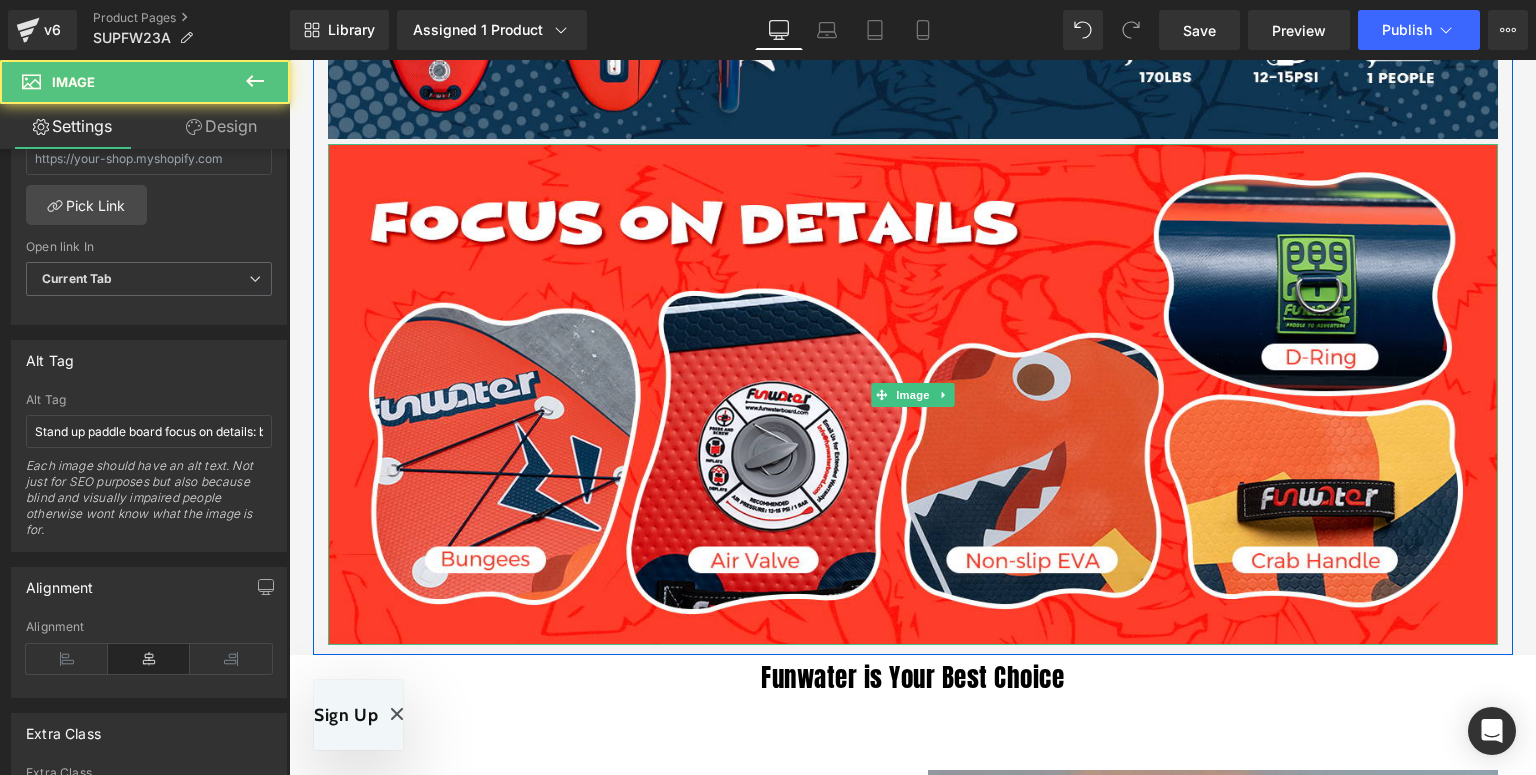 click 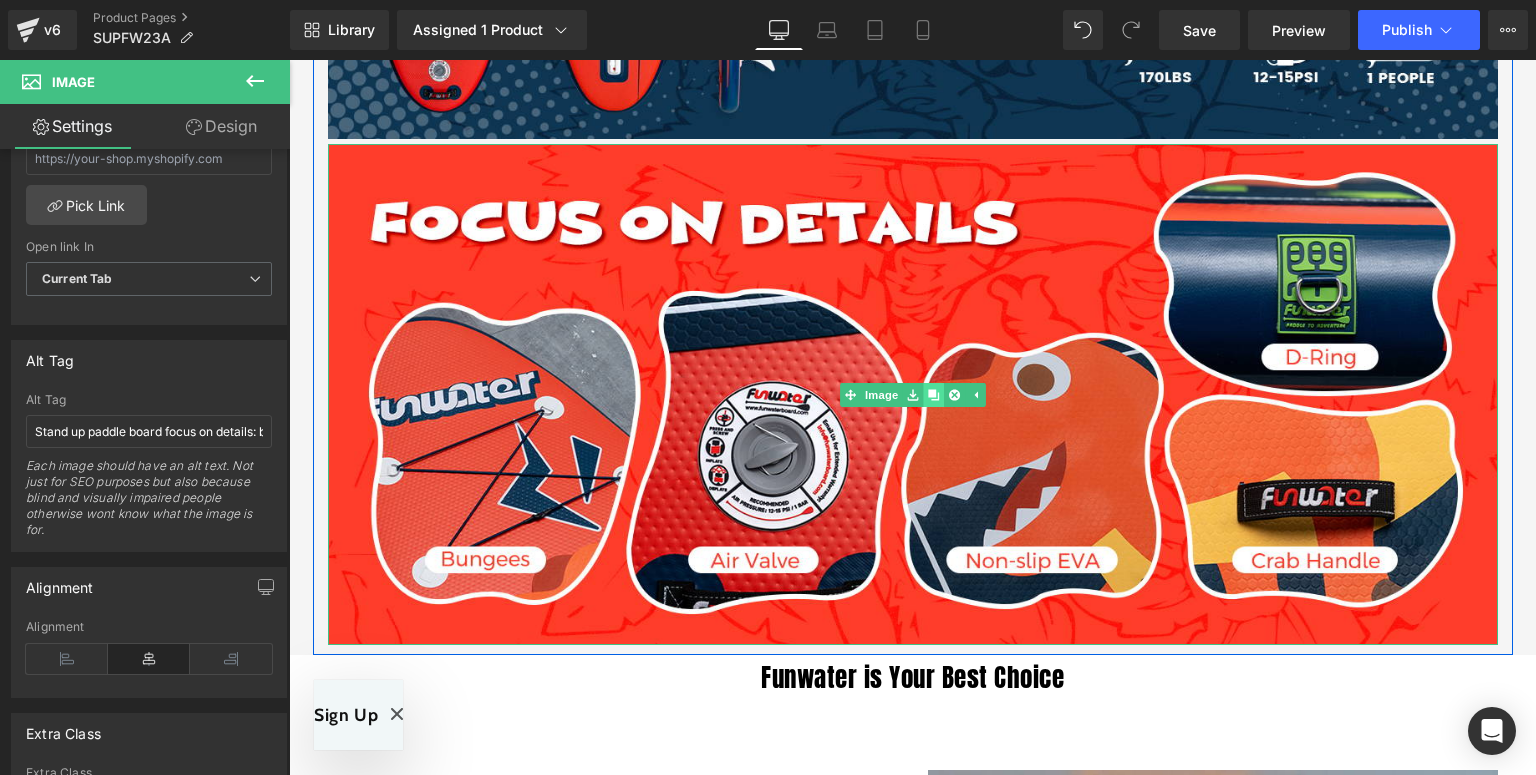 click 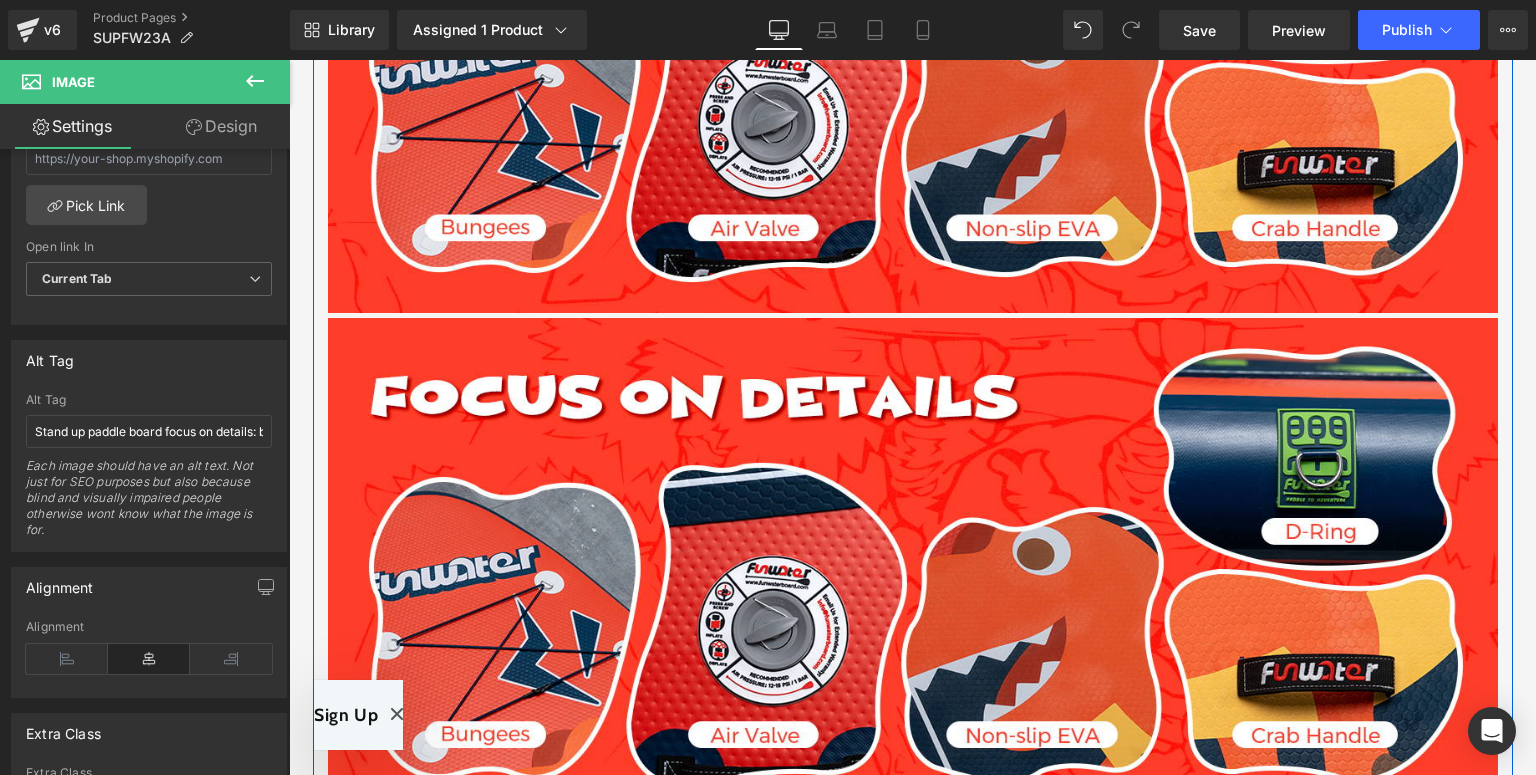 scroll, scrollTop: 2881, scrollLeft: 0, axis: vertical 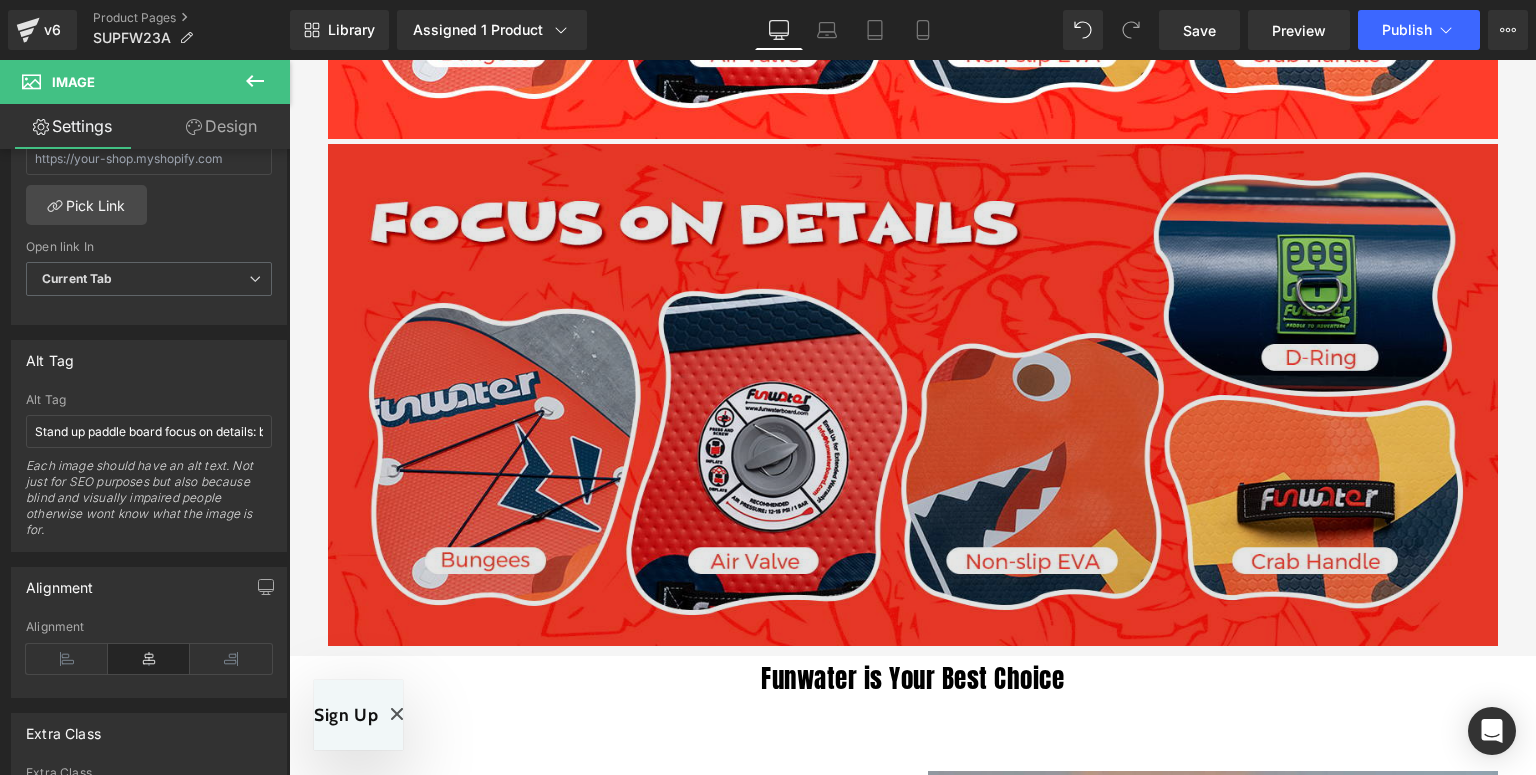 click at bounding box center (913, 394) 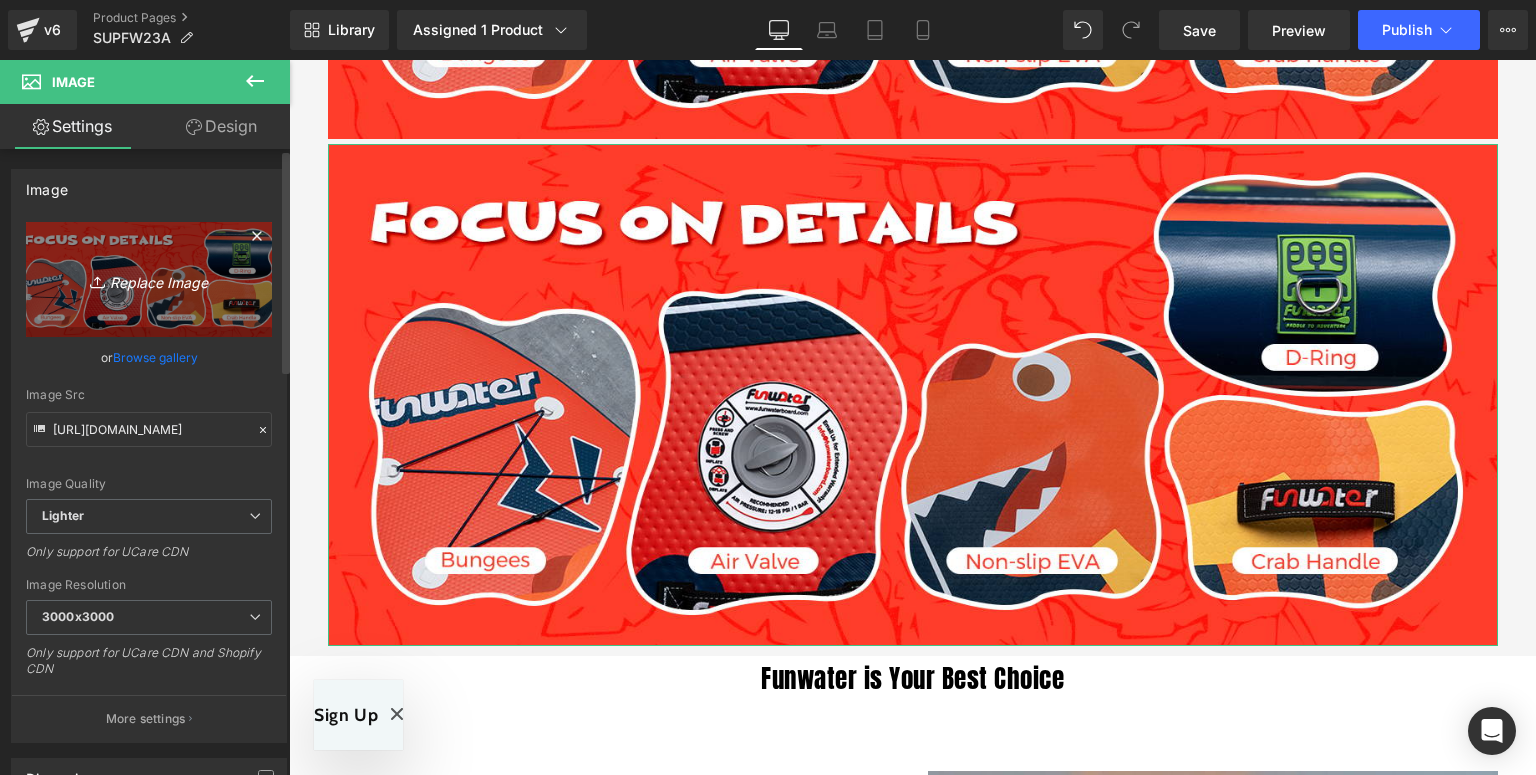 click on "Replace Image" at bounding box center (149, 279) 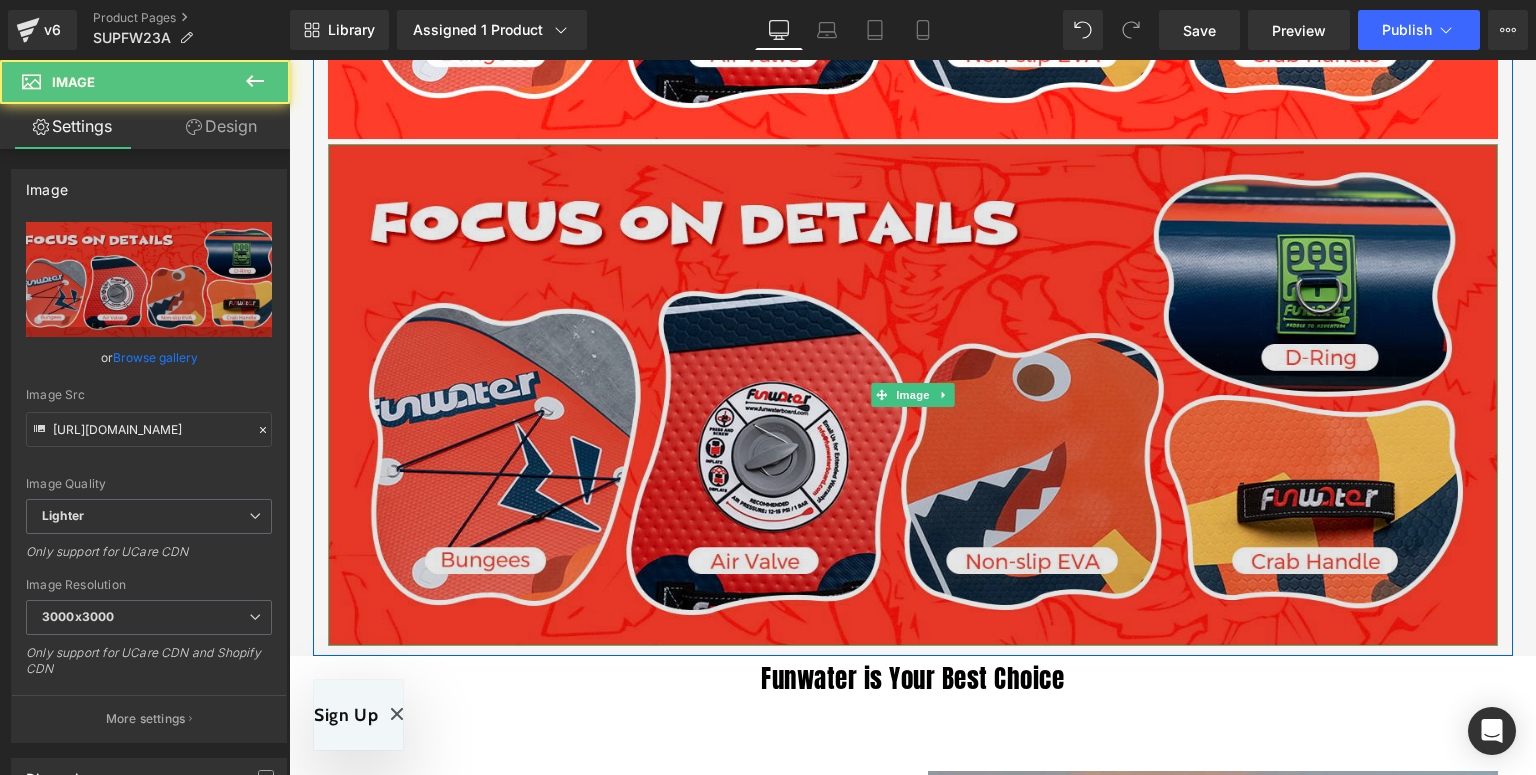 click at bounding box center (913, 394) 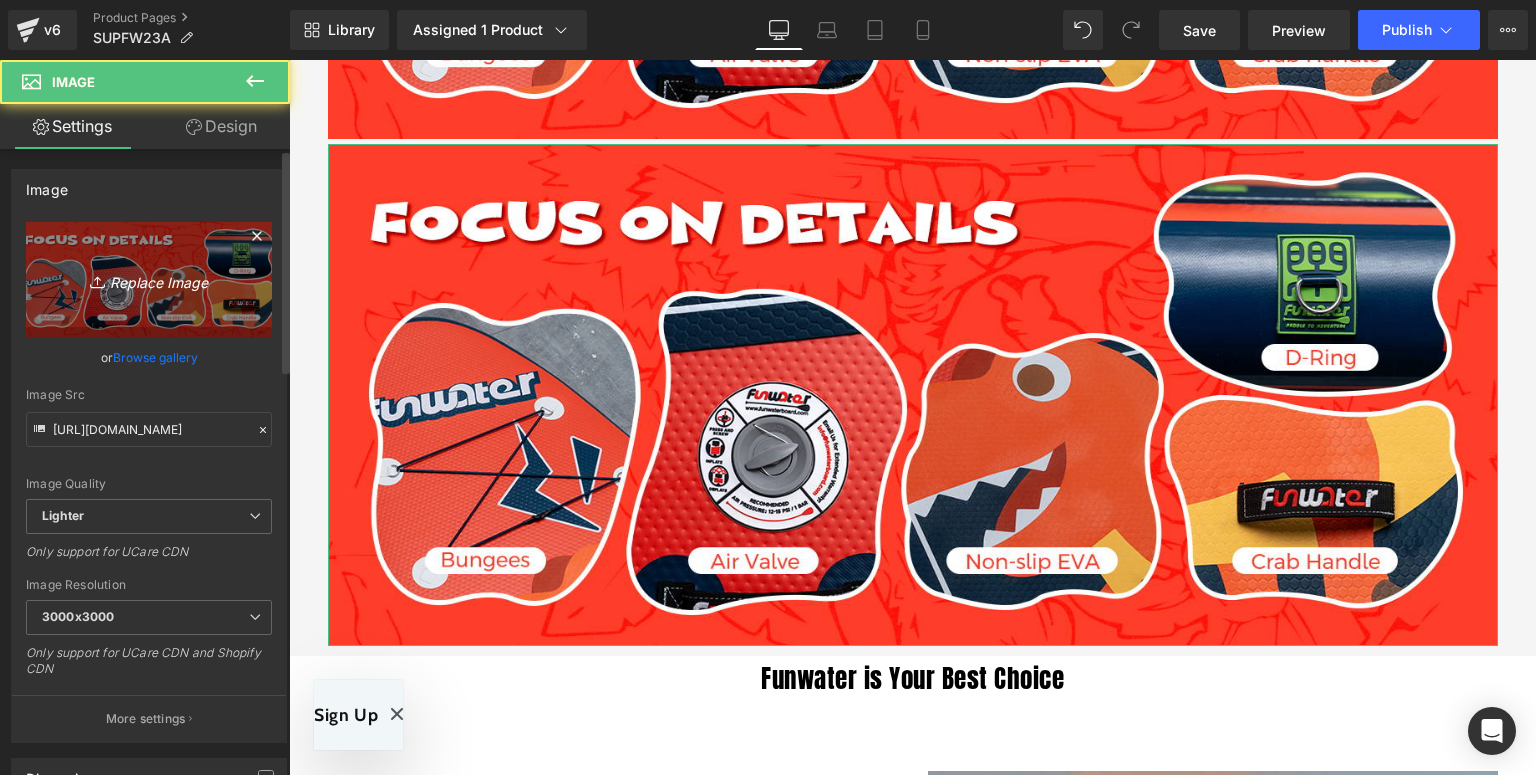 click on "Replace Image" at bounding box center [149, 279] 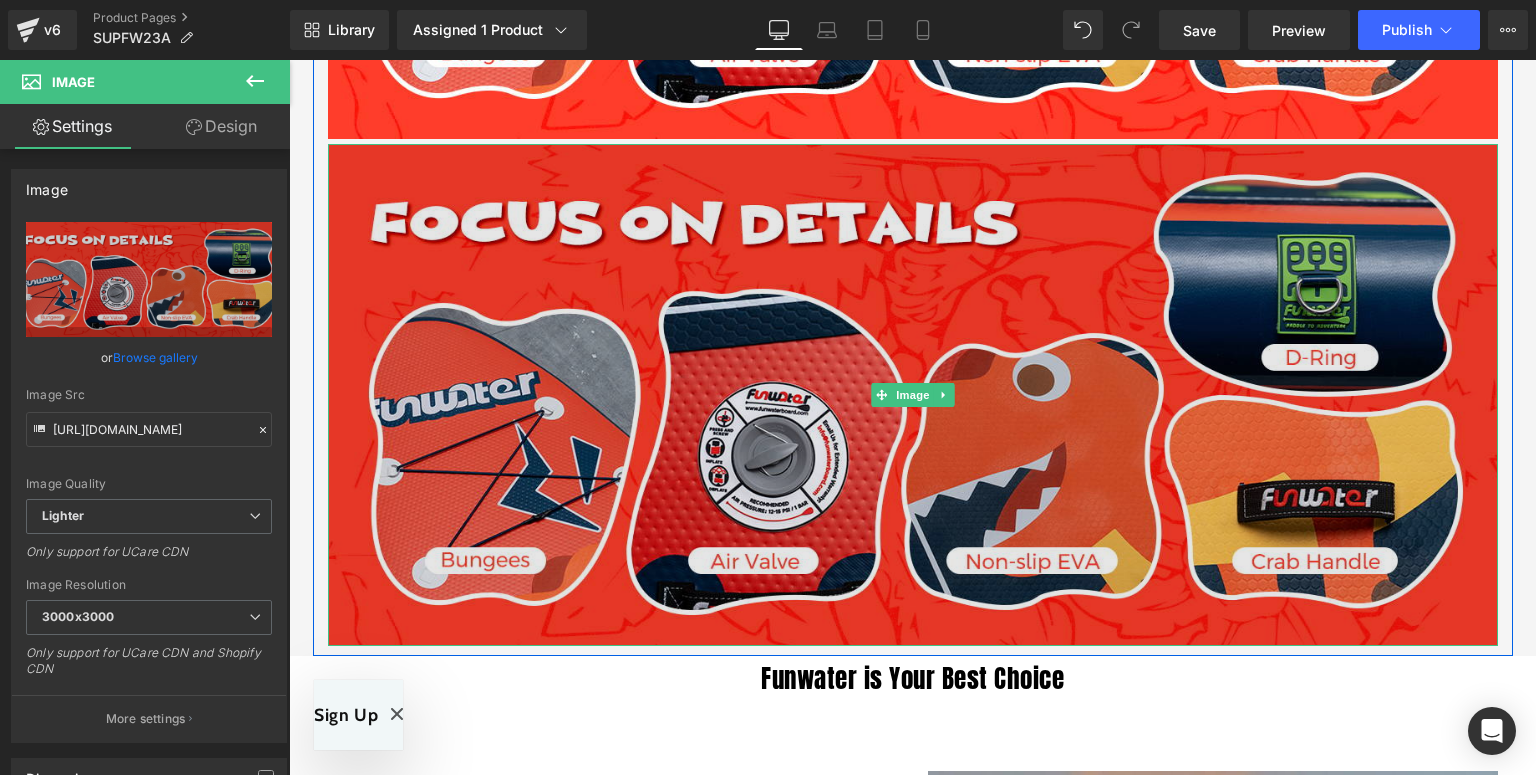 click at bounding box center (913, 394) 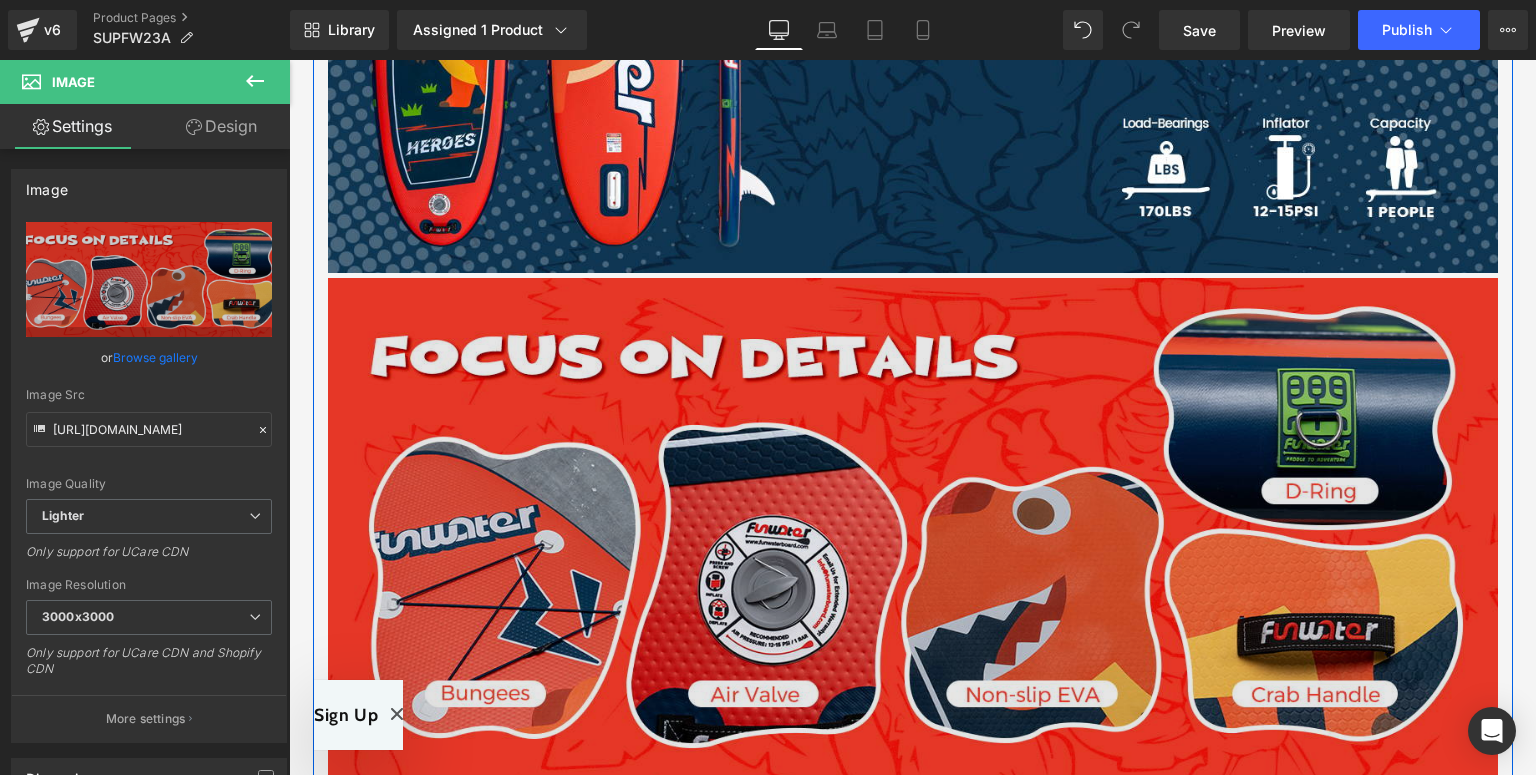 scroll, scrollTop: 2561, scrollLeft: 0, axis: vertical 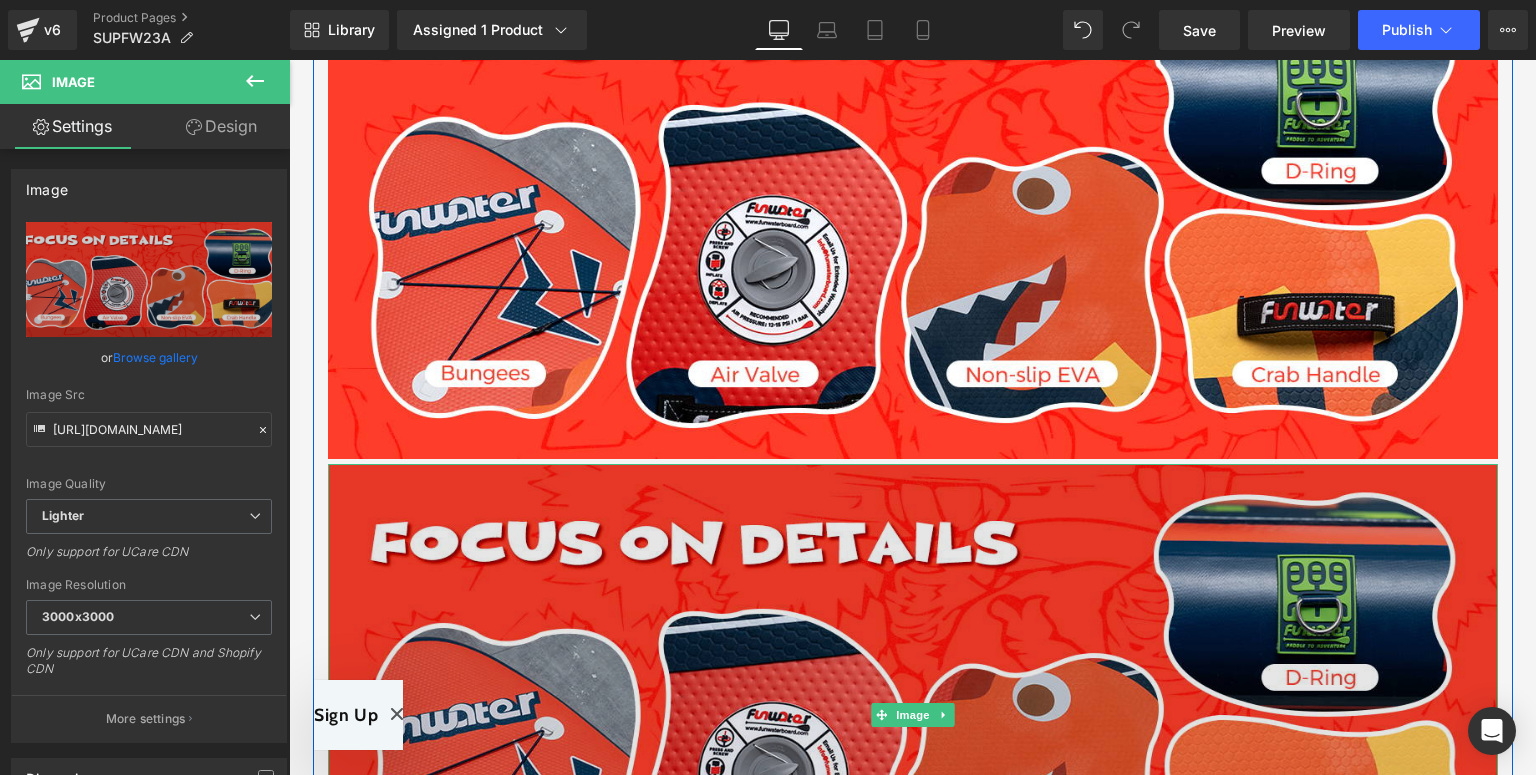 click at bounding box center [913, 714] 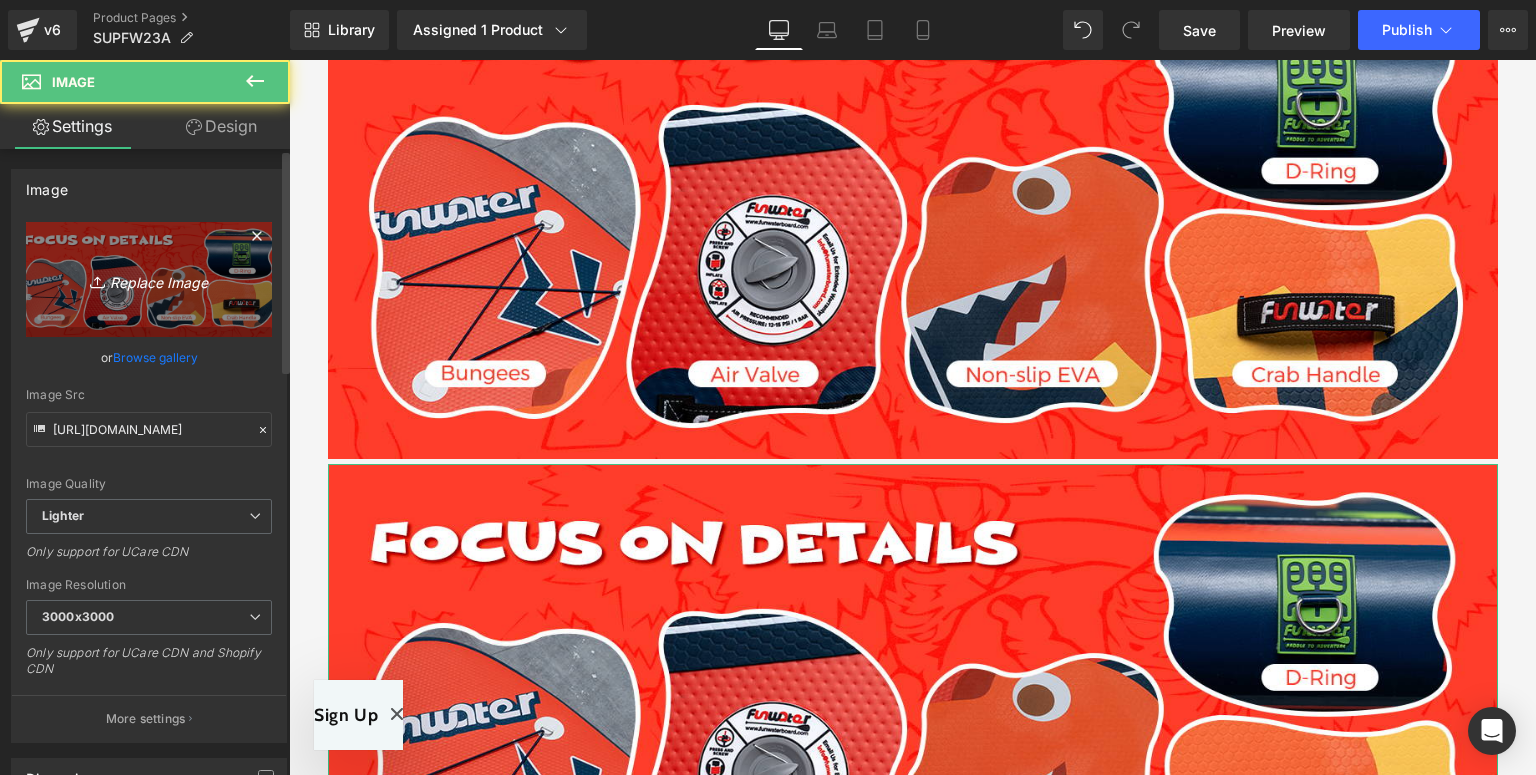 click on "Replace Image" at bounding box center [149, 279] 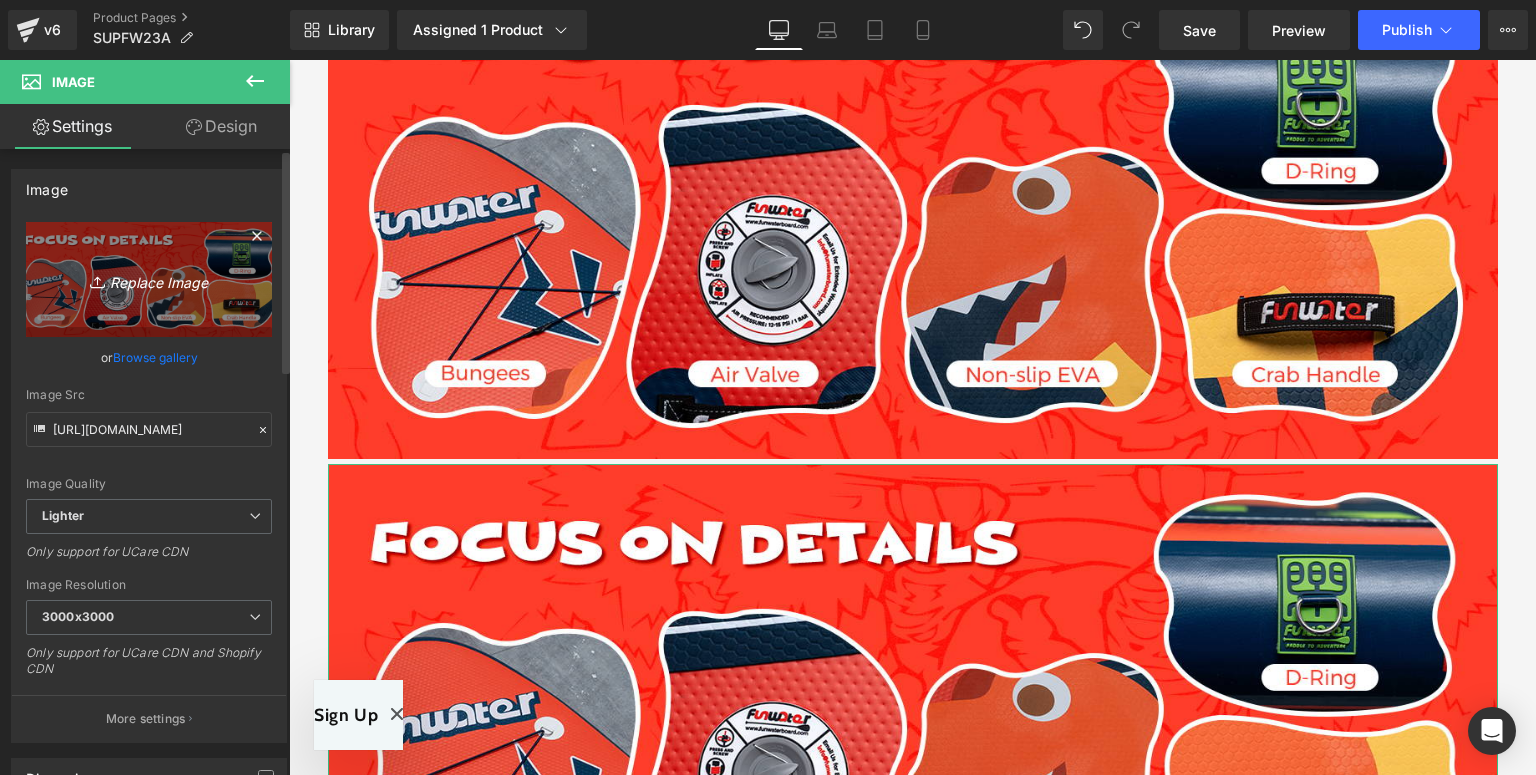 type on "C:\fakepath\FW23A-详情页-新_04.jpg" 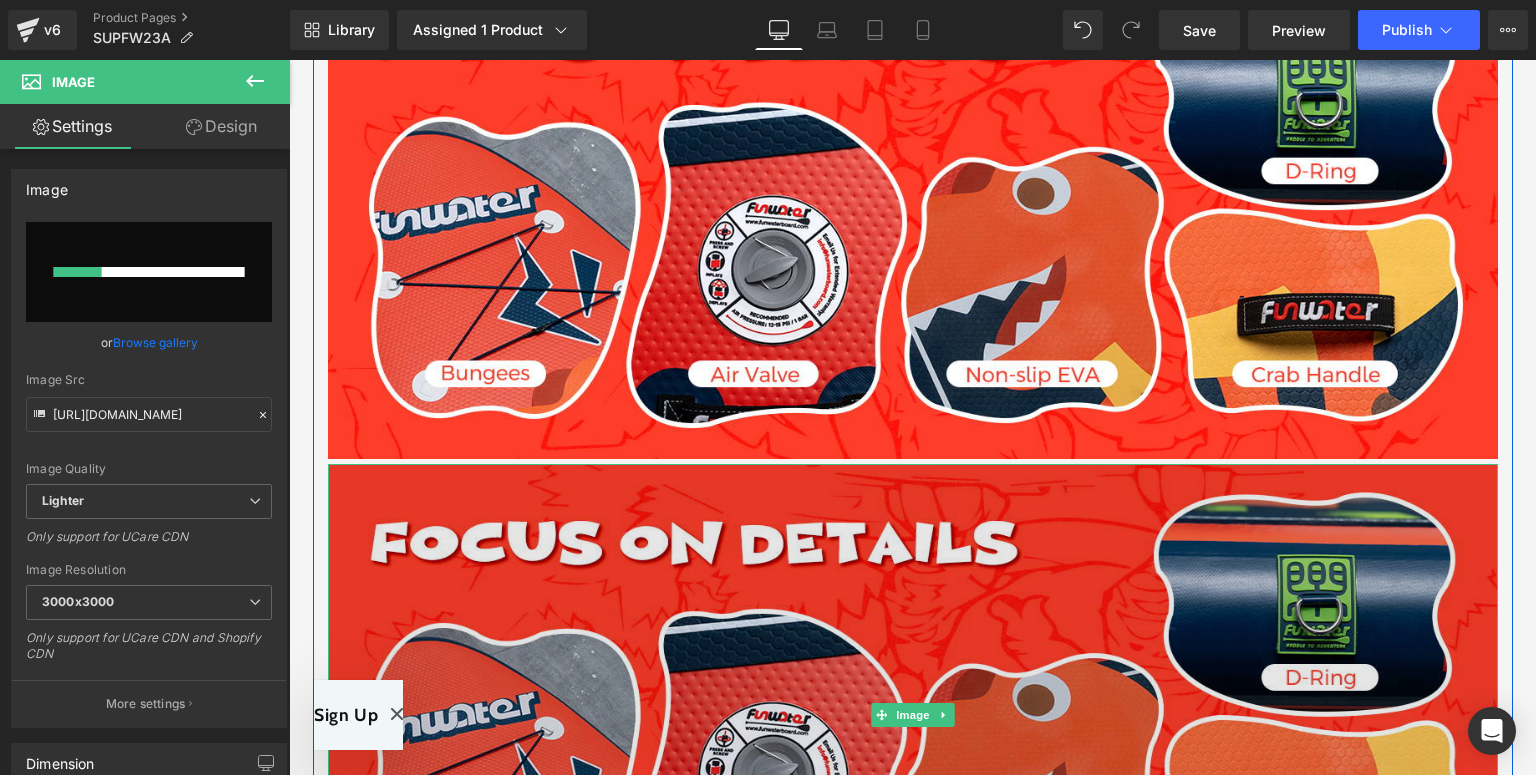 scroll, scrollTop: 2801, scrollLeft: 0, axis: vertical 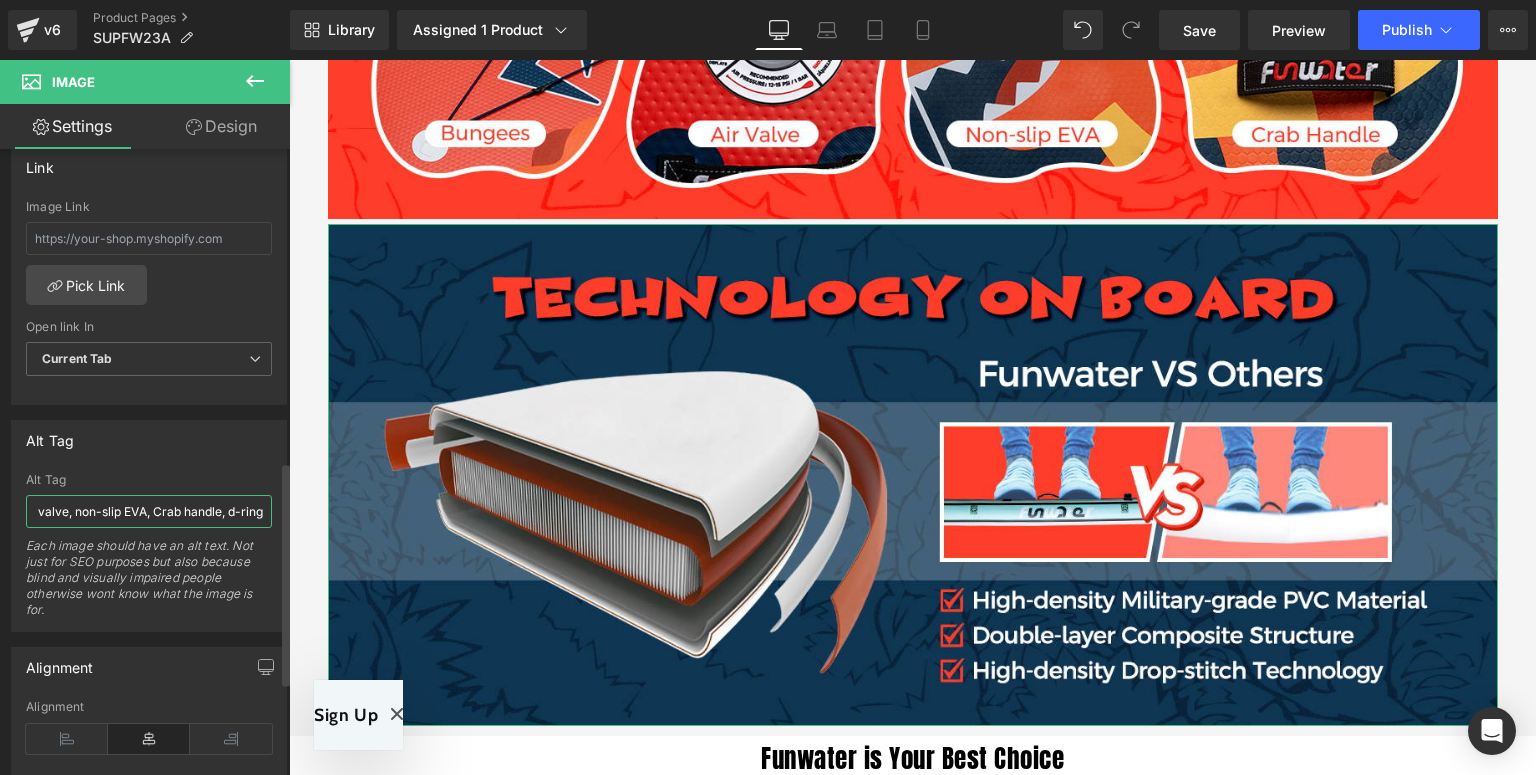 drag, startPoint x: 29, startPoint y: 512, endPoint x: 264, endPoint y: 512, distance: 235 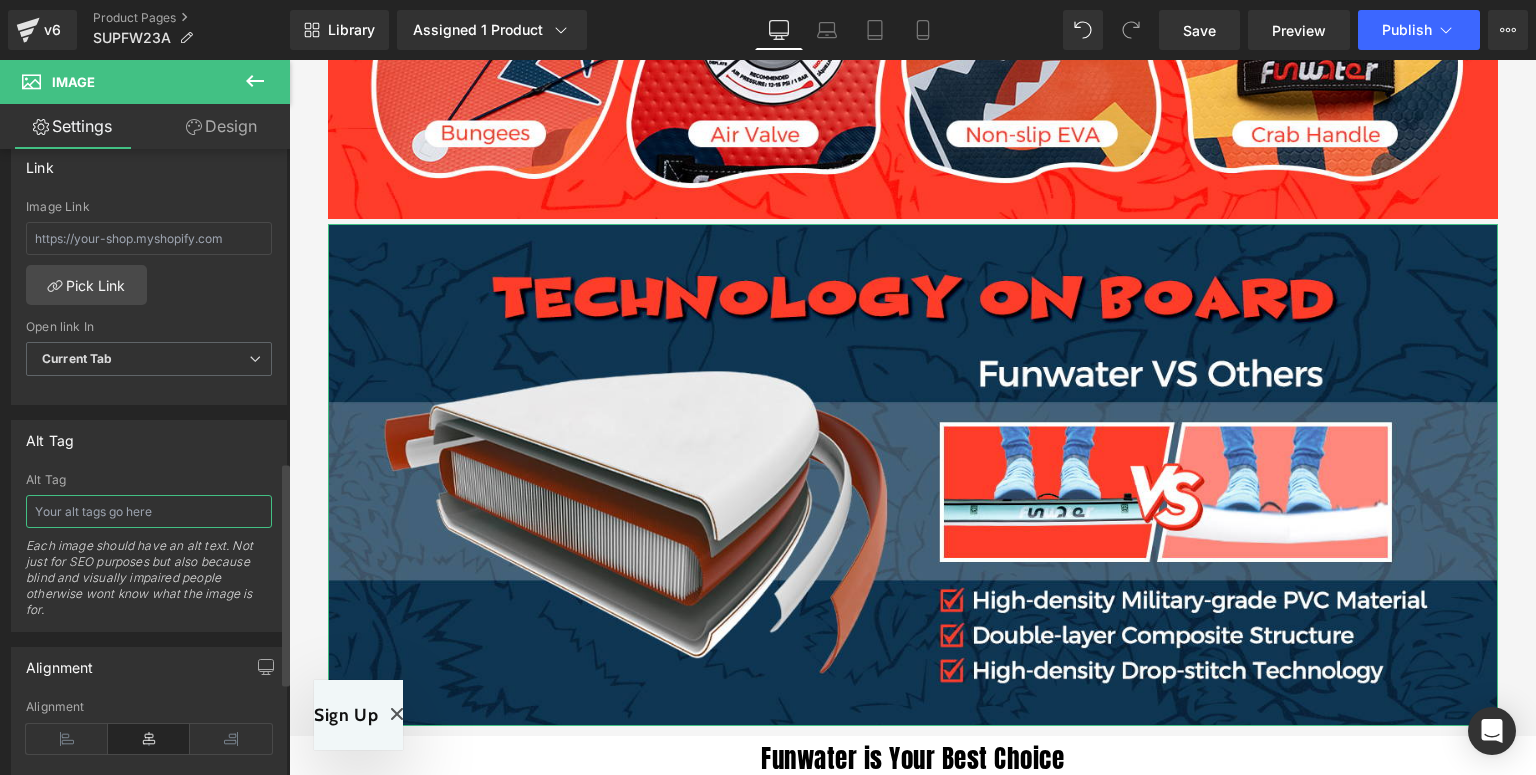 scroll, scrollTop: 0, scrollLeft: 0, axis: both 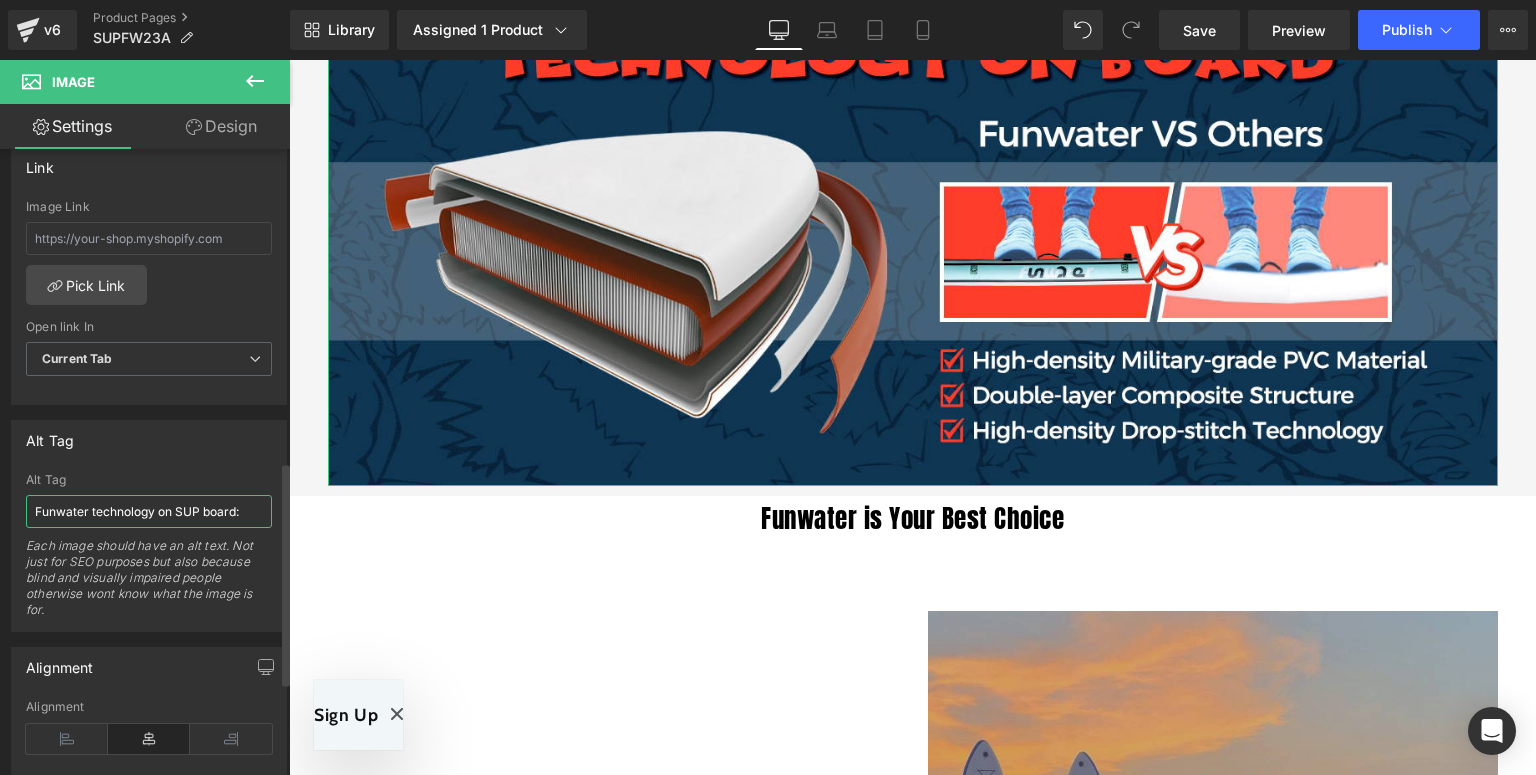 click on "Funwater technology on SUP board:" at bounding box center [149, 511] 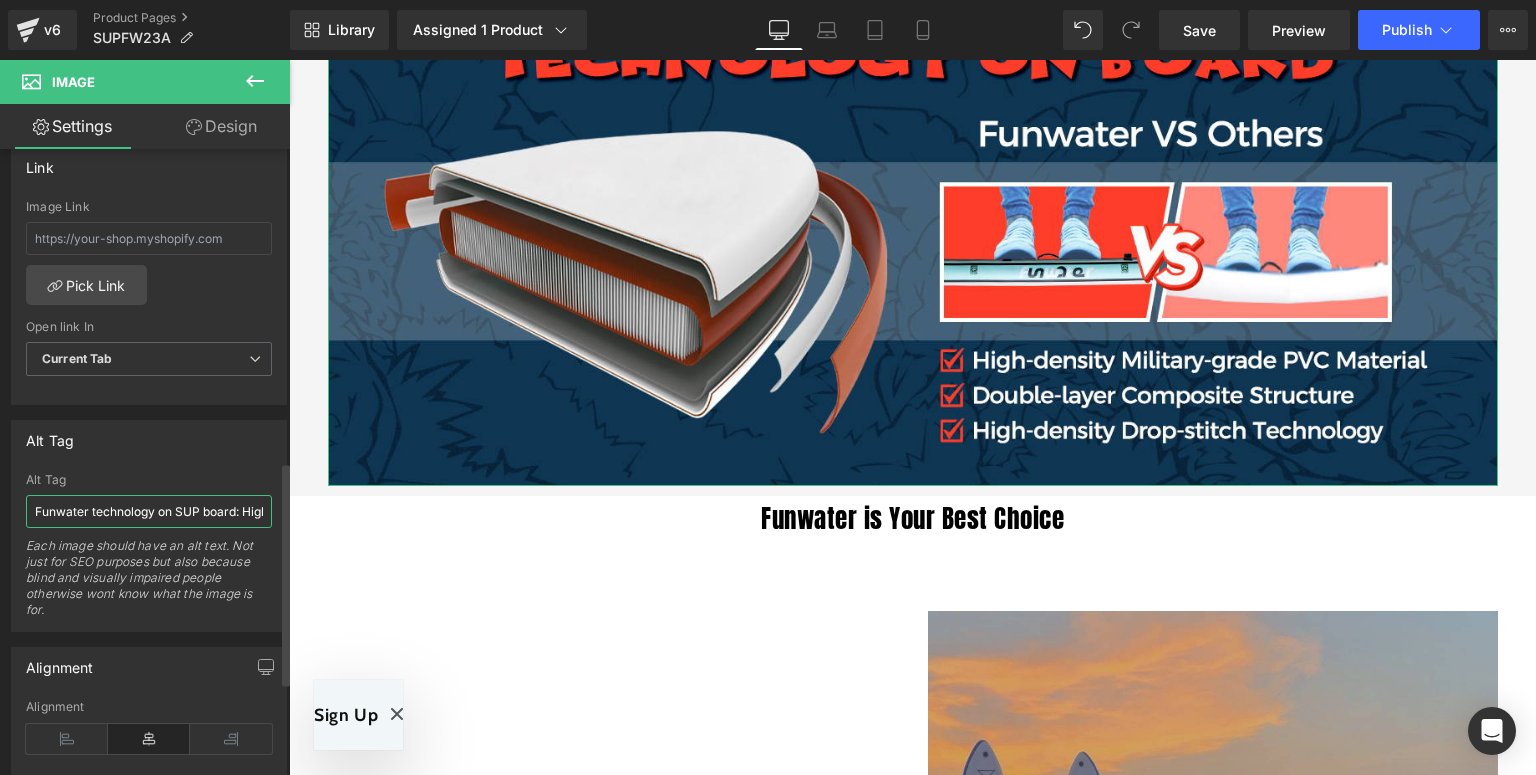 scroll, scrollTop: 0, scrollLeft: 631, axis: horizontal 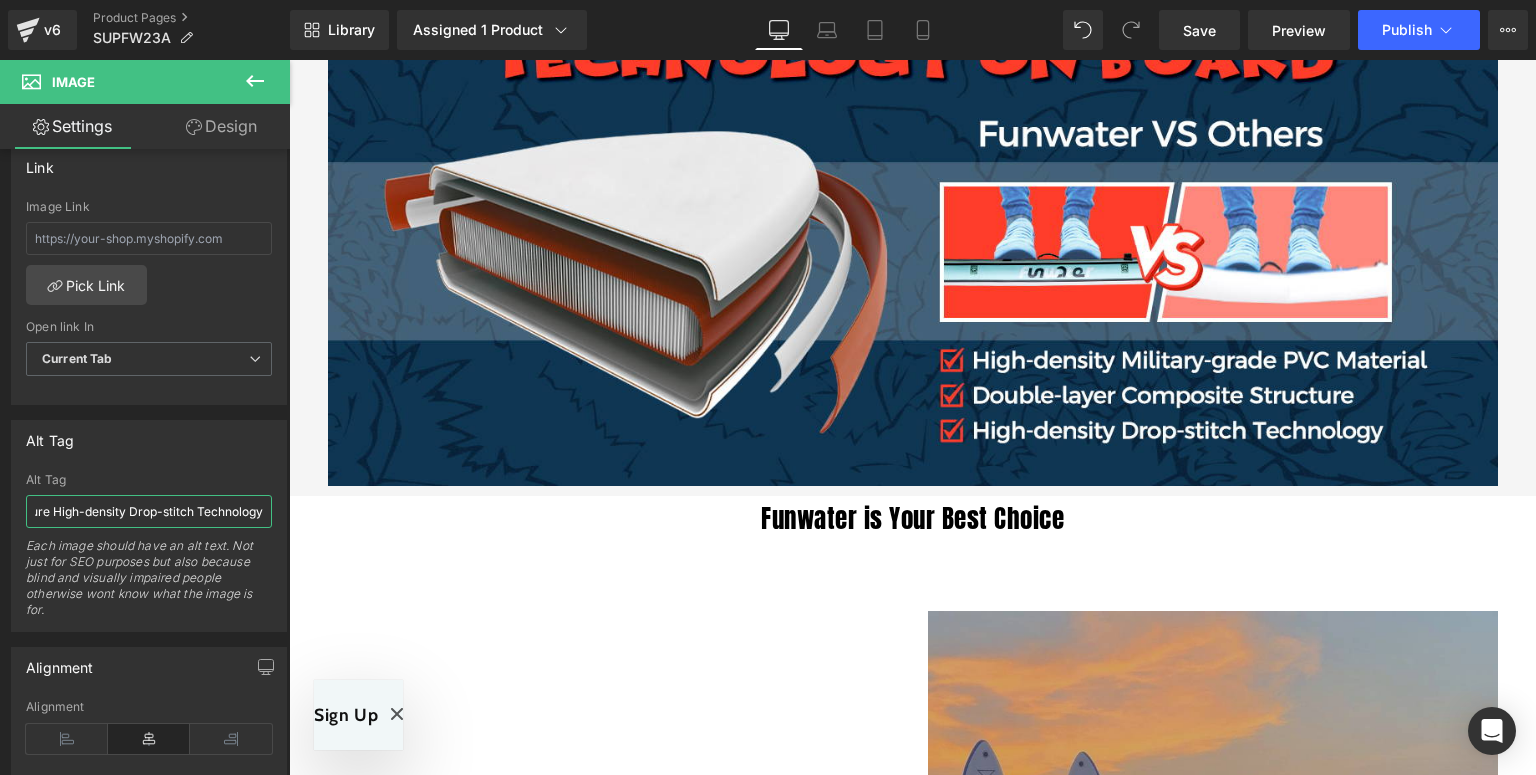 type on "Funwater technology on SUP board: High-density Military-grade PVC Material Double-layer Composite Structure High-density Drop-stitch Technology" 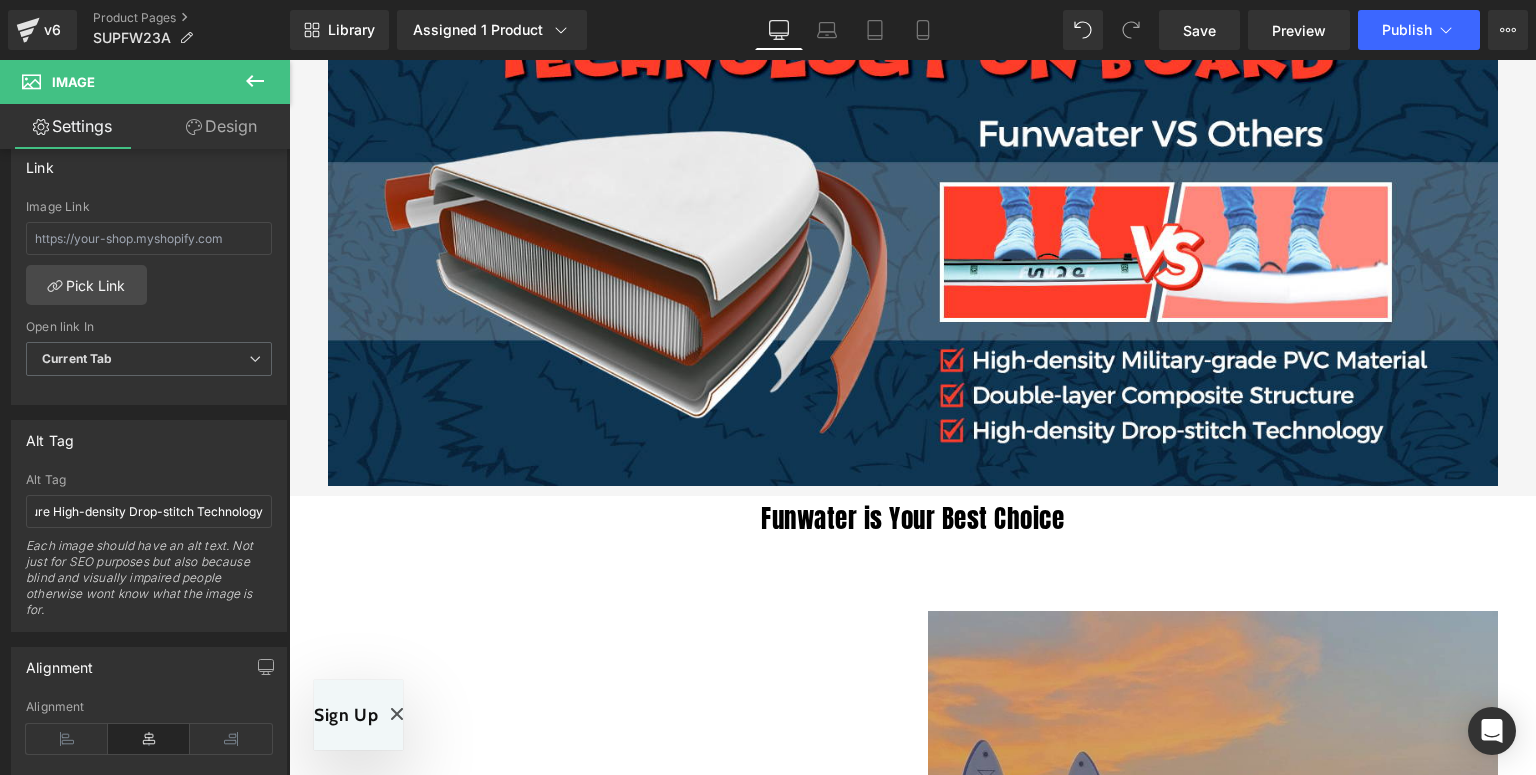 scroll, scrollTop: 0, scrollLeft: 0, axis: both 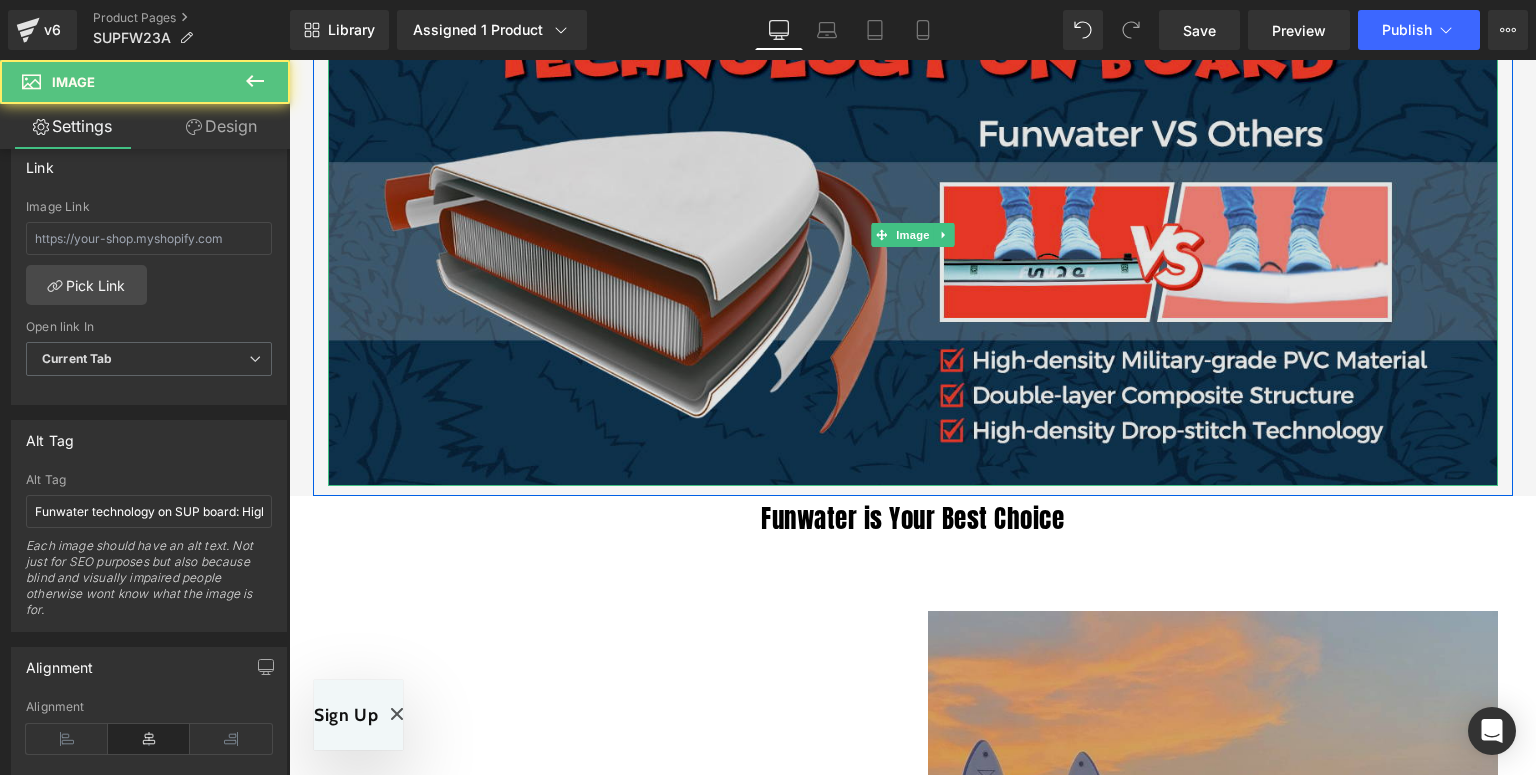 click at bounding box center (913, 234) 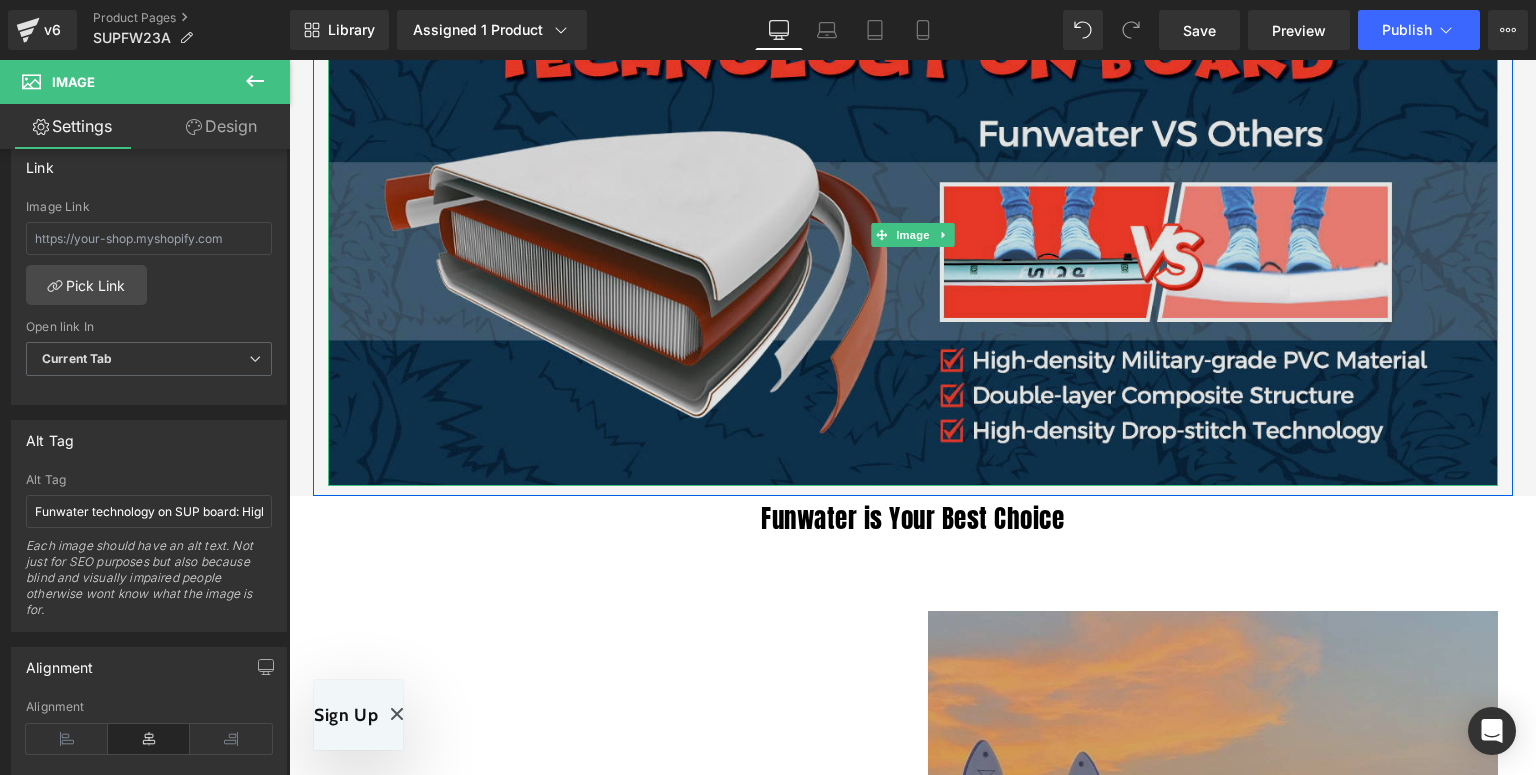 scroll, scrollTop: 2961, scrollLeft: 0, axis: vertical 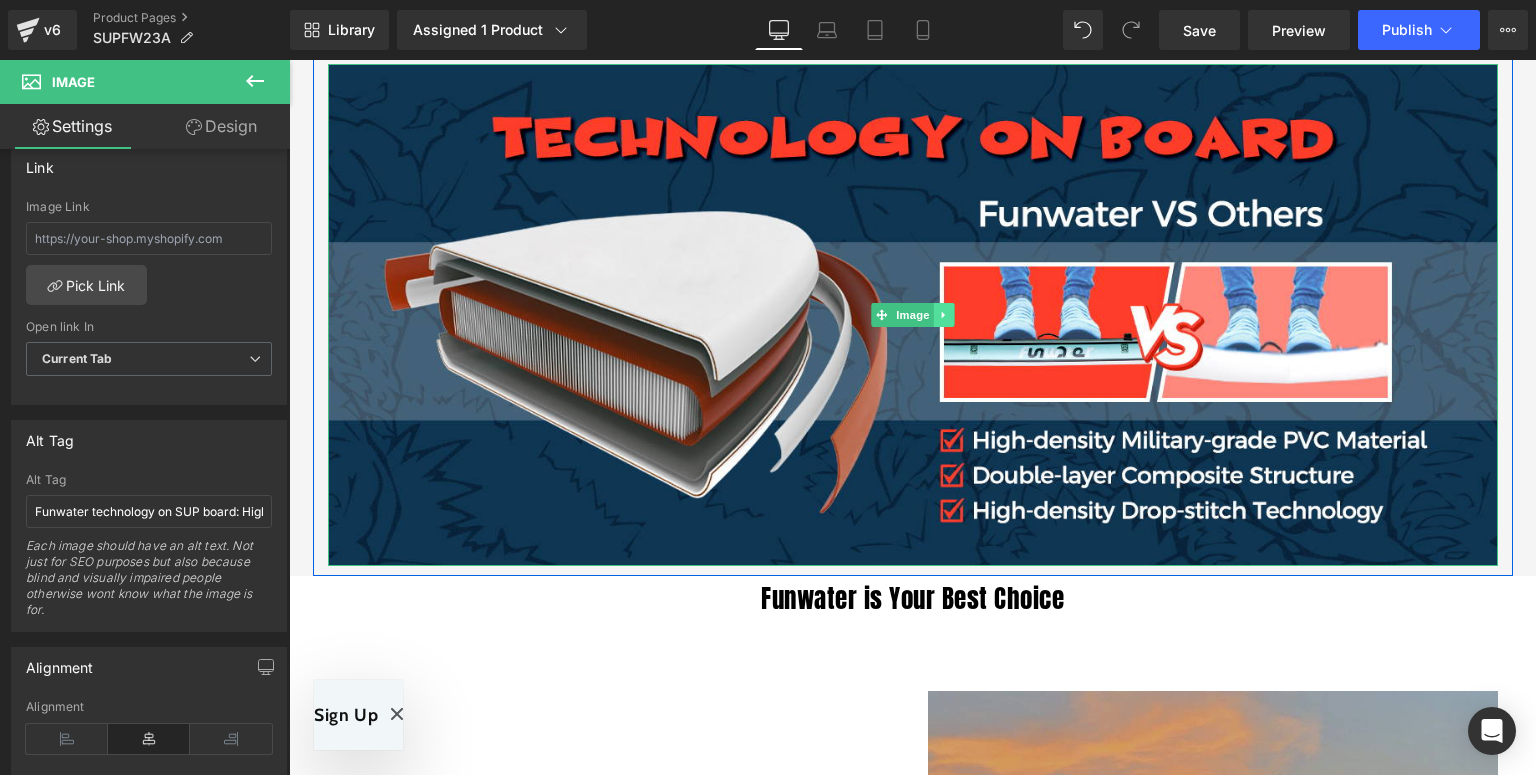 click 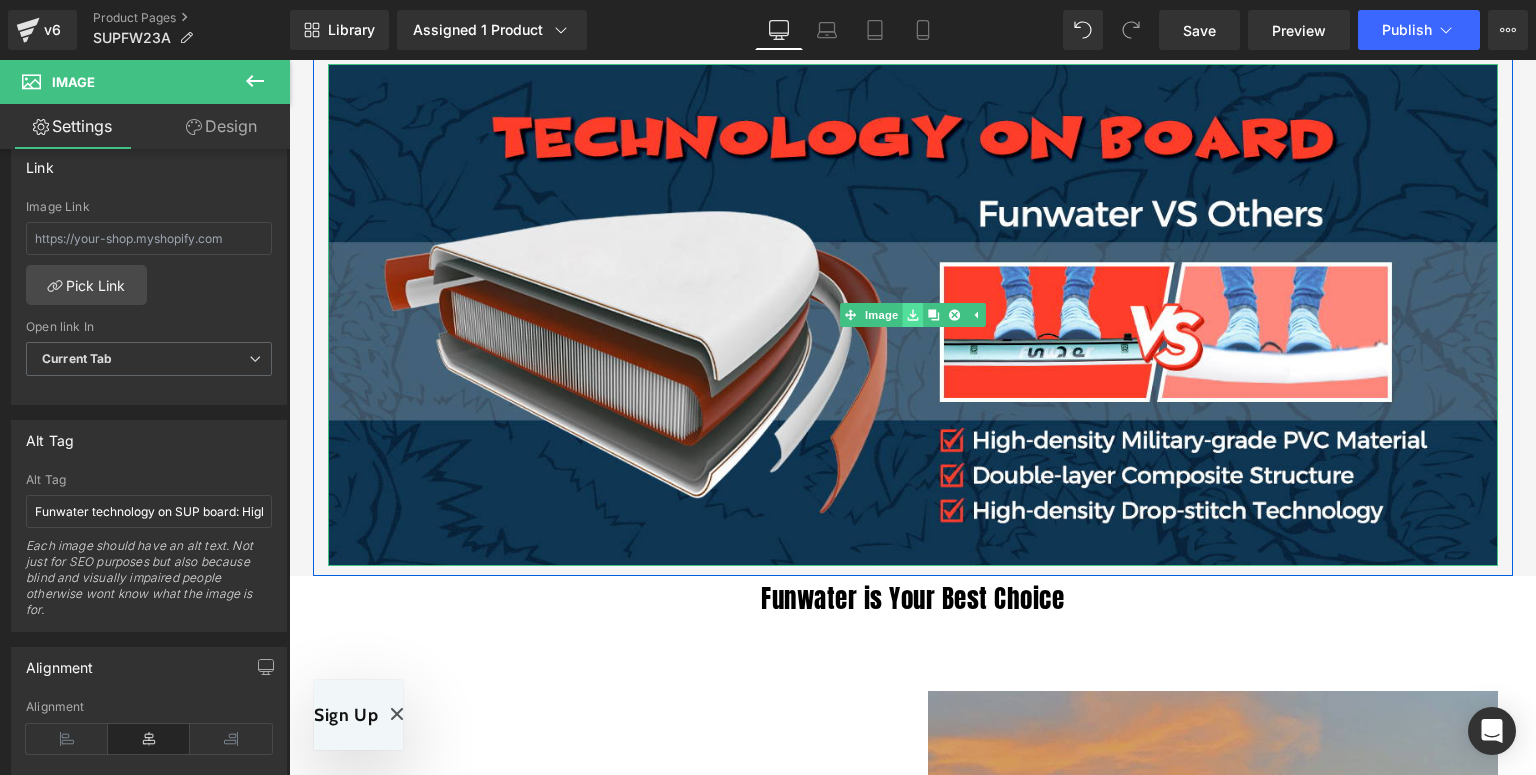 click 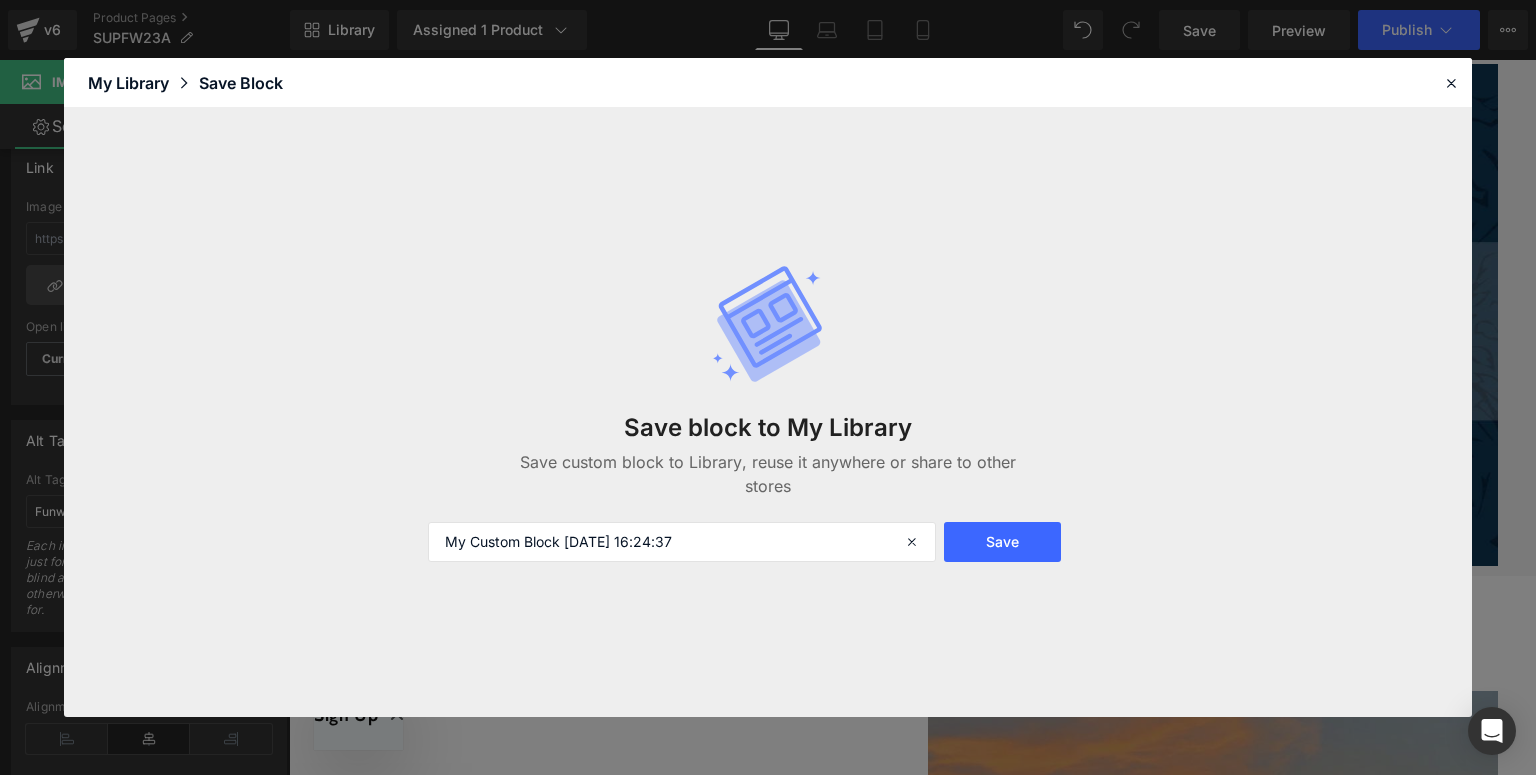 click on "Save block to My Library  Save custom block to Library, reuse it anywhere or share to other stores  My Custom Block 2025-07-14 16:24:37 Save" at bounding box center (768, 413) 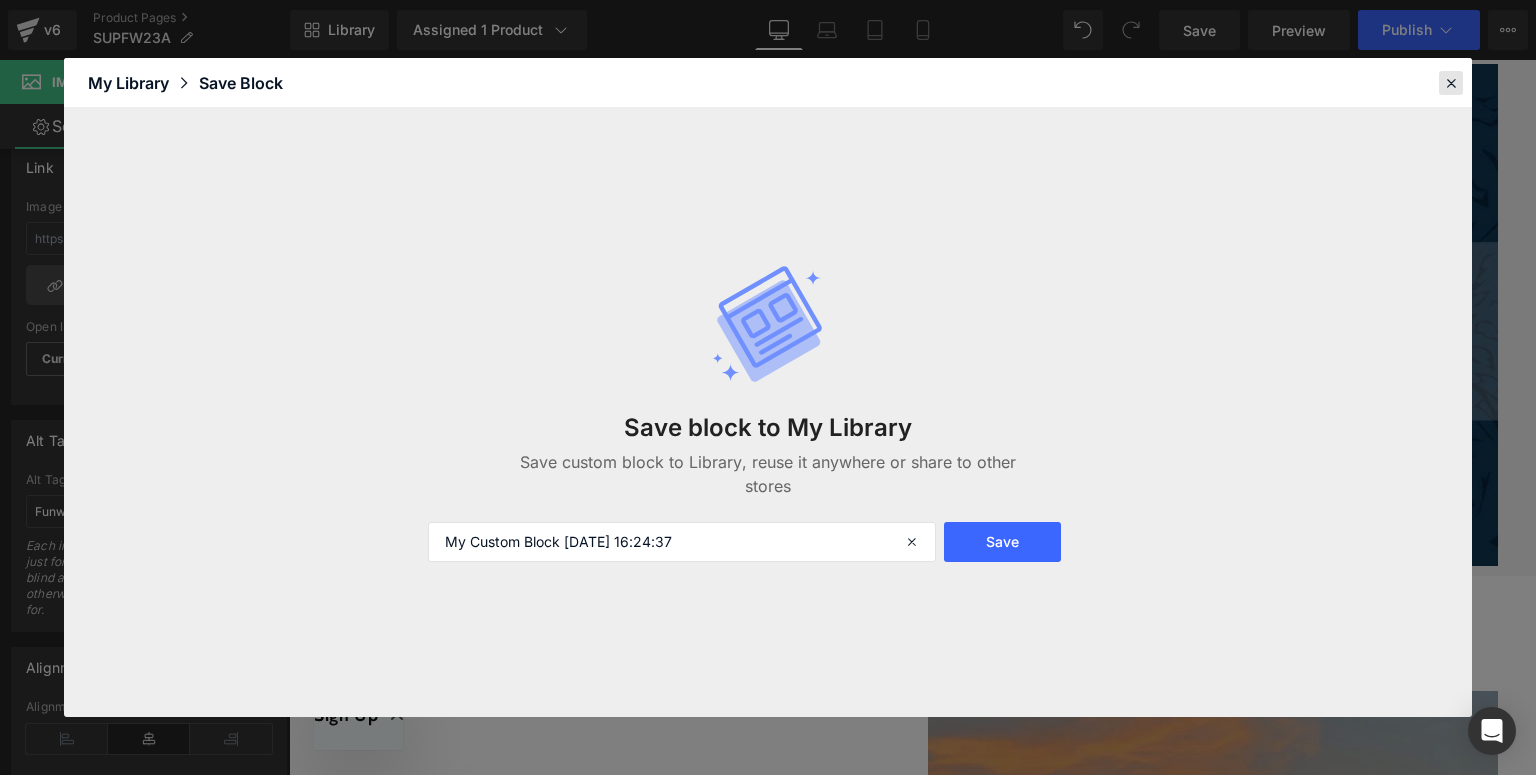 click at bounding box center (1451, 83) 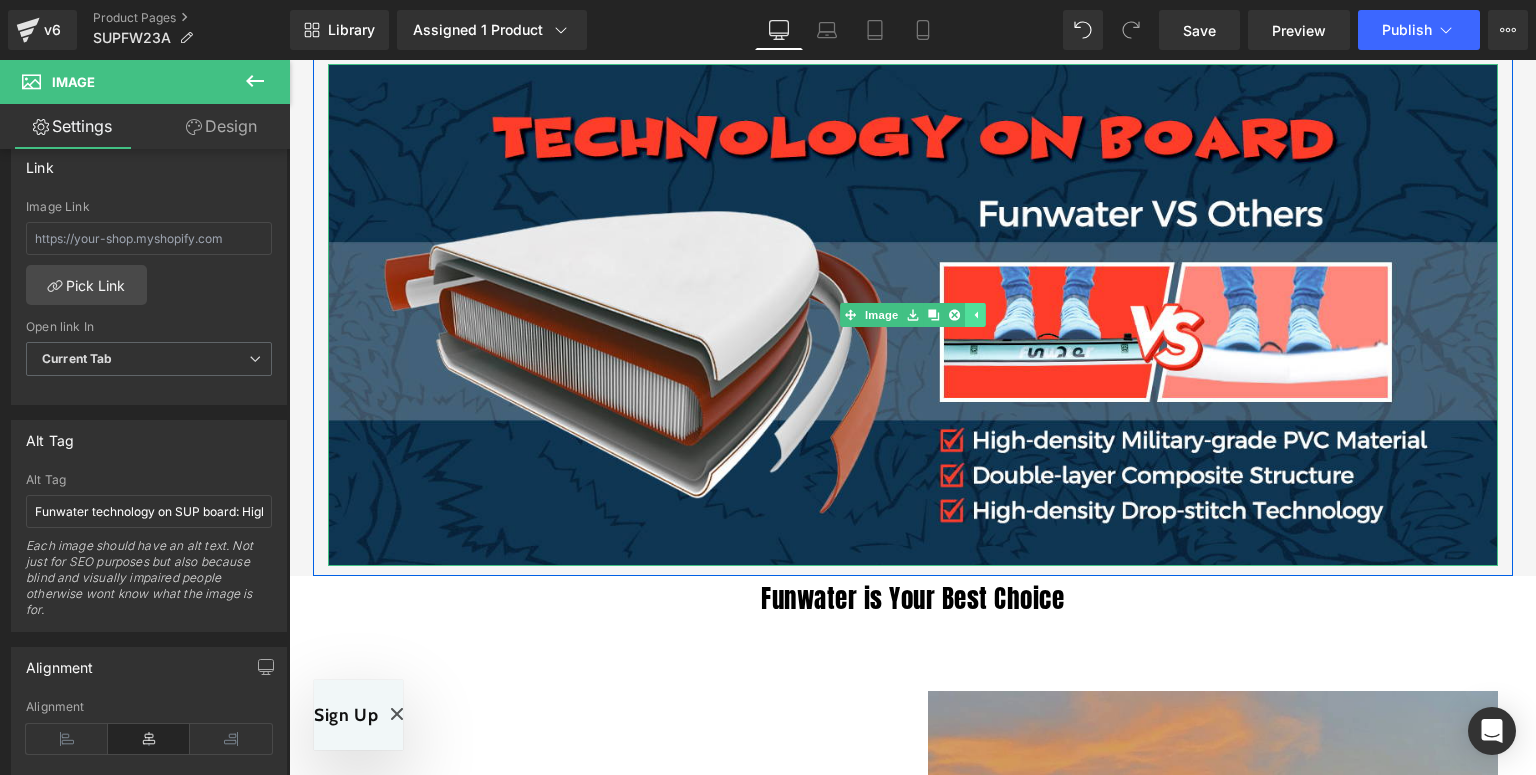 click 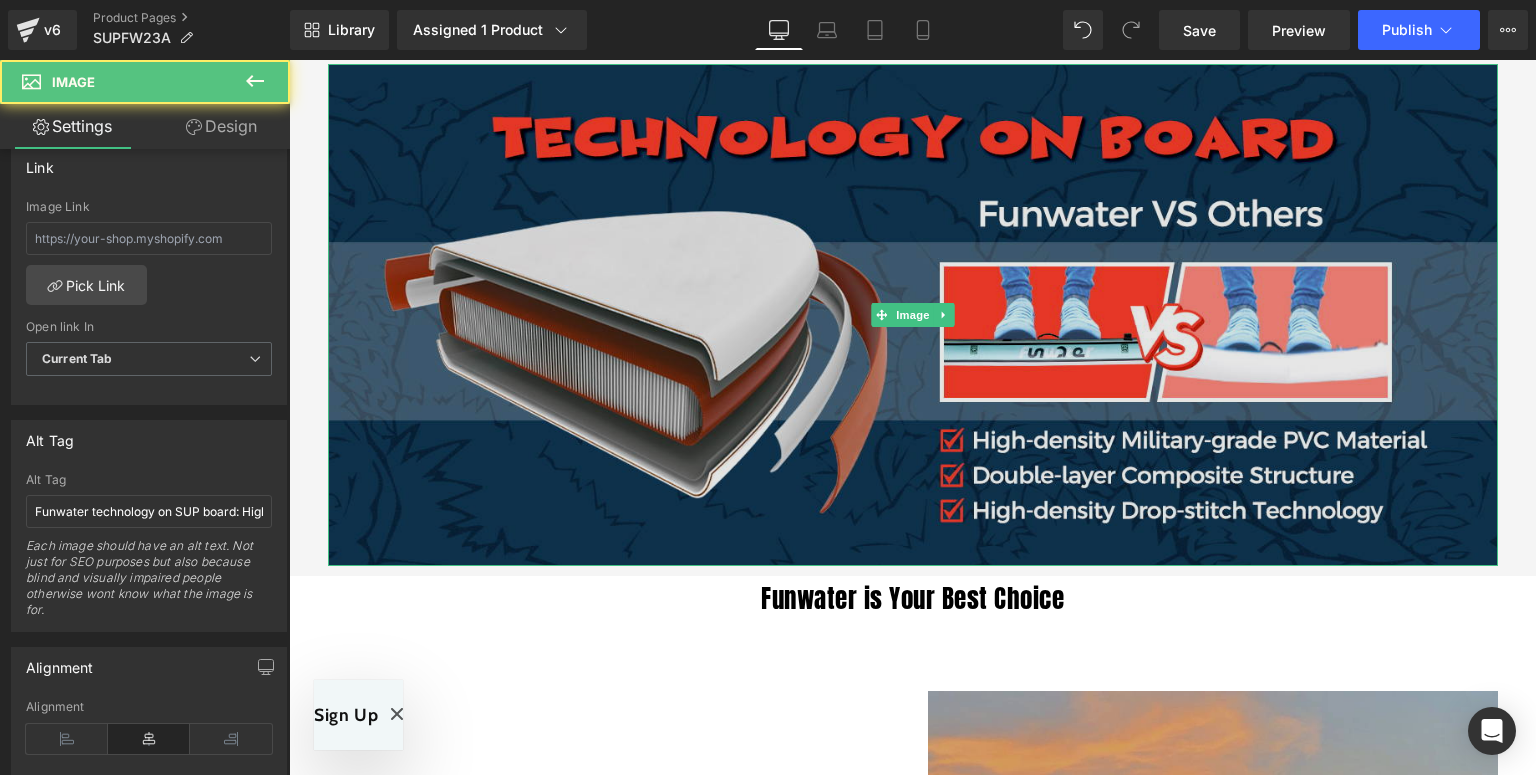 click at bounding box center (913, 314) 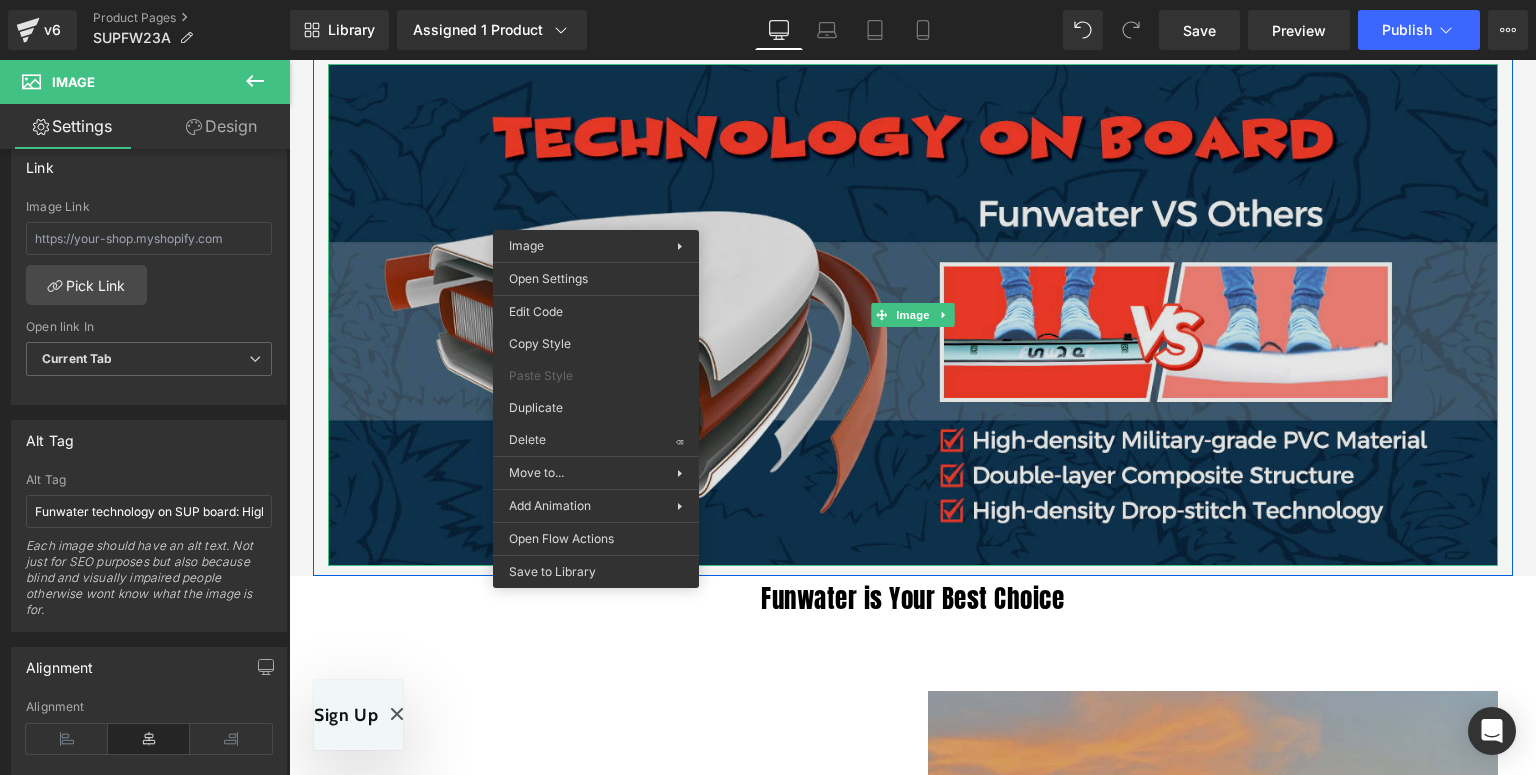 click at bounding box center (913, 314) 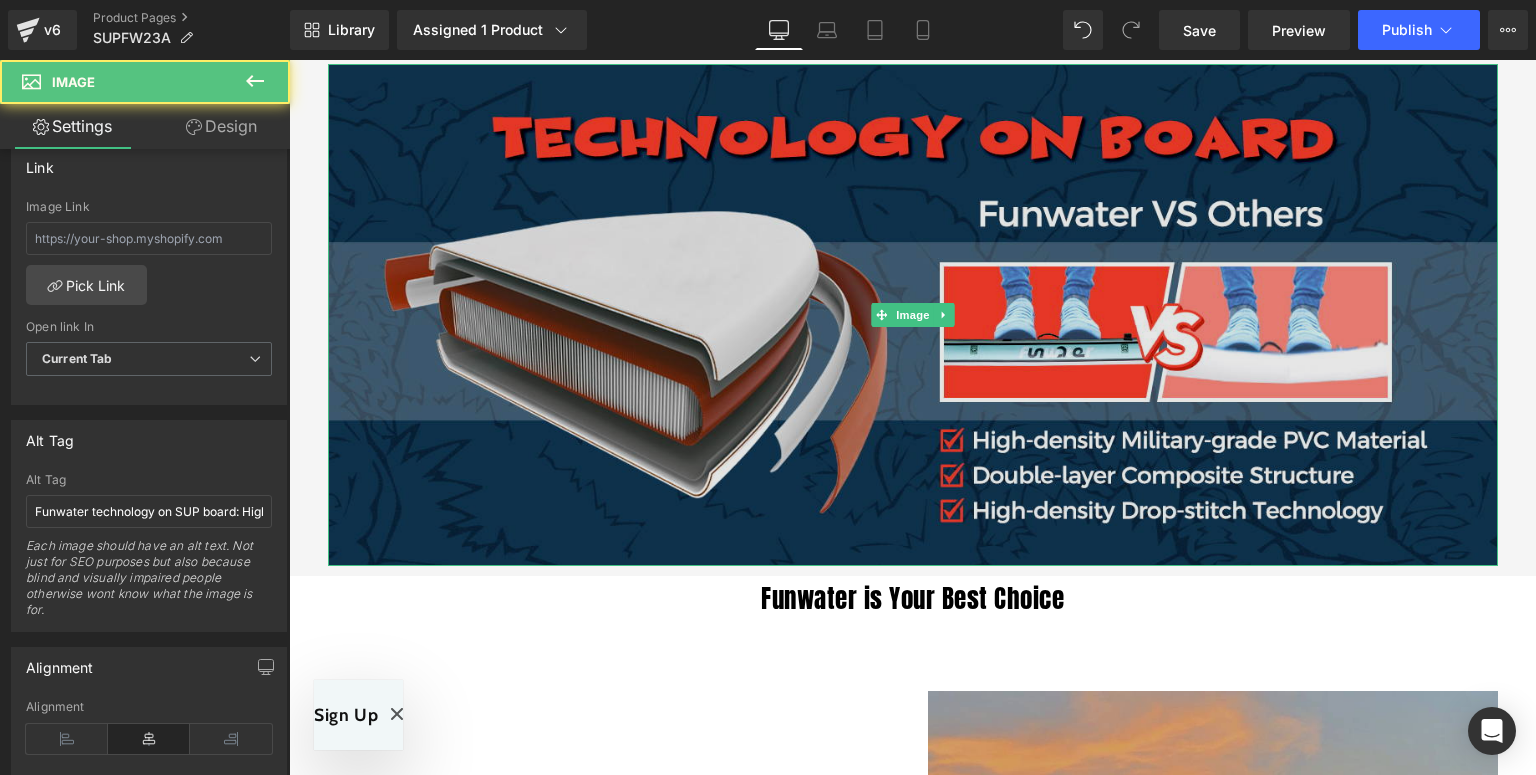 click at bounding box center [913, 314] 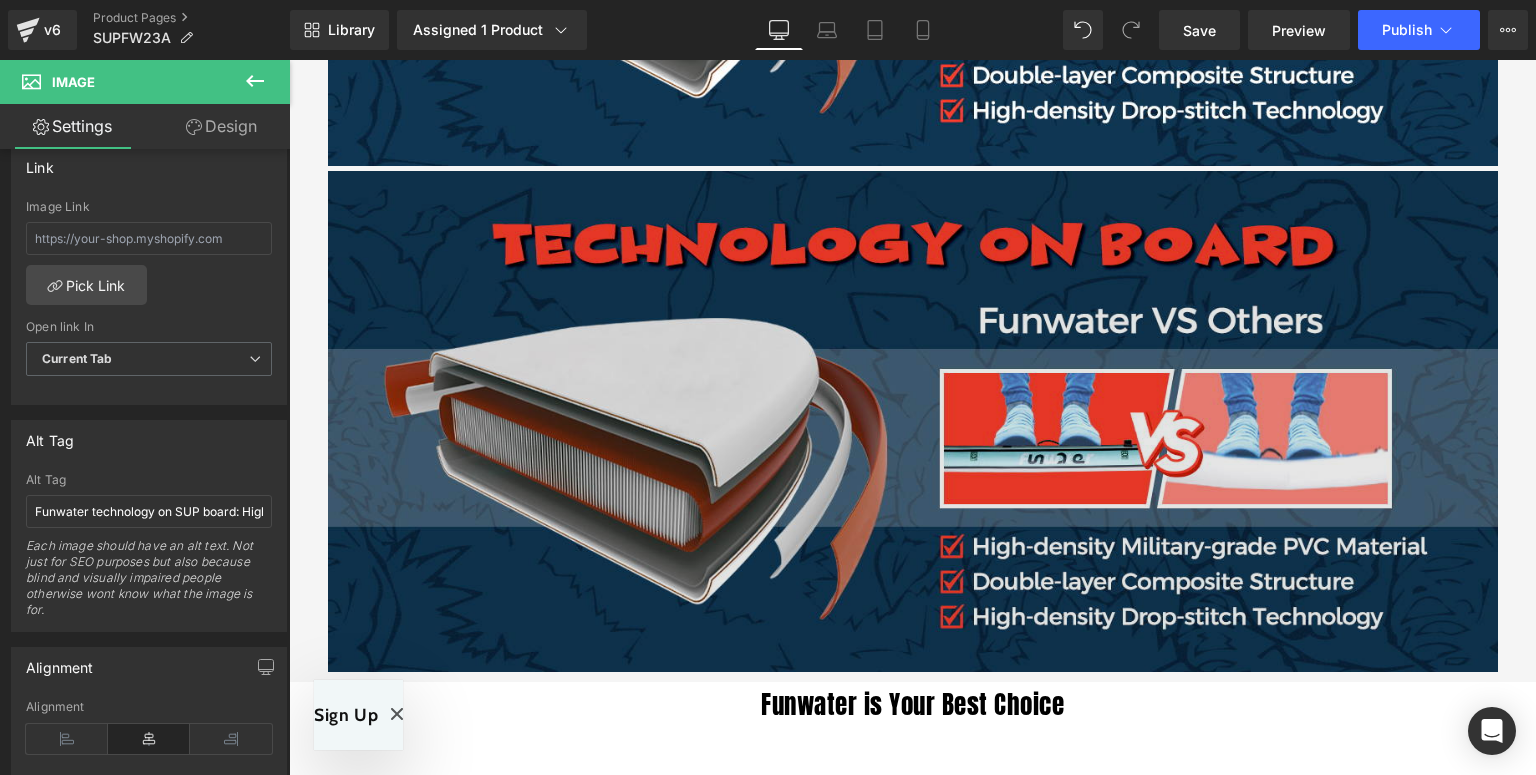scroll, scrollTop: 3388, scrollLeft: 0, axis: vertical 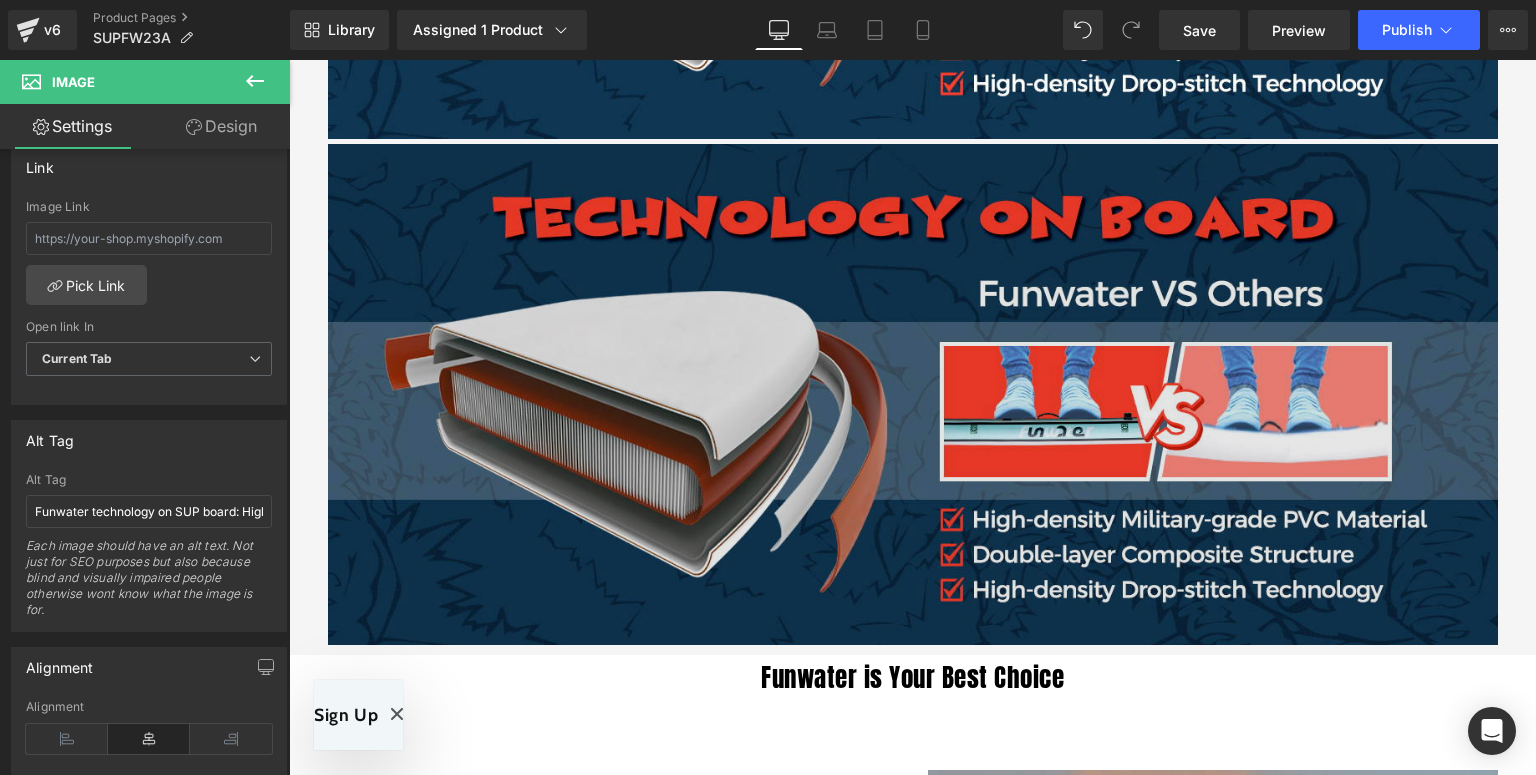click at bounding box center [913, 394] 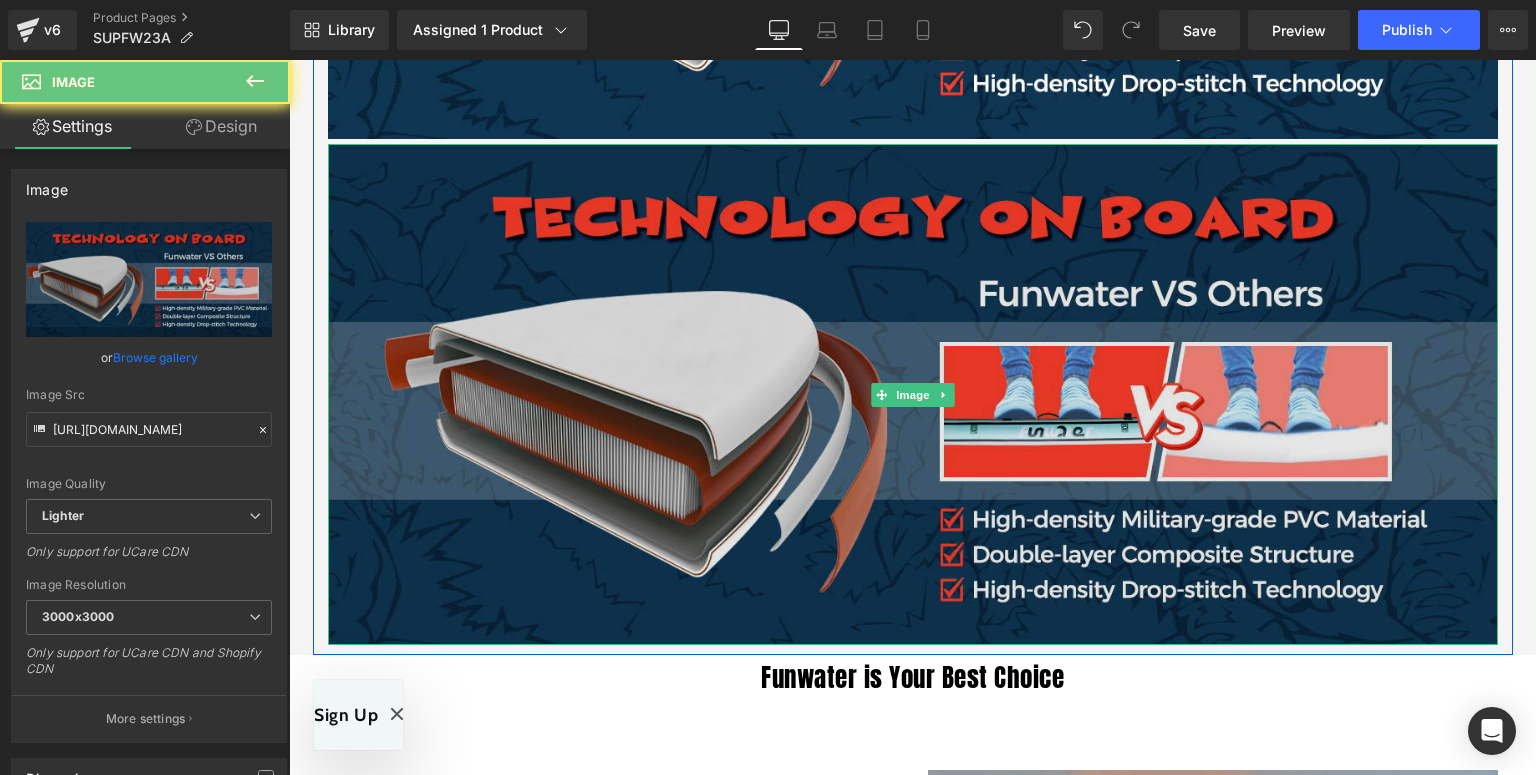 click at bounding box center (913, 394) 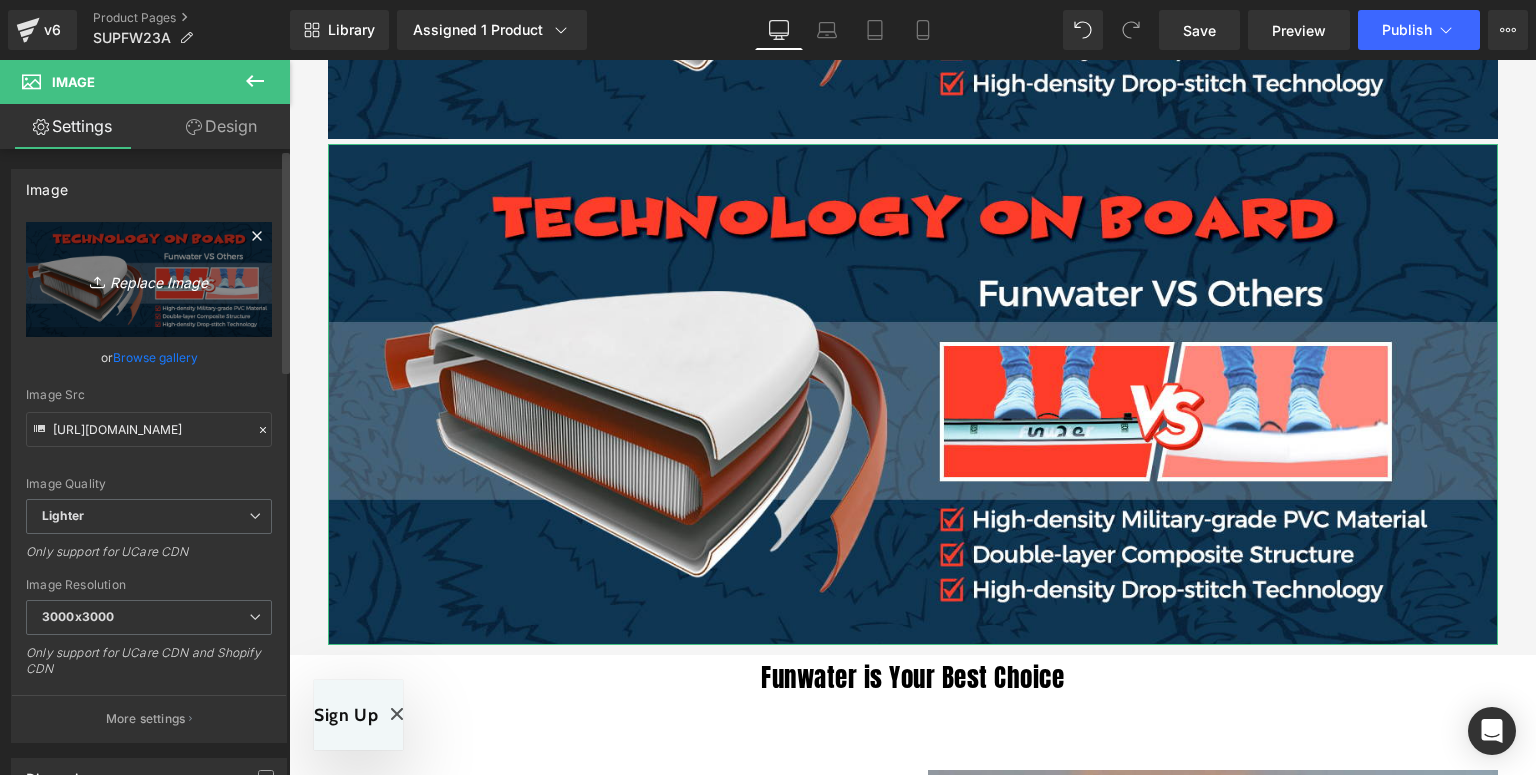 click on "Replace Image" at bounding box center [149, 279] 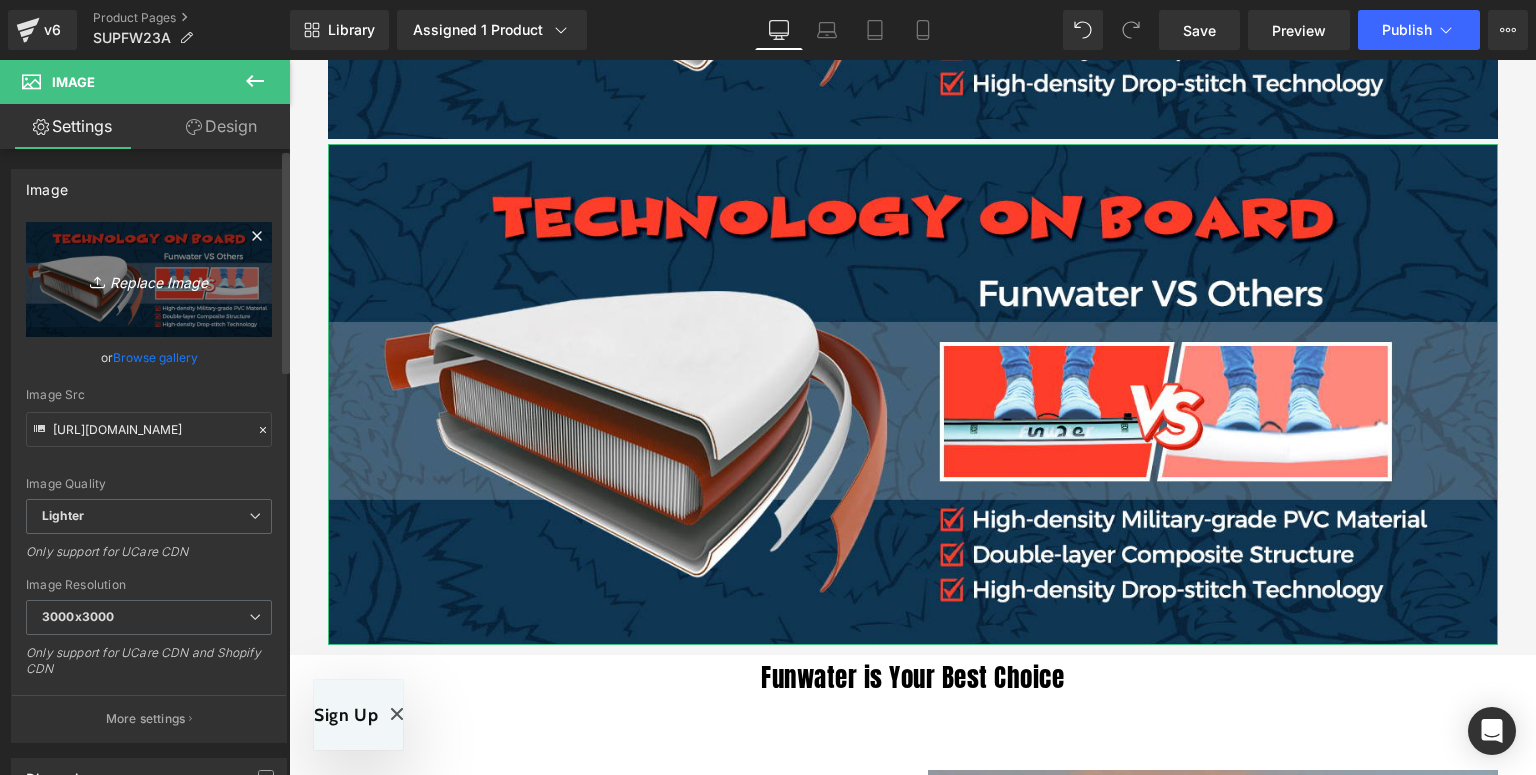 type on "C:\fakepath\FW23A-详情页-新_05.jpg" 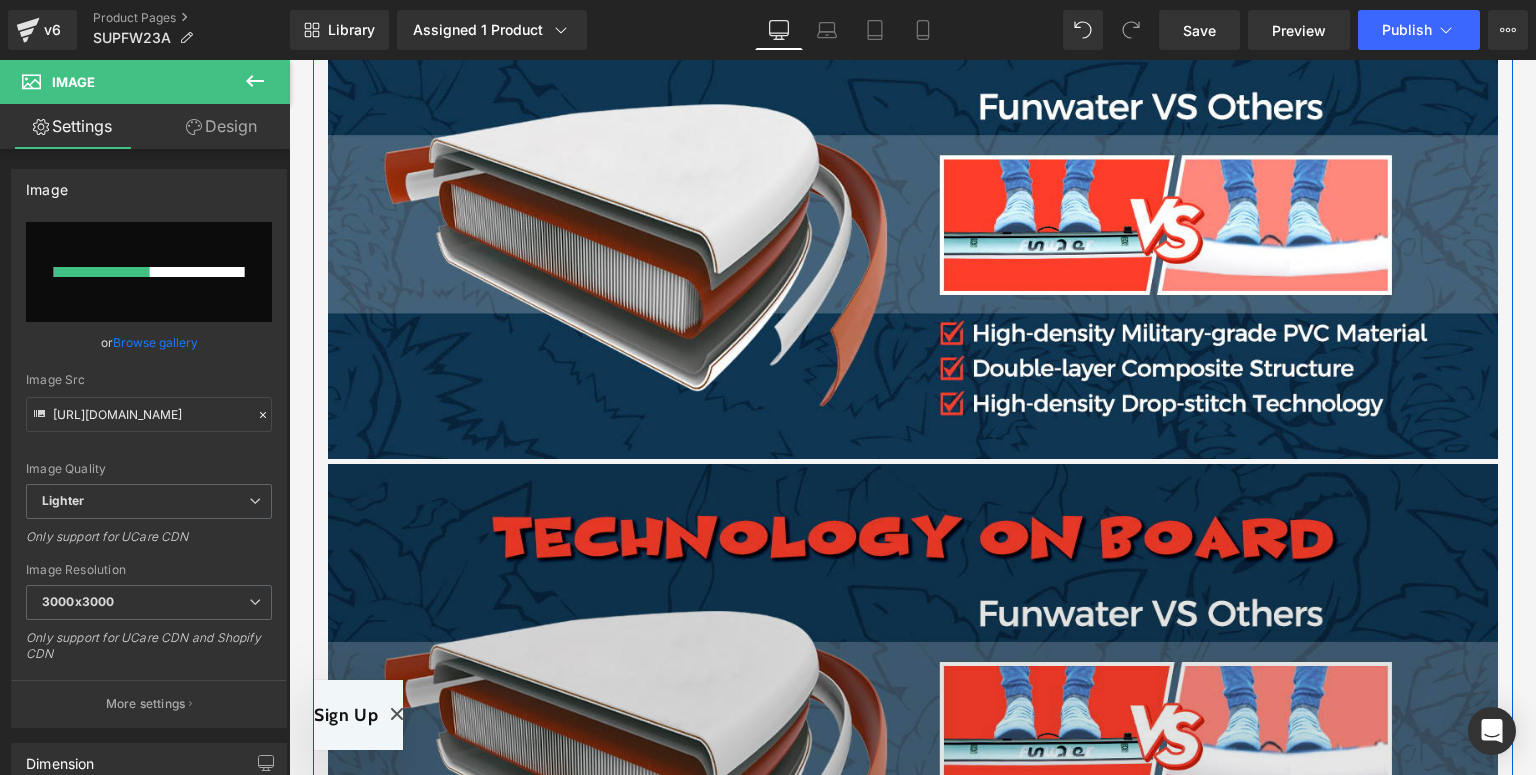scroll, scrollTop: 3388, scrollLeft: 0, axis: vertical 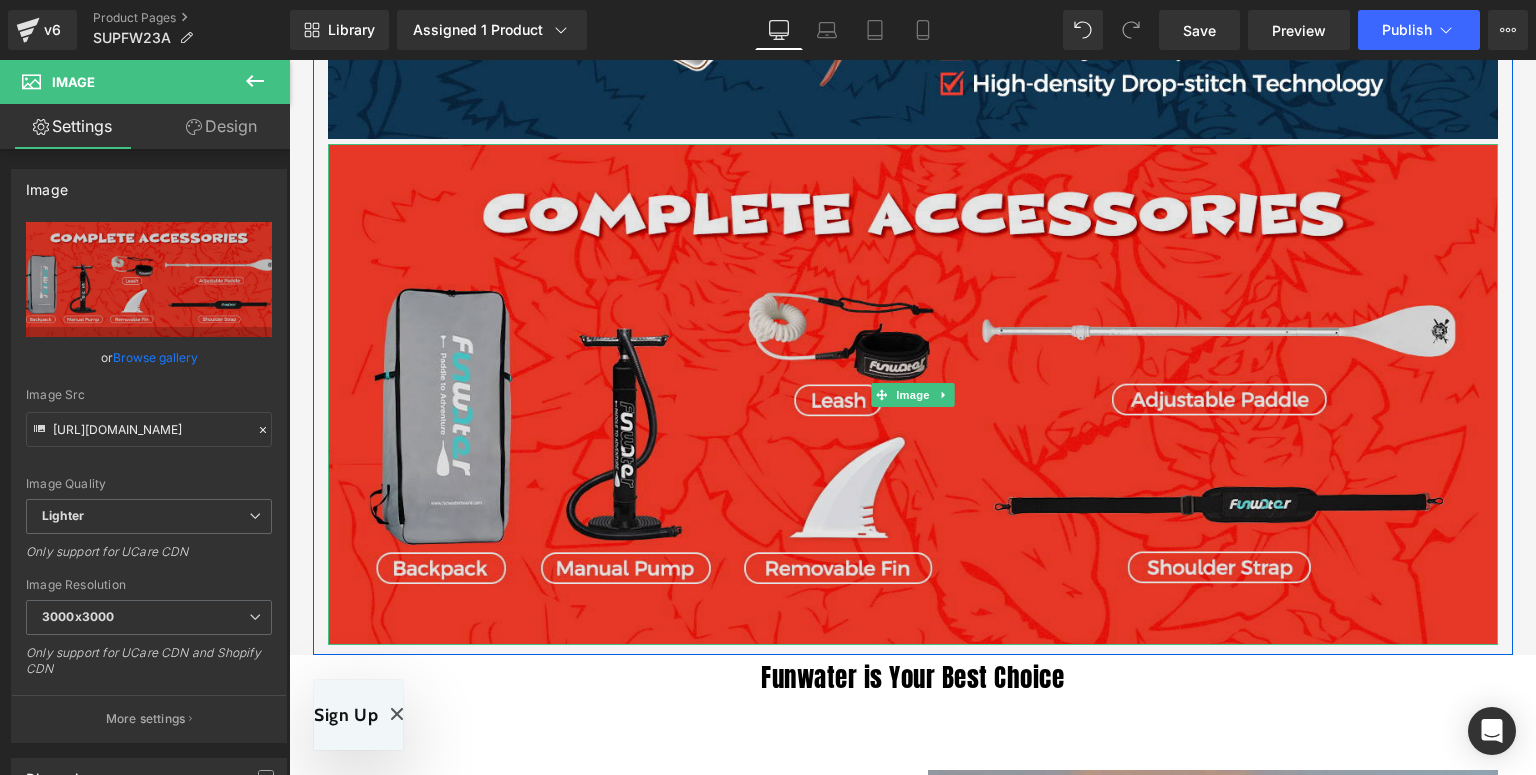 click at bounding box center (913, 394) 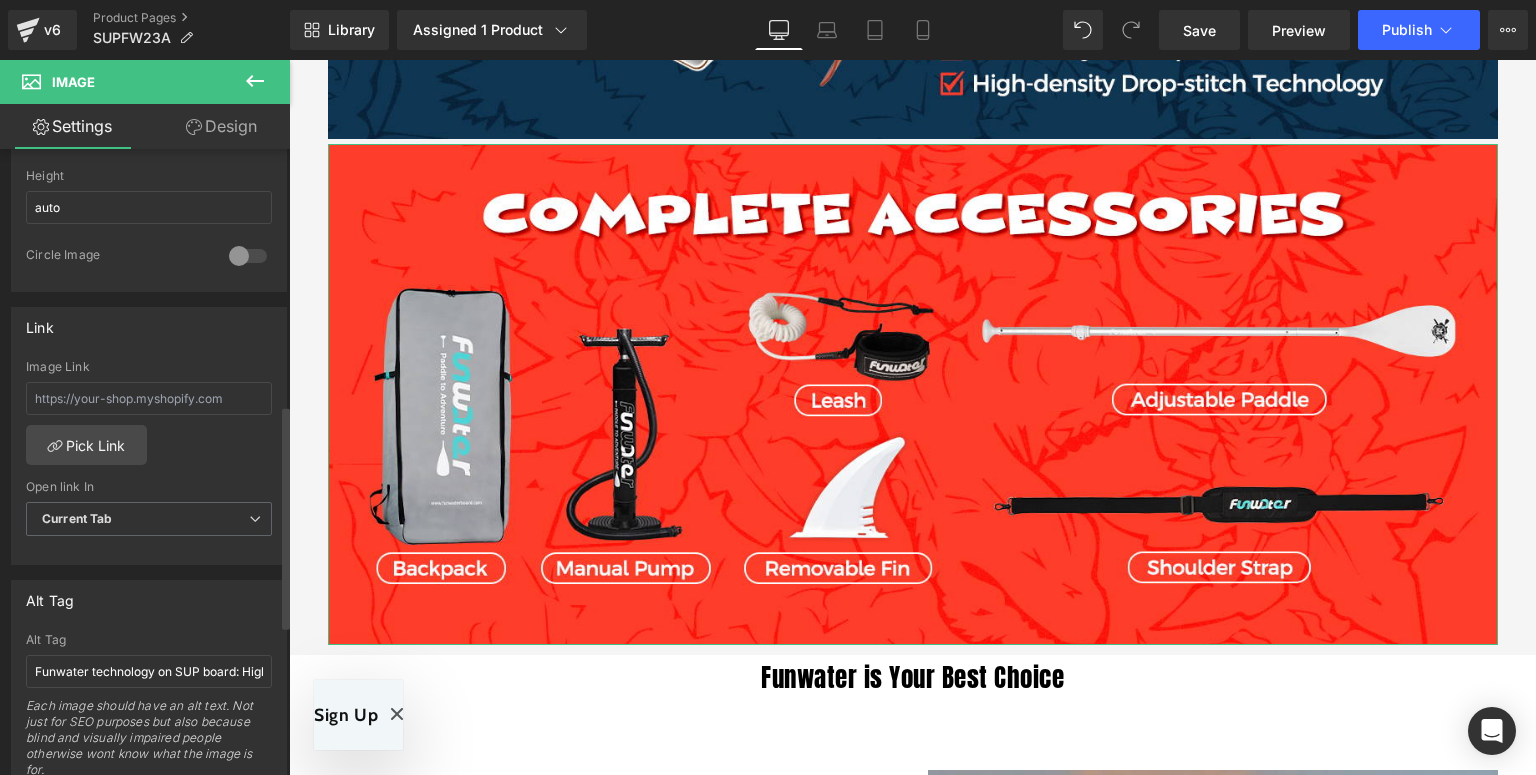 scroll, scrollTop: 880, scrollLeft: 0, axis: vertical 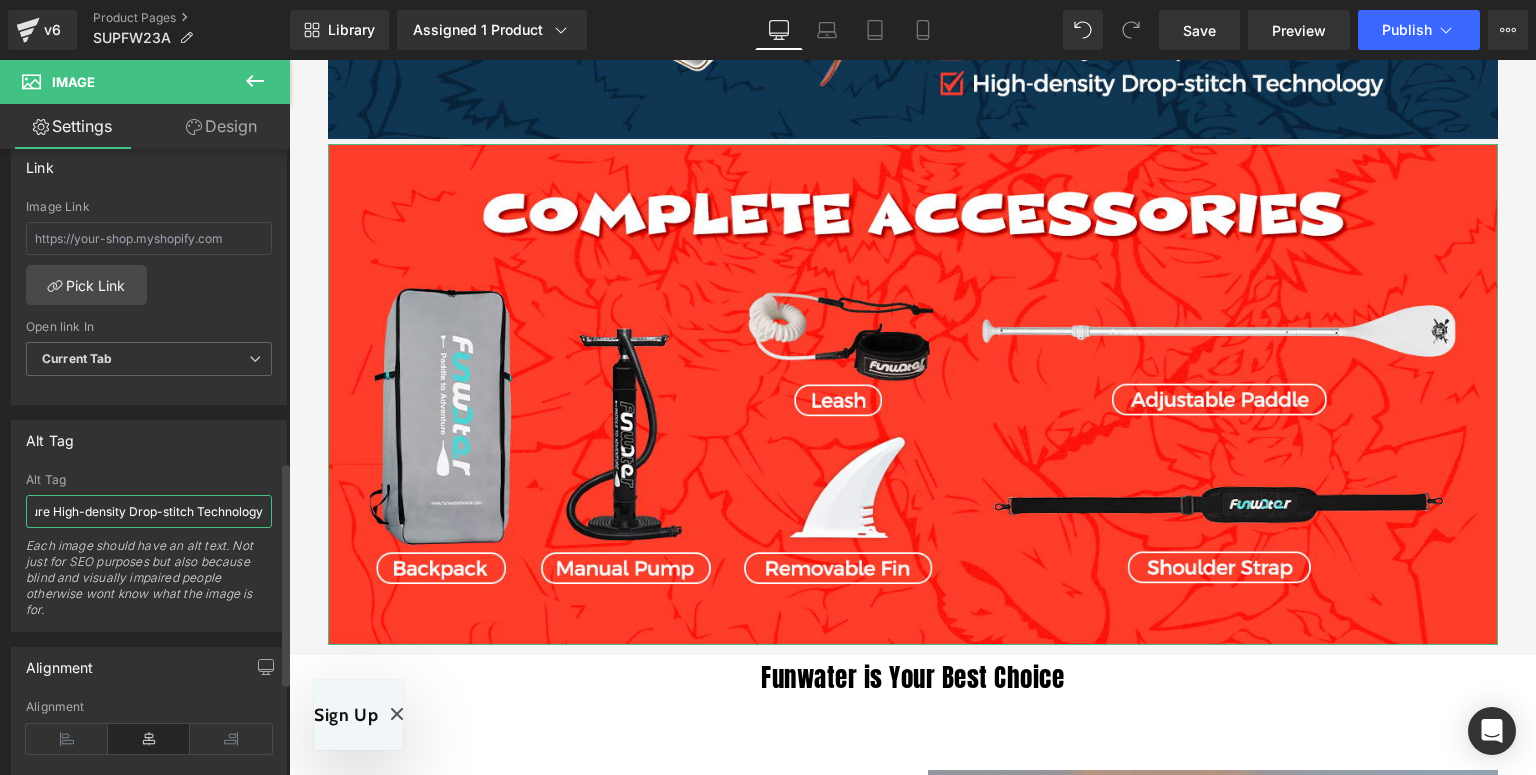 drag, startPoint x: 36, startPoint y: 514, endPoint x: 260, endPoint y: 499, distance: 224.50166 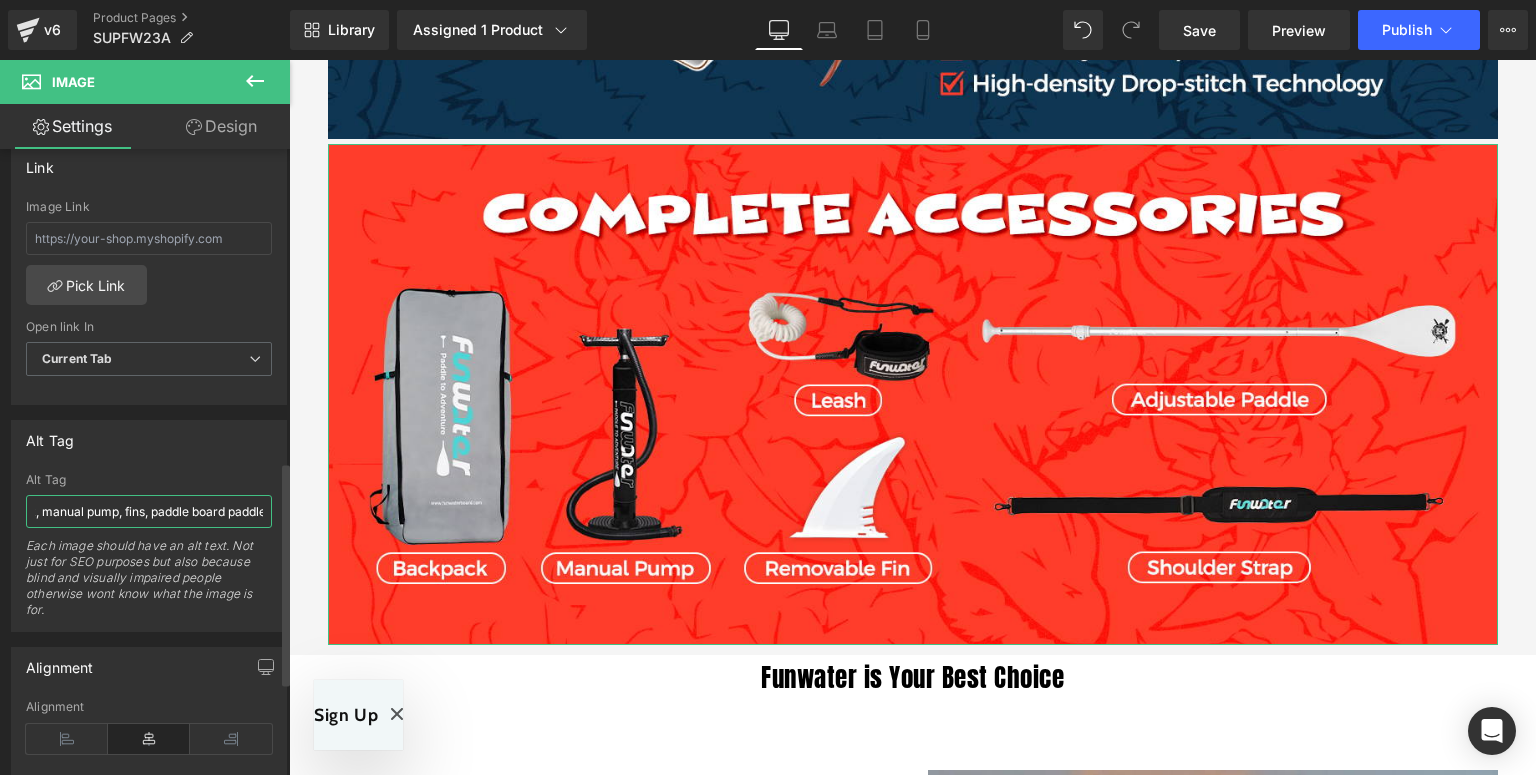 scroll, scrollTop: 0, scrollLeft: 441, axis: horizontal 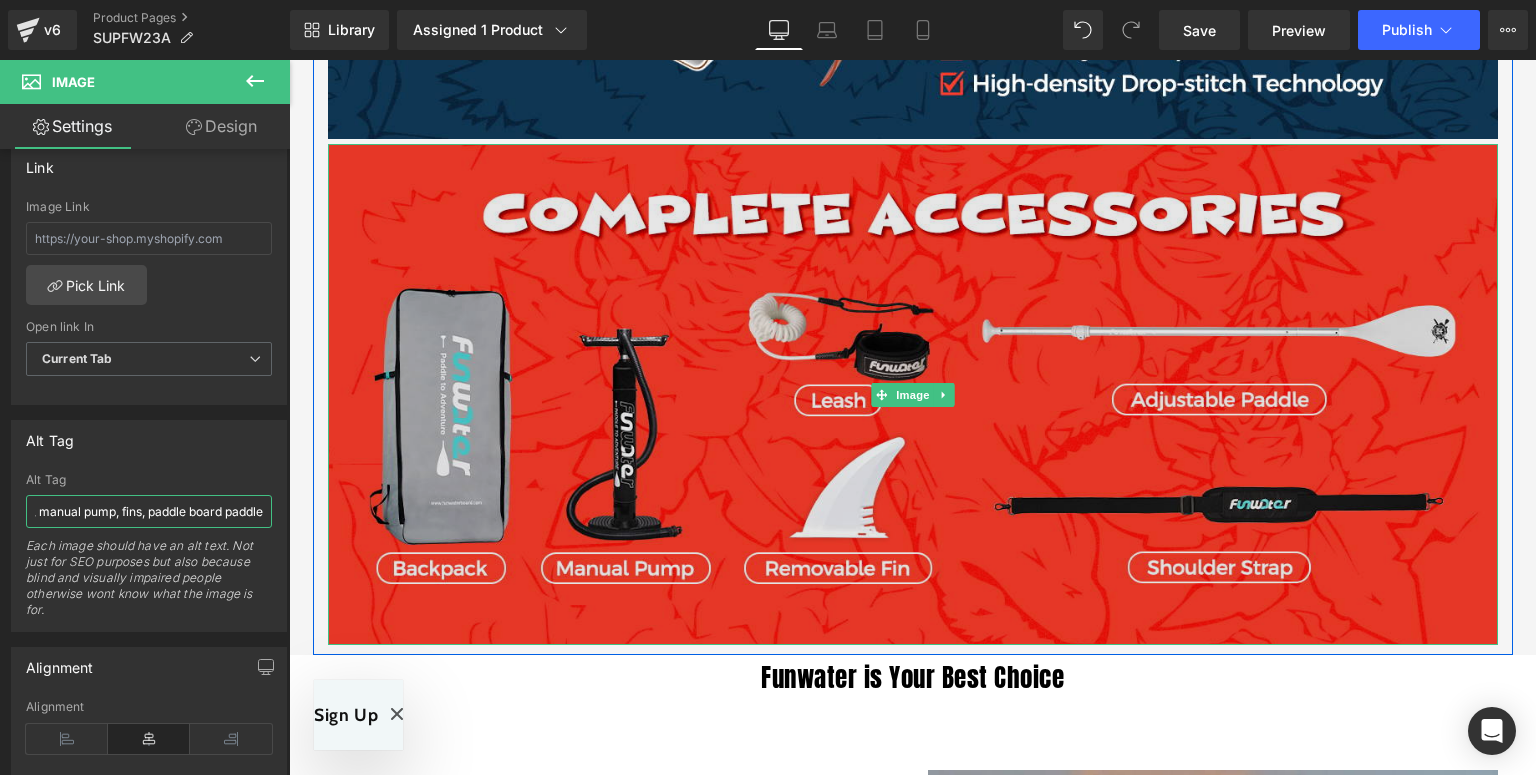 type on "Blow up paddle board for child comes with complete accessories:backpack, manual pump, fins, paddle board paddle" 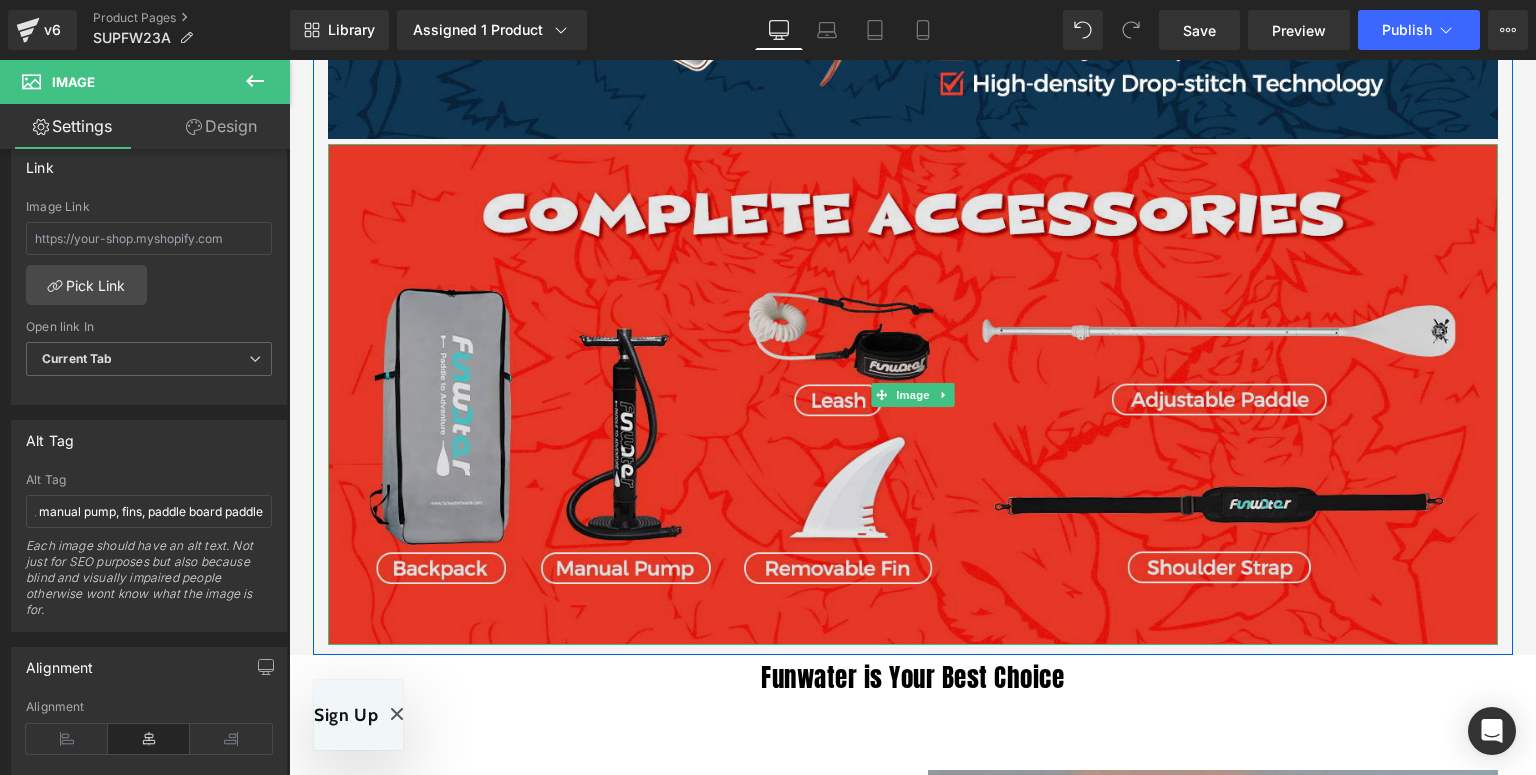 click at bounding box center [913, 394] 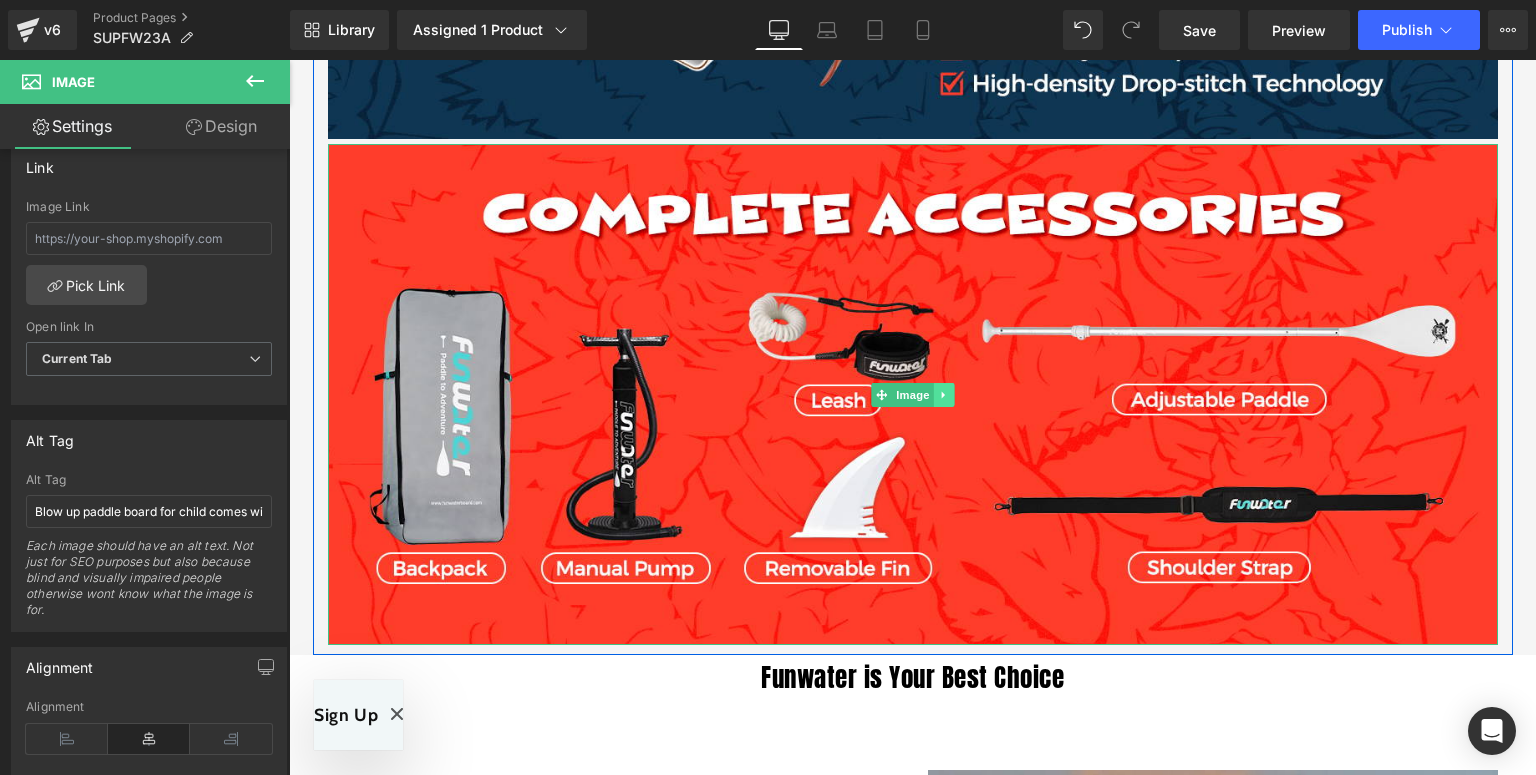 click 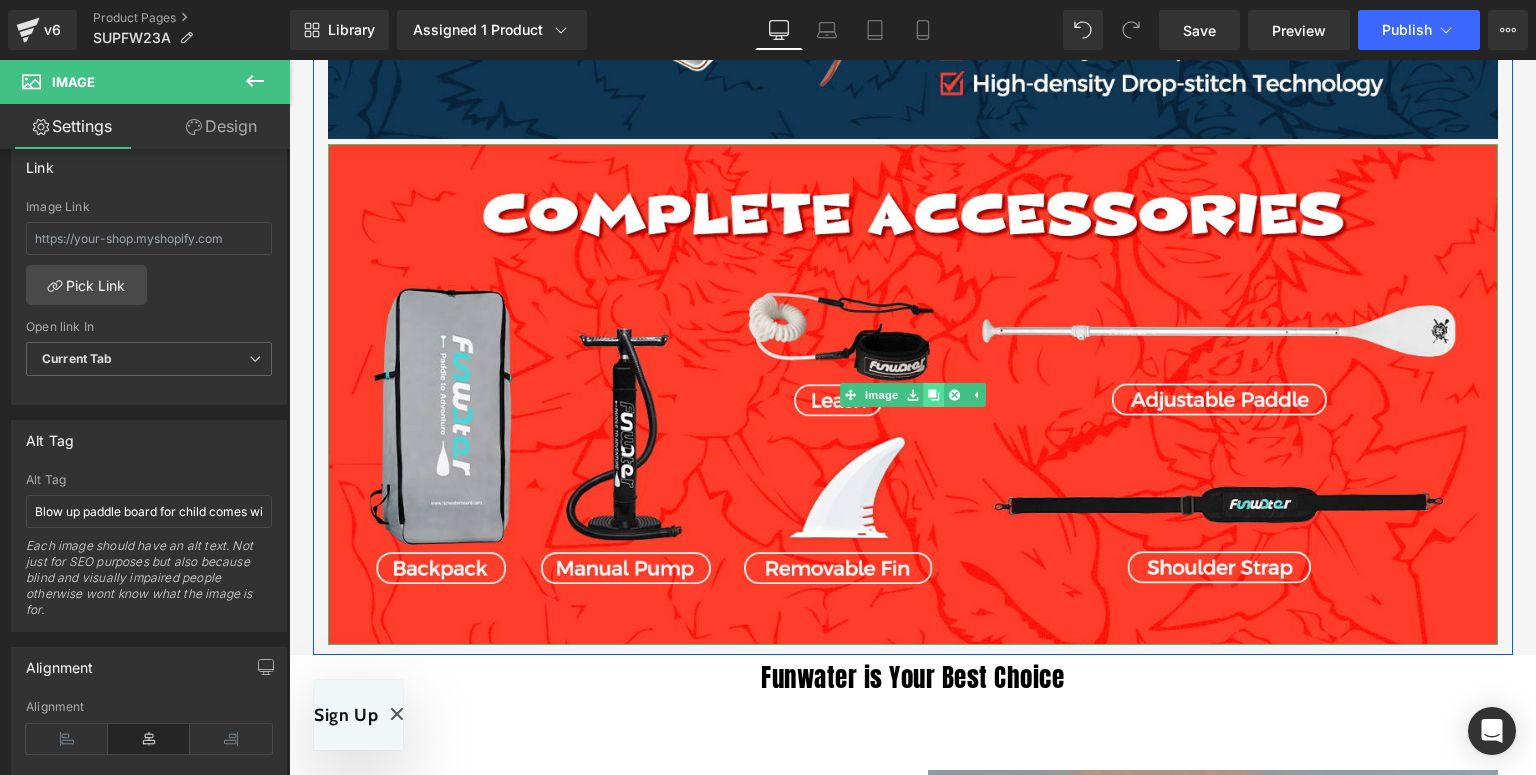 click at bounding box center (933, 395) 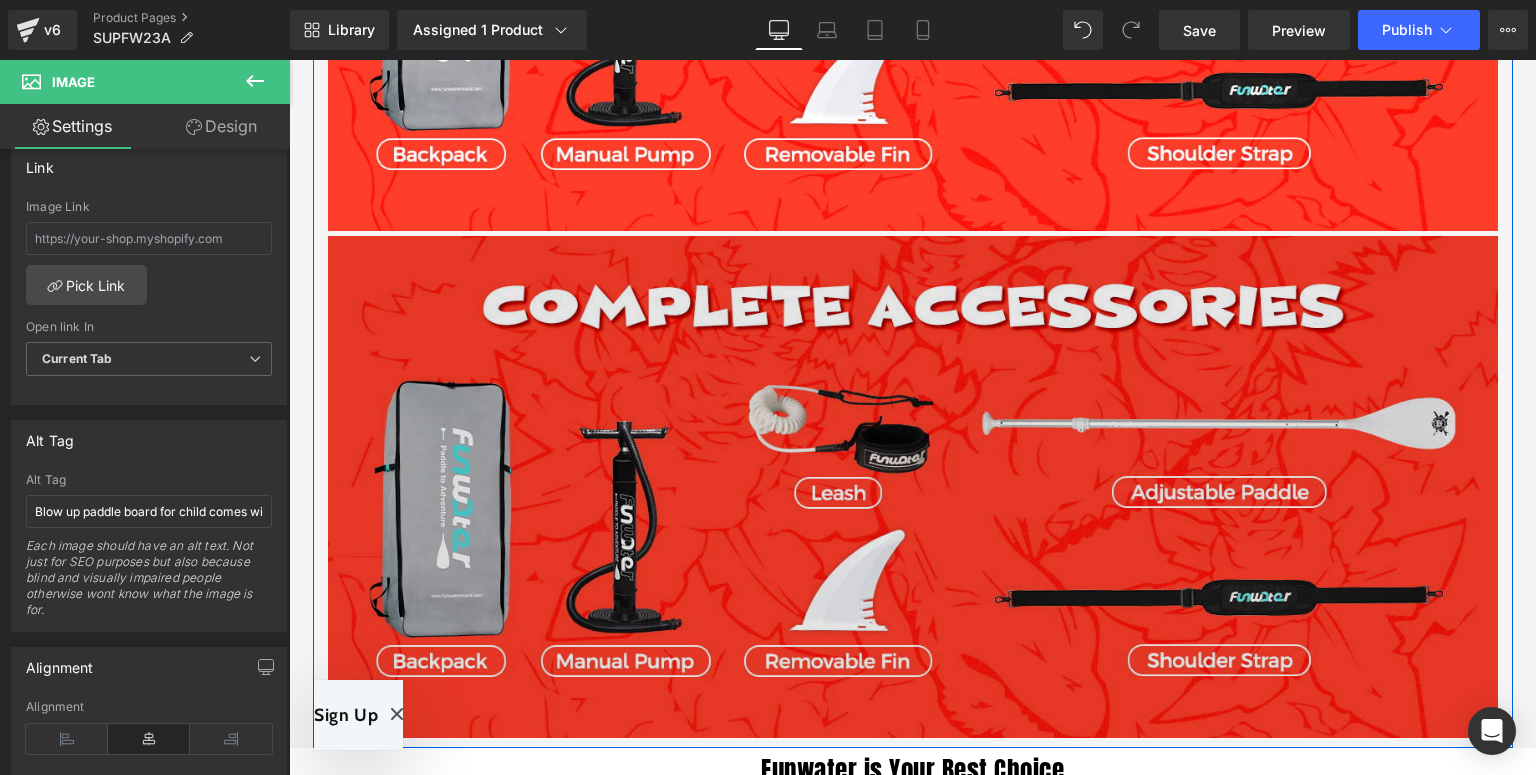 scroll, scrollTop: 3894, scrollLeft: 0, axis: vertical 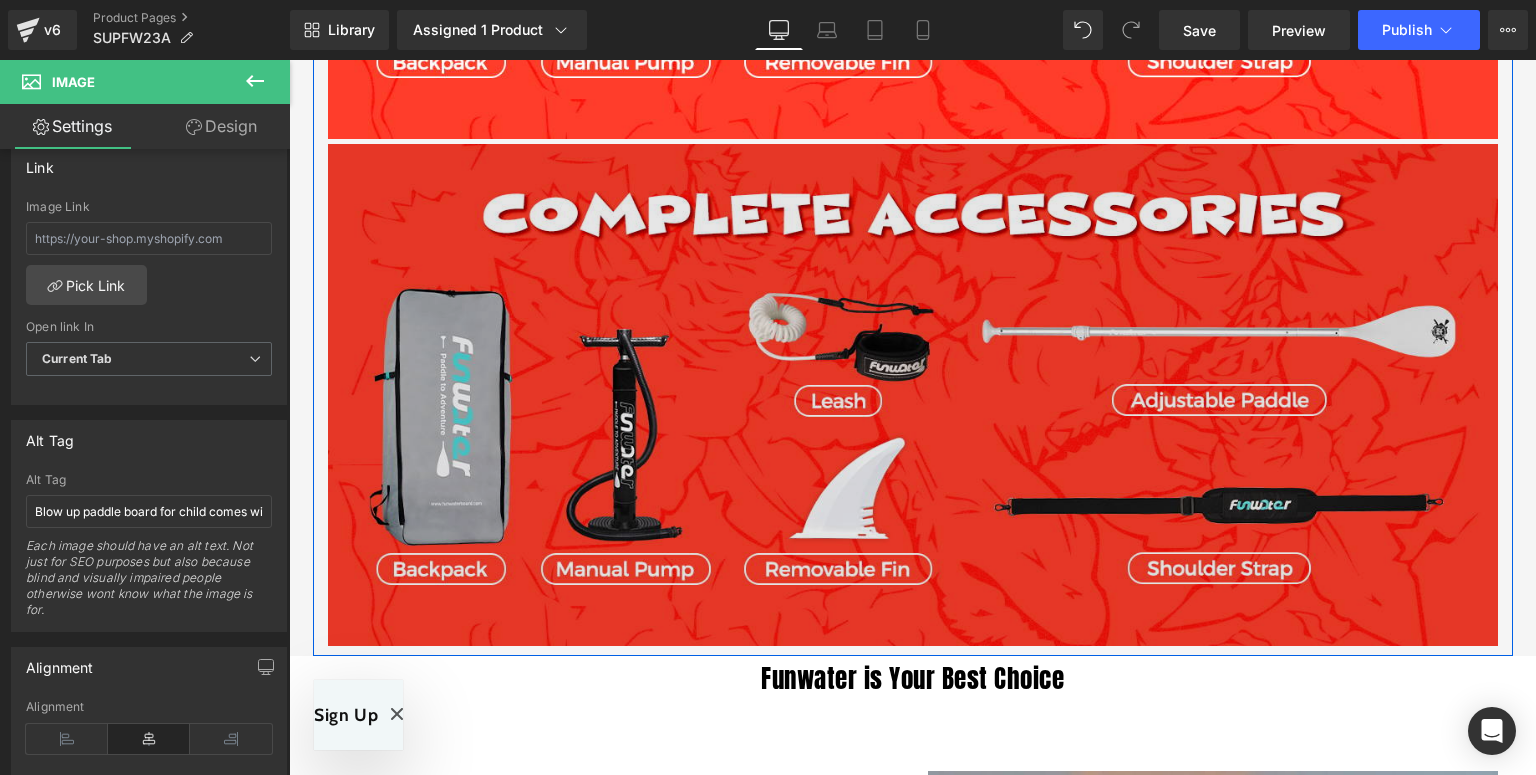 click at bounding box center [913, 394] 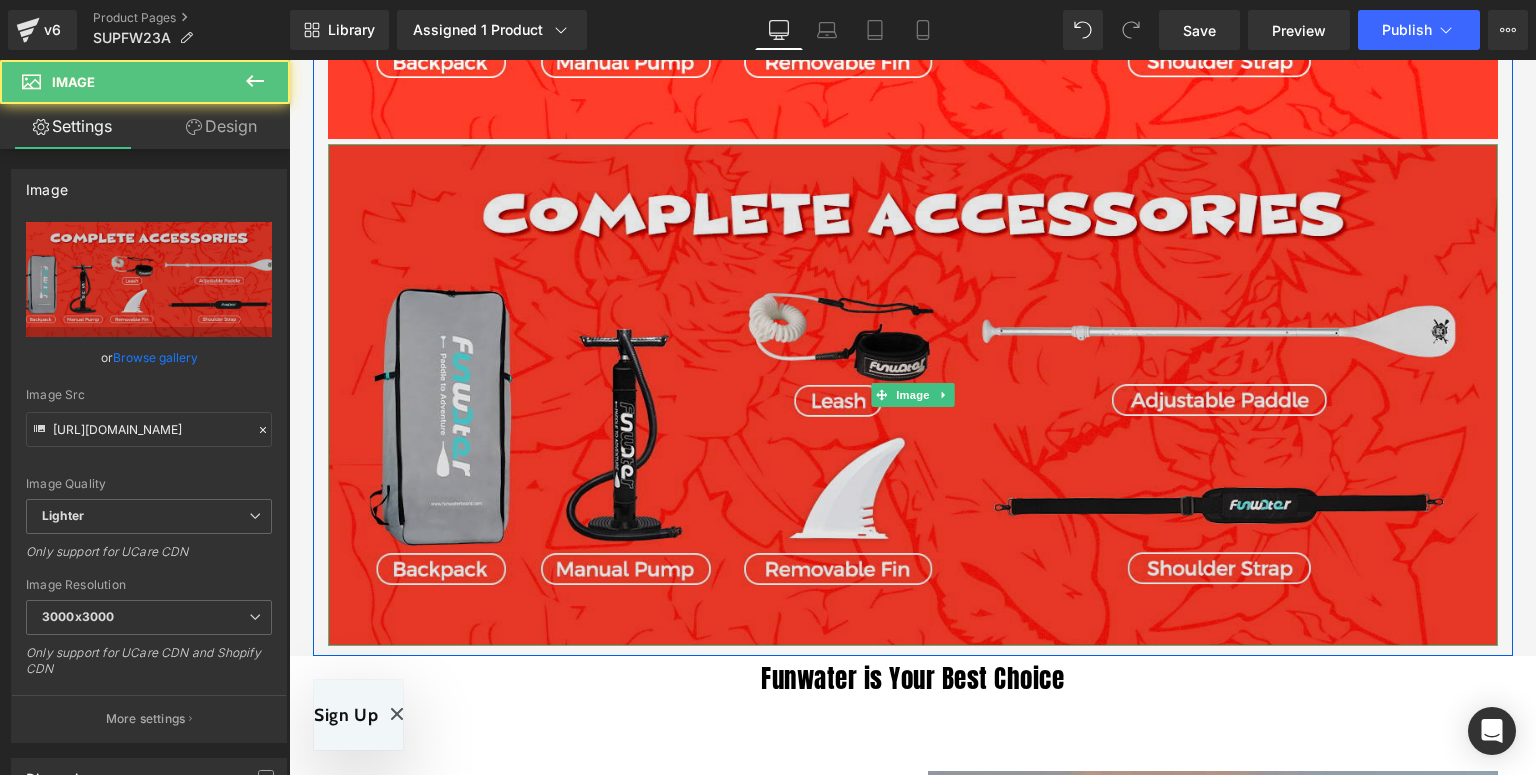 click at bounding box center (913, 394) 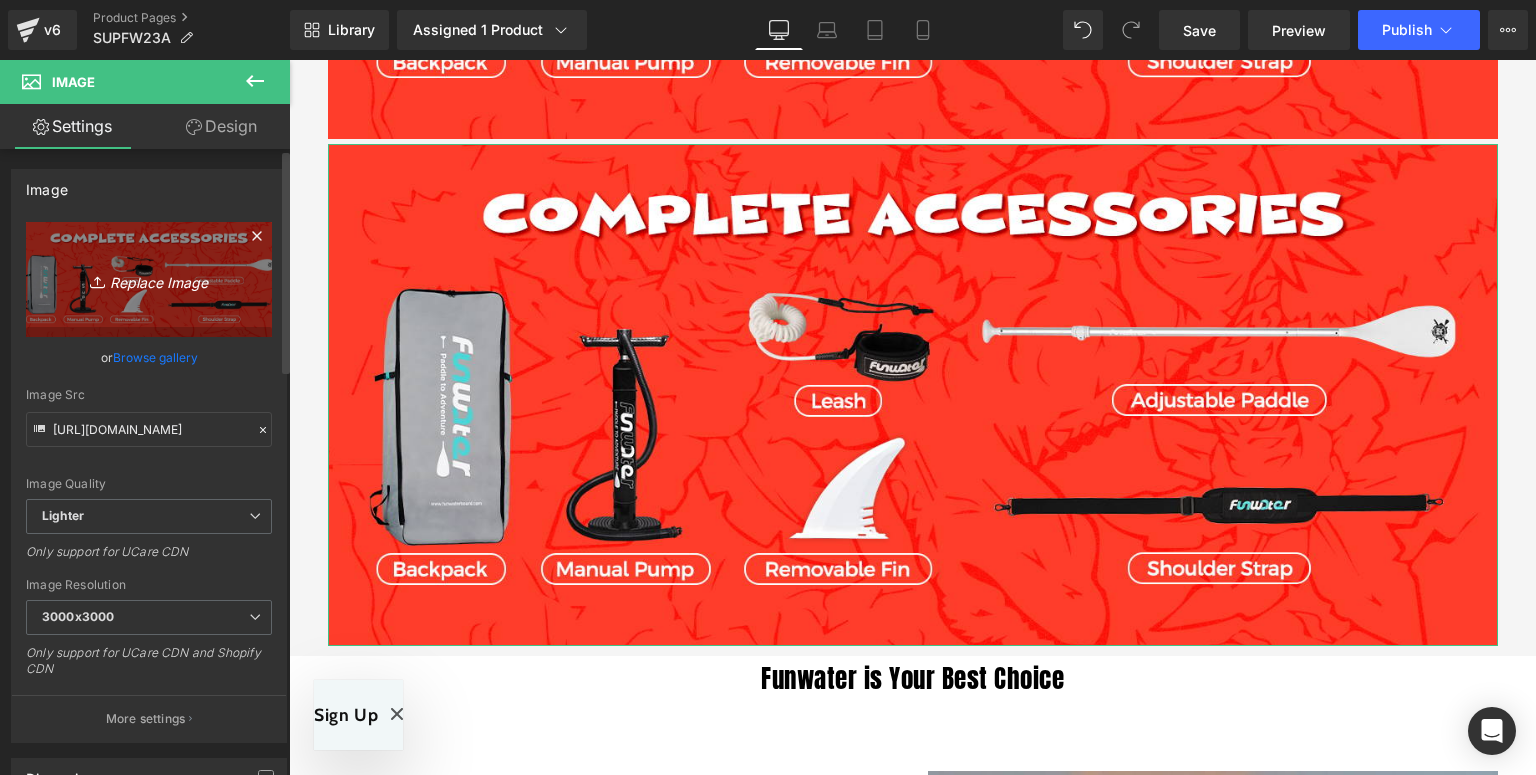 click on "Replace Image" at bounding box center [149, 279] 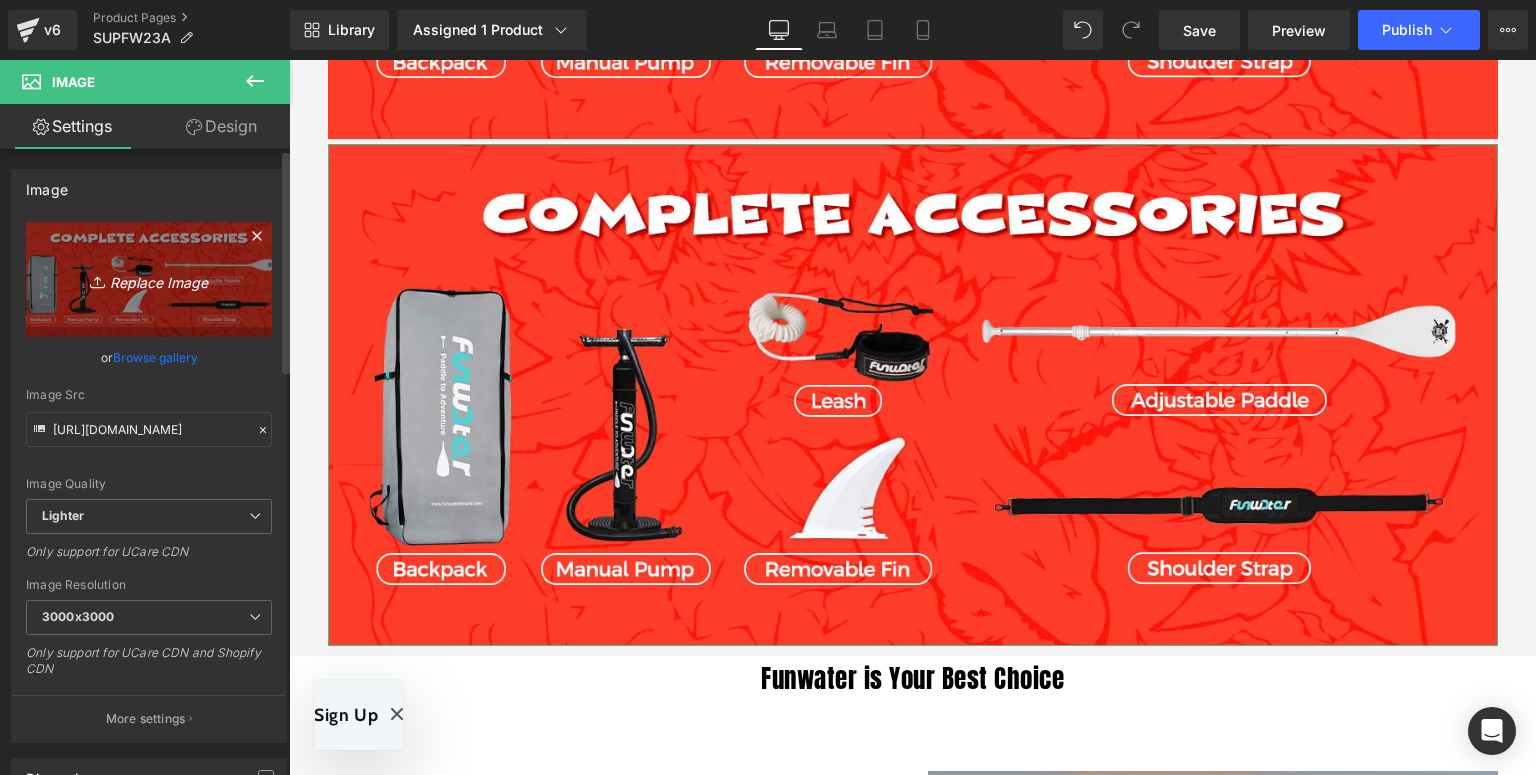 type on "C:\fakepath\FW23A-详情页-新_06.jpg" 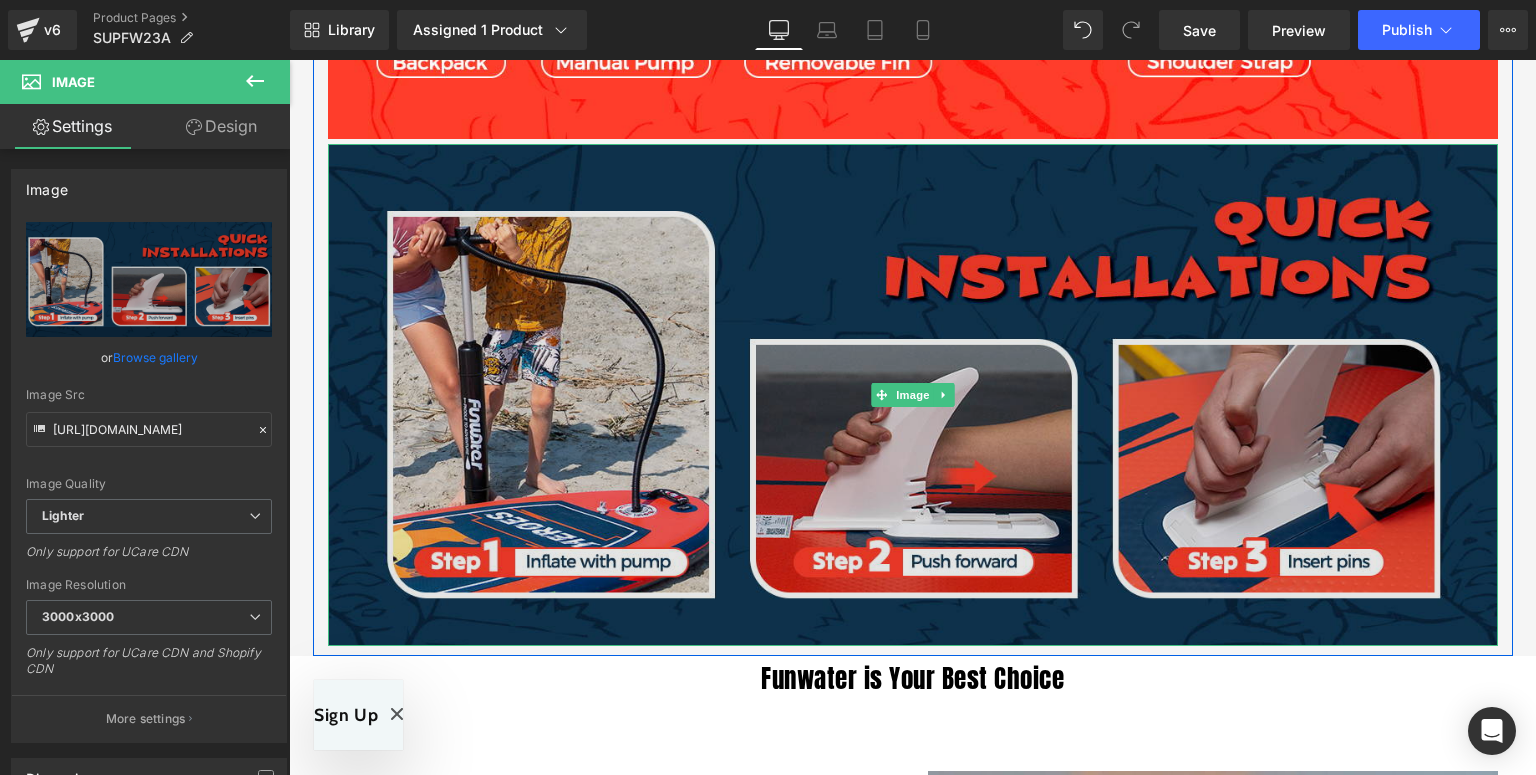 click at bounding box center (913, 394) 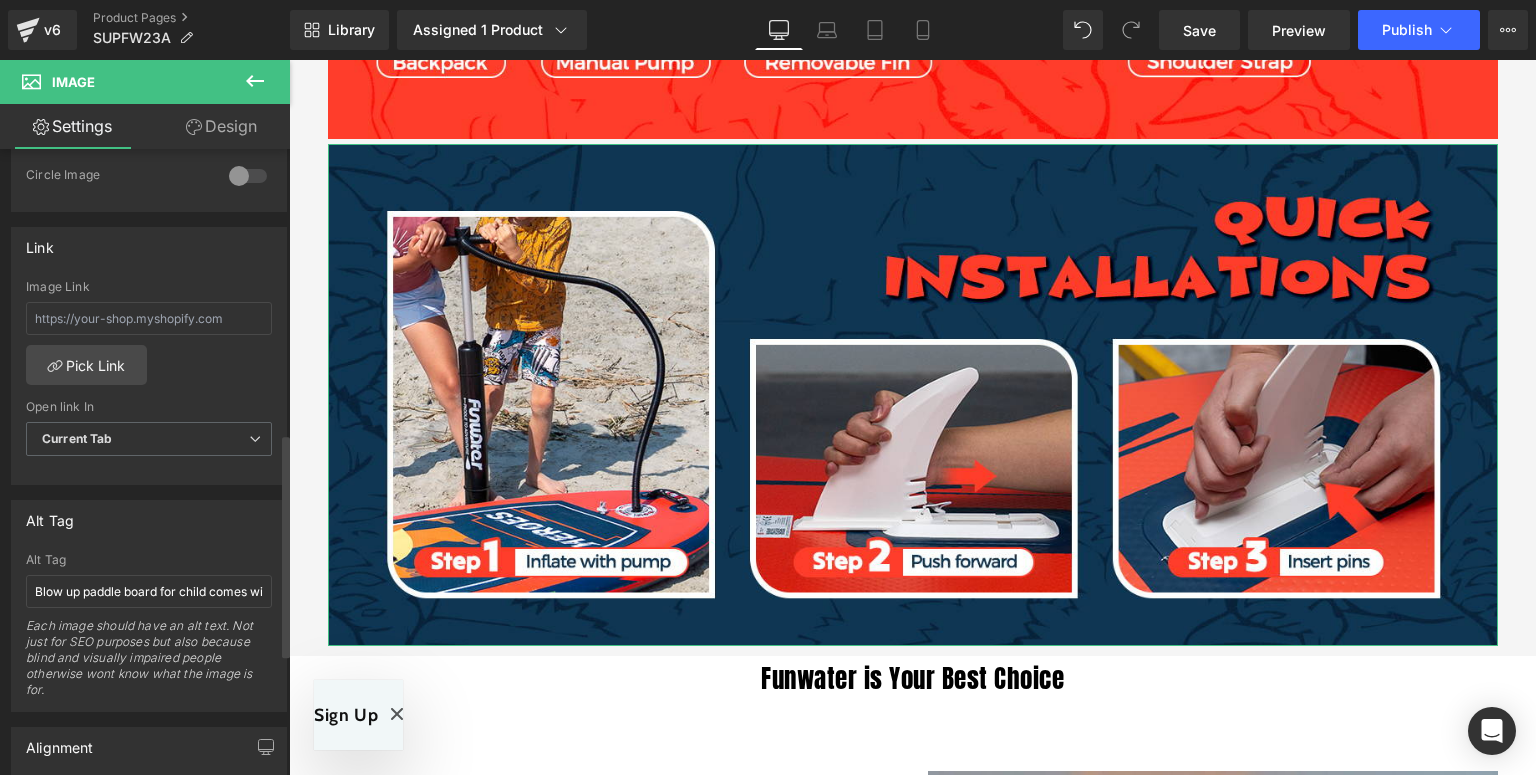 scroll, scrollTop: 880, scrollLeft: 0, axis: vertical 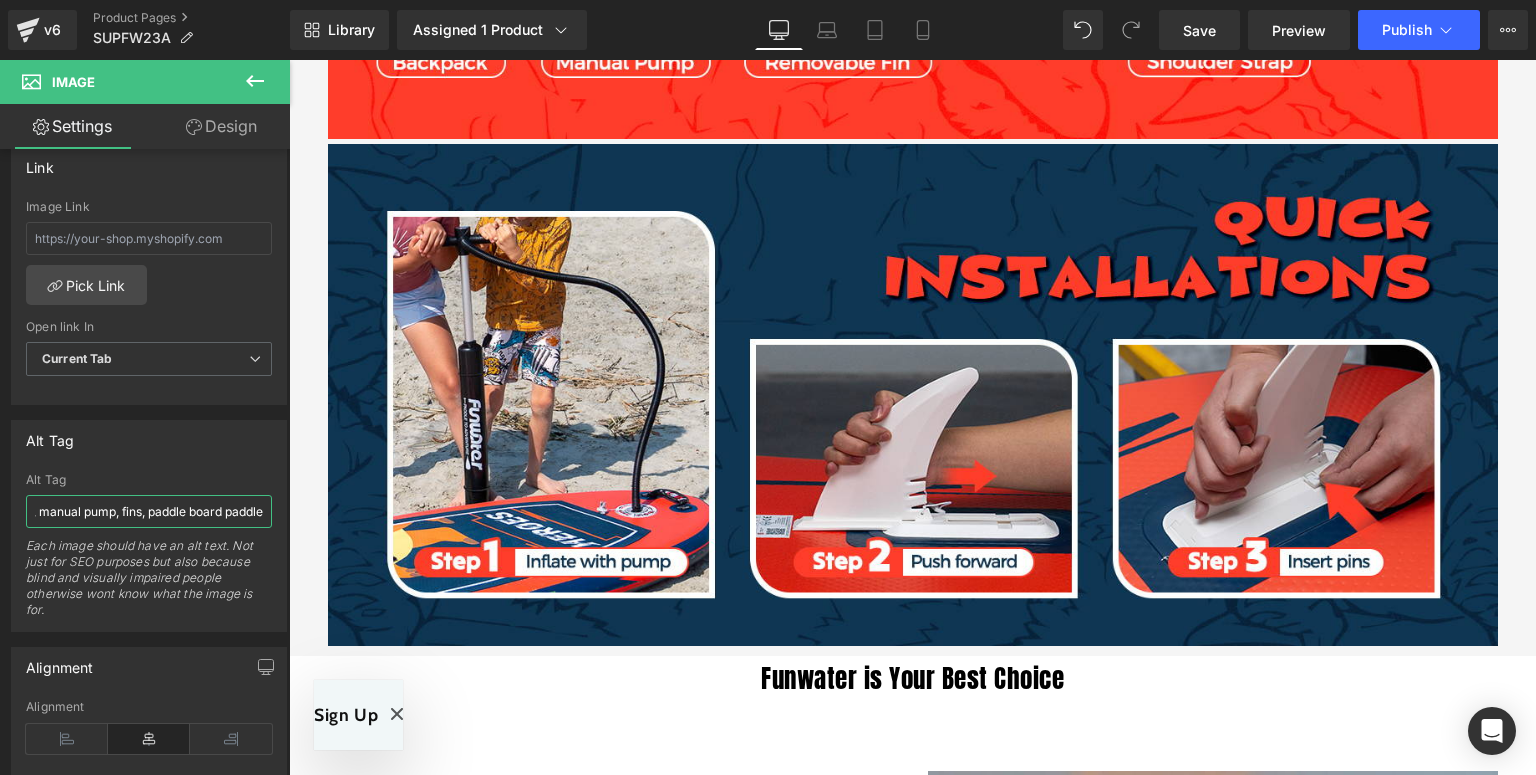 drag, startPoint x: 326, startPoint y: 570, endPoint x: 292, endPoint y: 511, distance: 68.09552 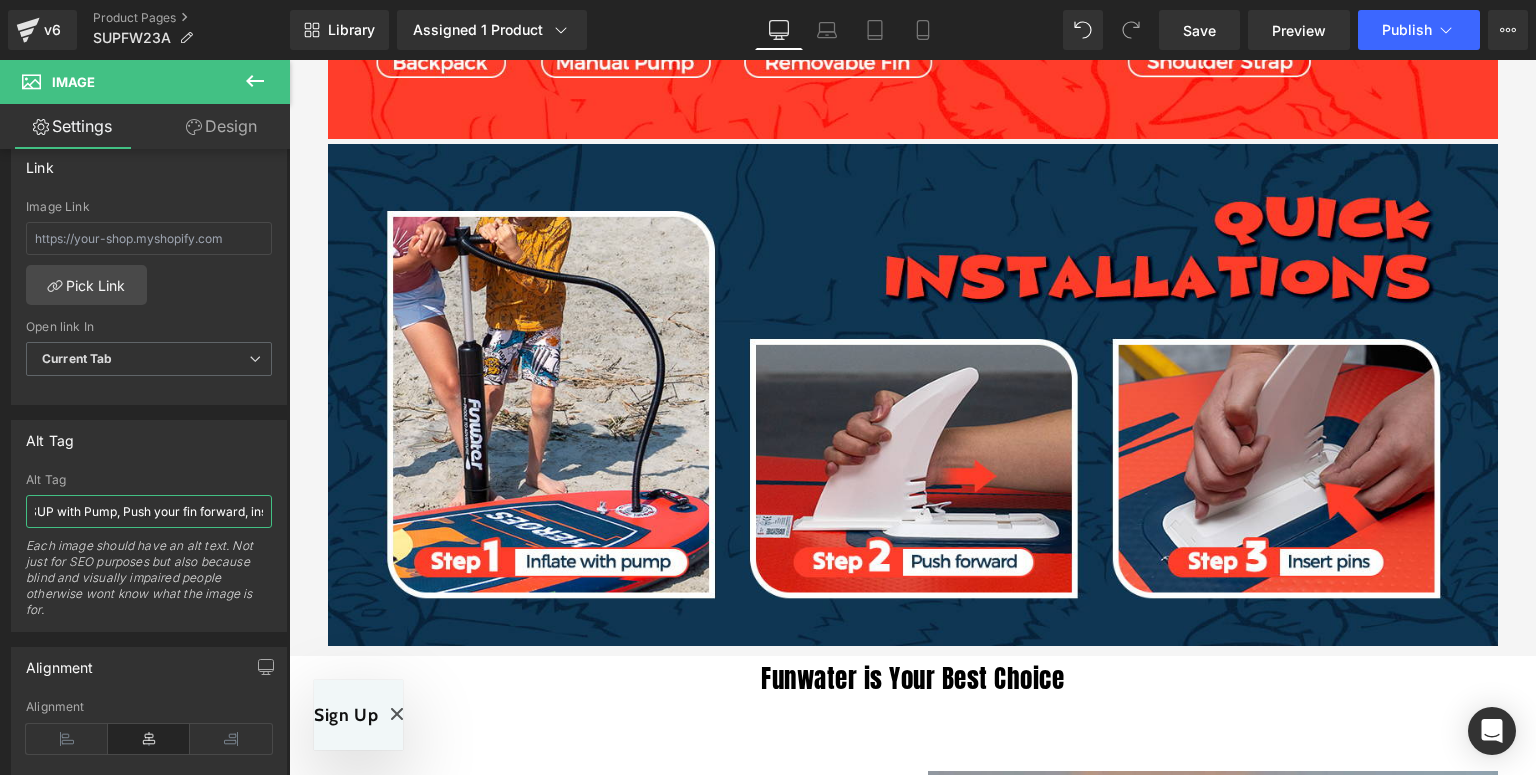 scroll, scrollTop: 0, scrollLeft: 450, axis: horizontal 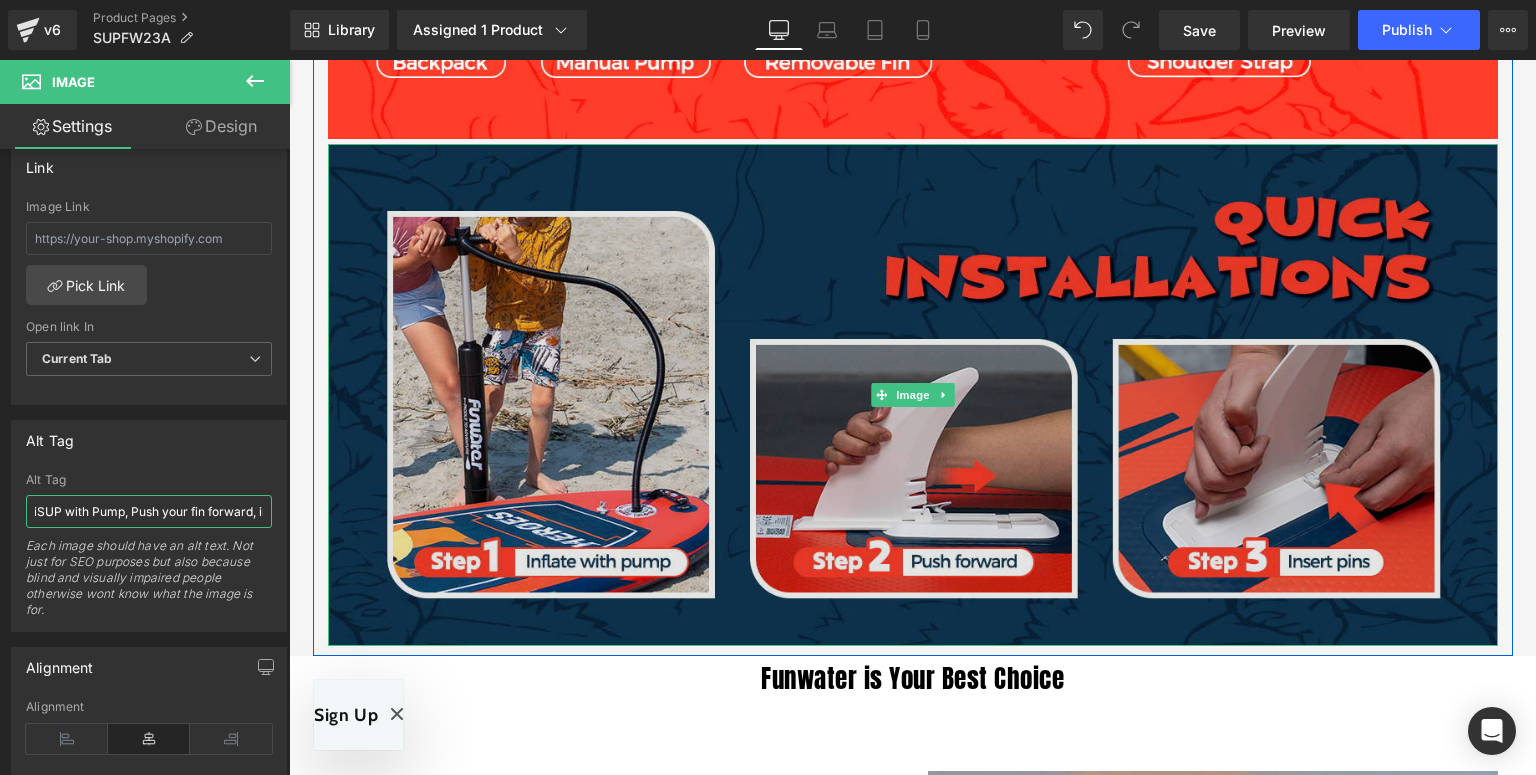 type on "Inflatable SUP board in Canada support quick installations: inflate iSUP with Pump, Push your fin forward, inser fin pins" 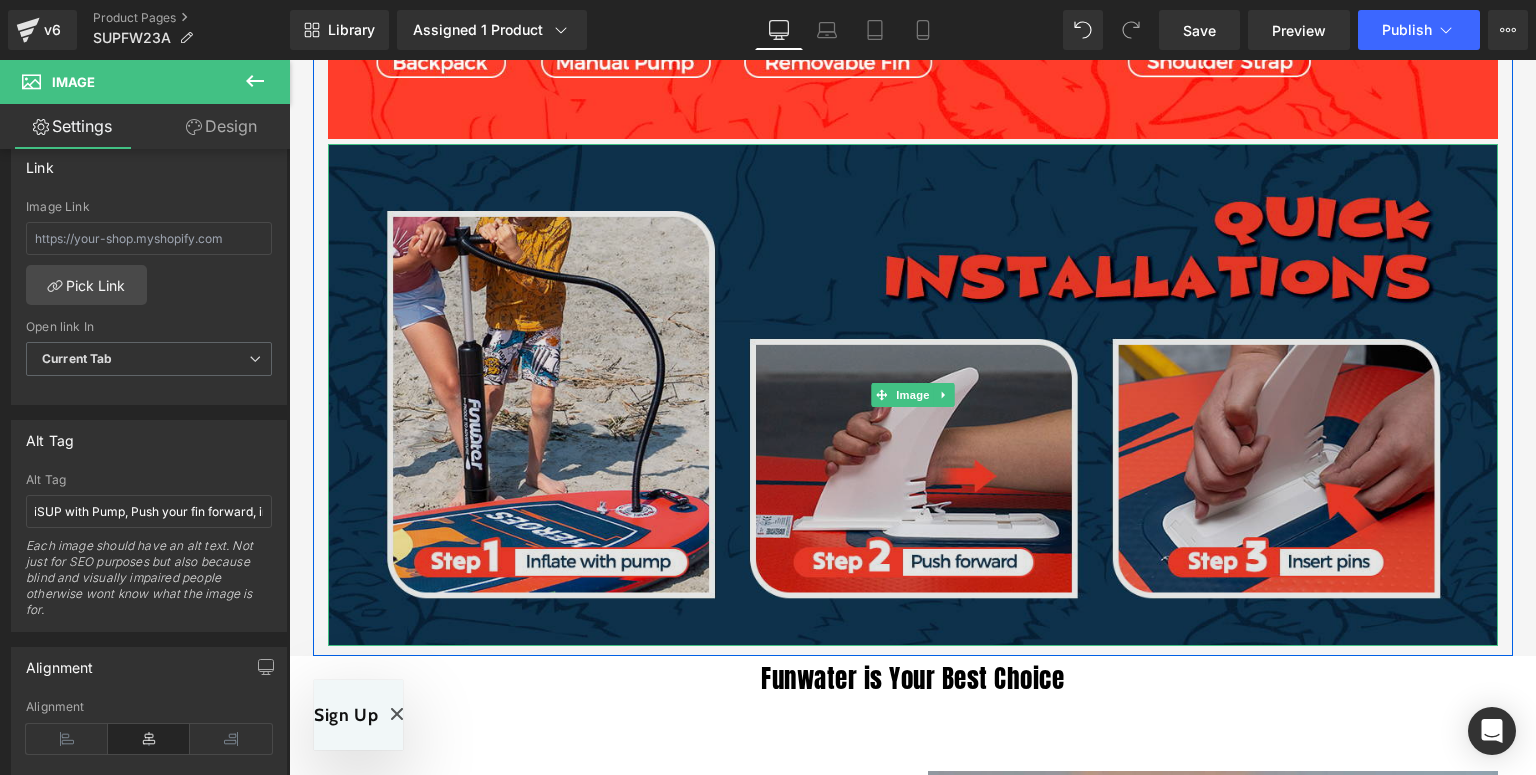 drag, startPoint x: 714, startPoint y: 422, endPoint x: 576, endPoint y: 475, distance: 147.8276 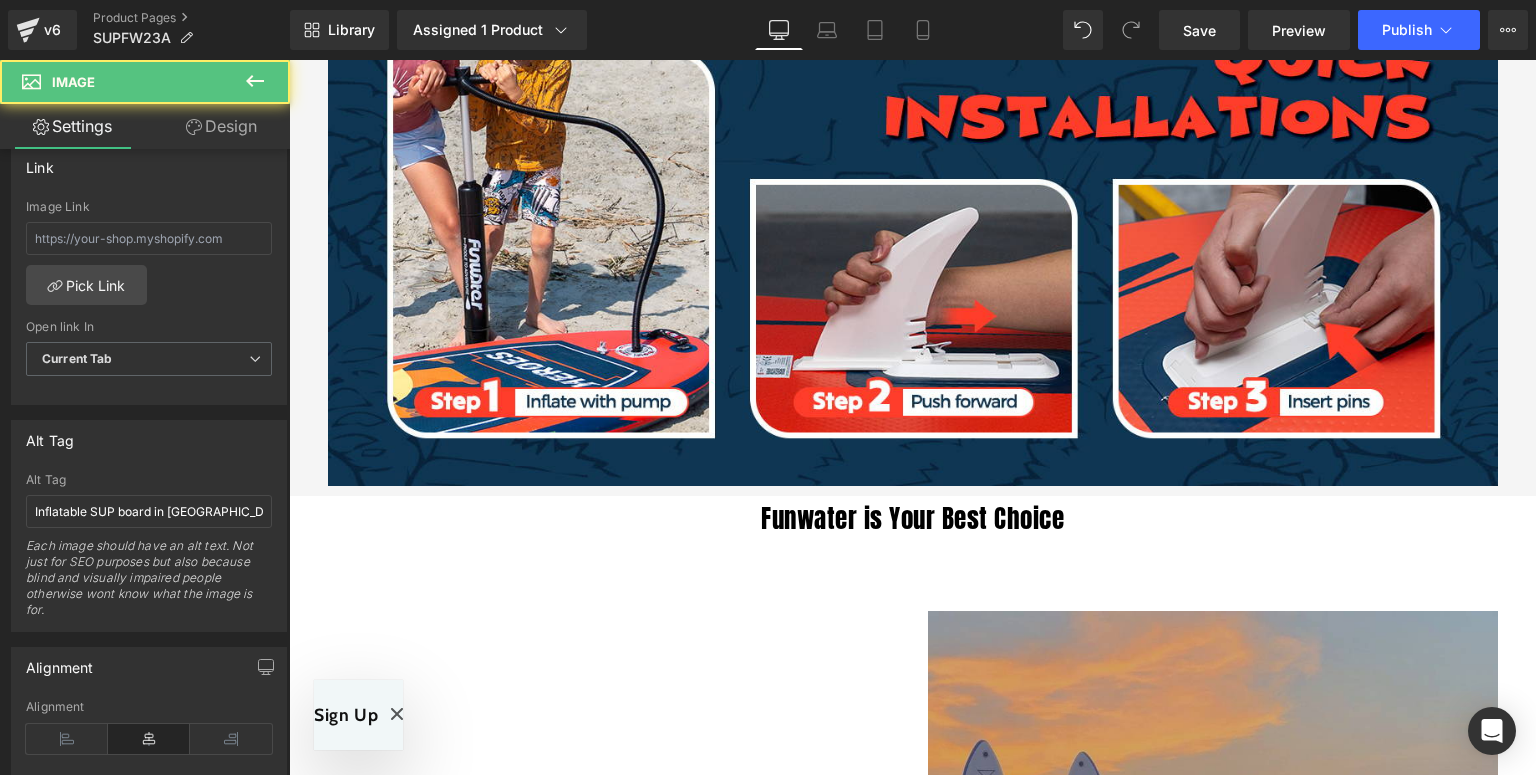 scroll, scrollTop: 4134, scrollLeft: 0, axis: vertical 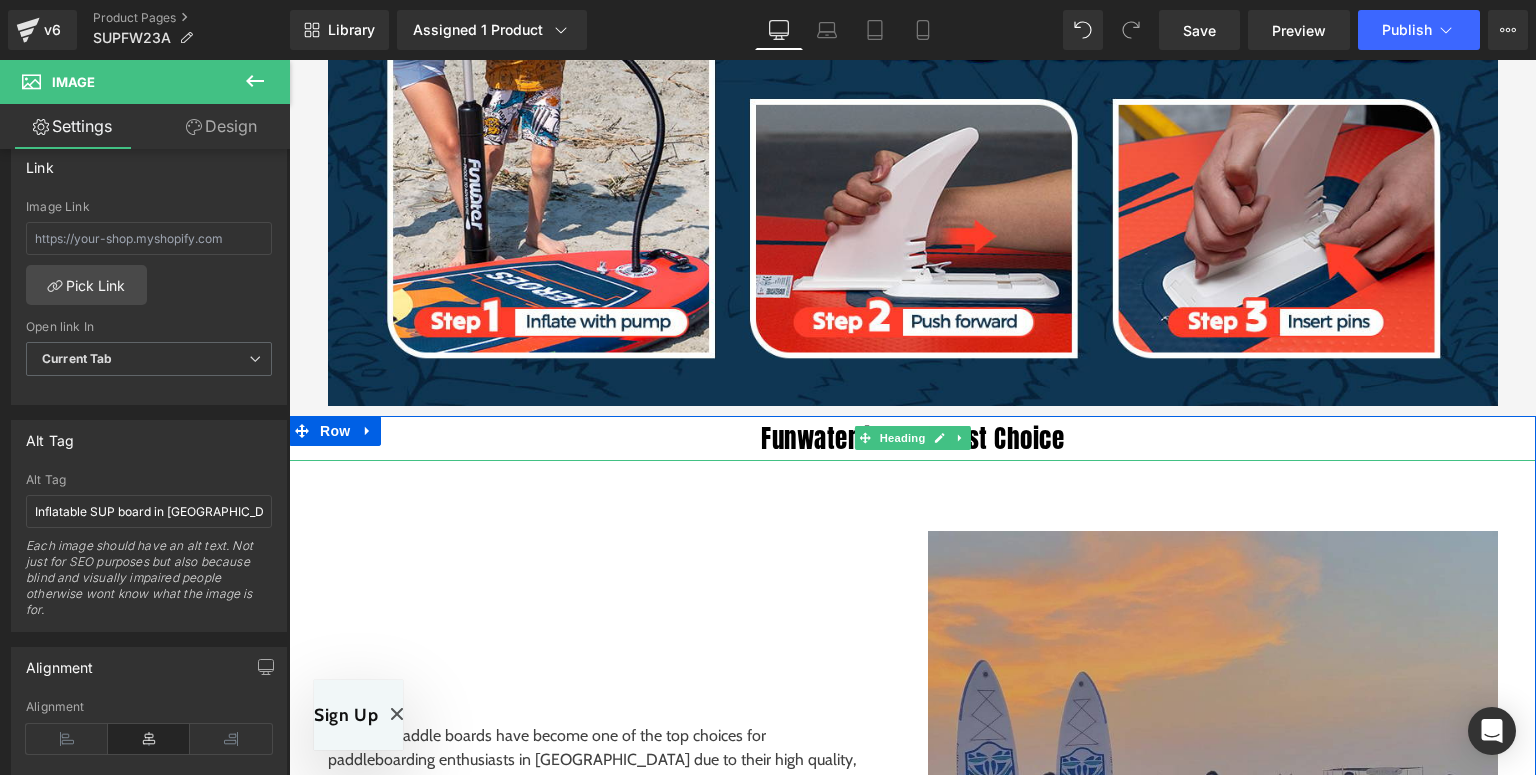 click on "Funwater is Your Best Choice" at bounding box center [912, 438] 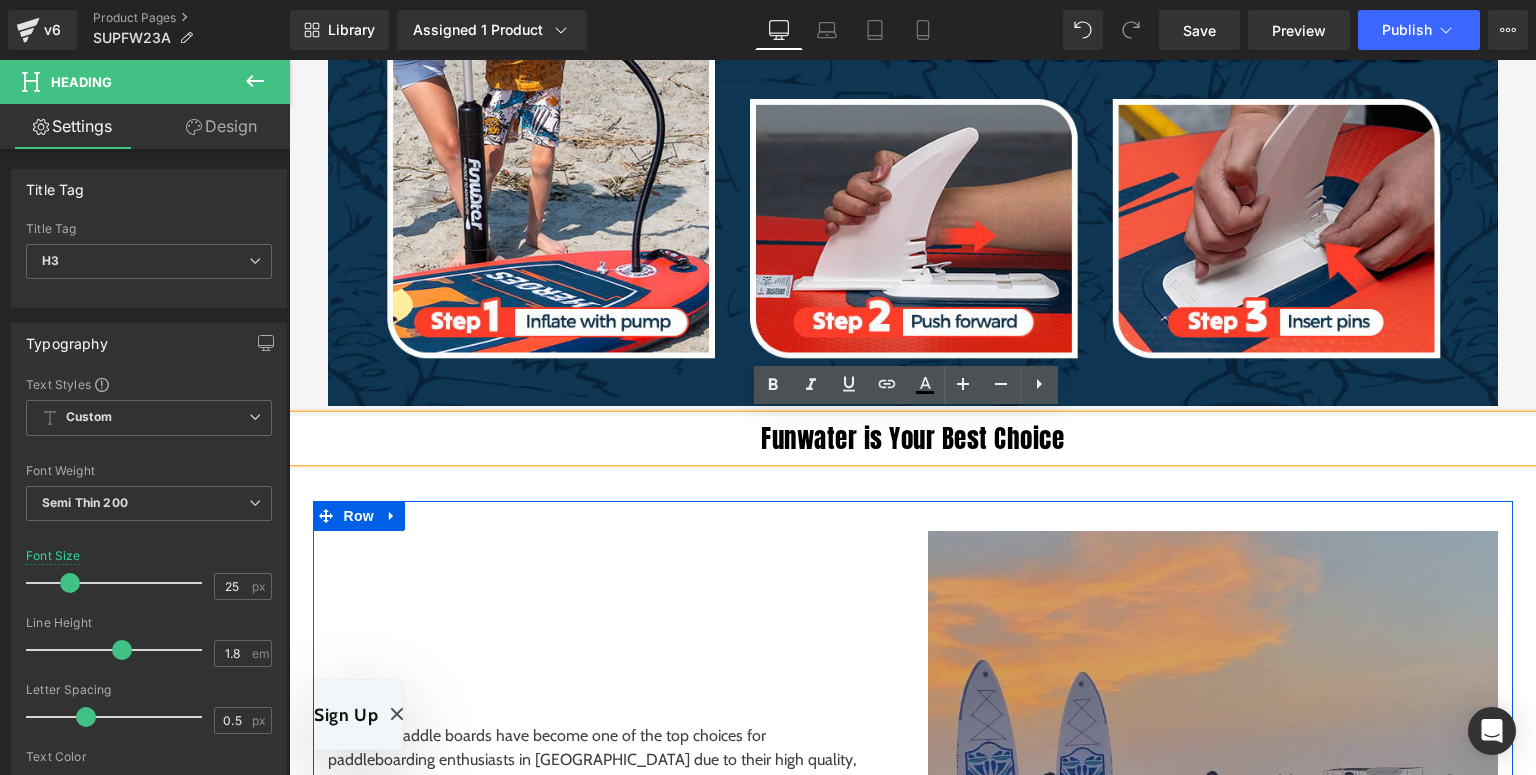 click on "Funwater paddle boards have become one of the top choices for paddleboarding enthusiasts in Canada due to their high quality, affordability, and beginner-friendly features. The Tiki stand up paddle boards series, in particular, has become a favorite SUP boards in the stand up paddle board market. Text Block         Row" at bounding box center [613, 758] 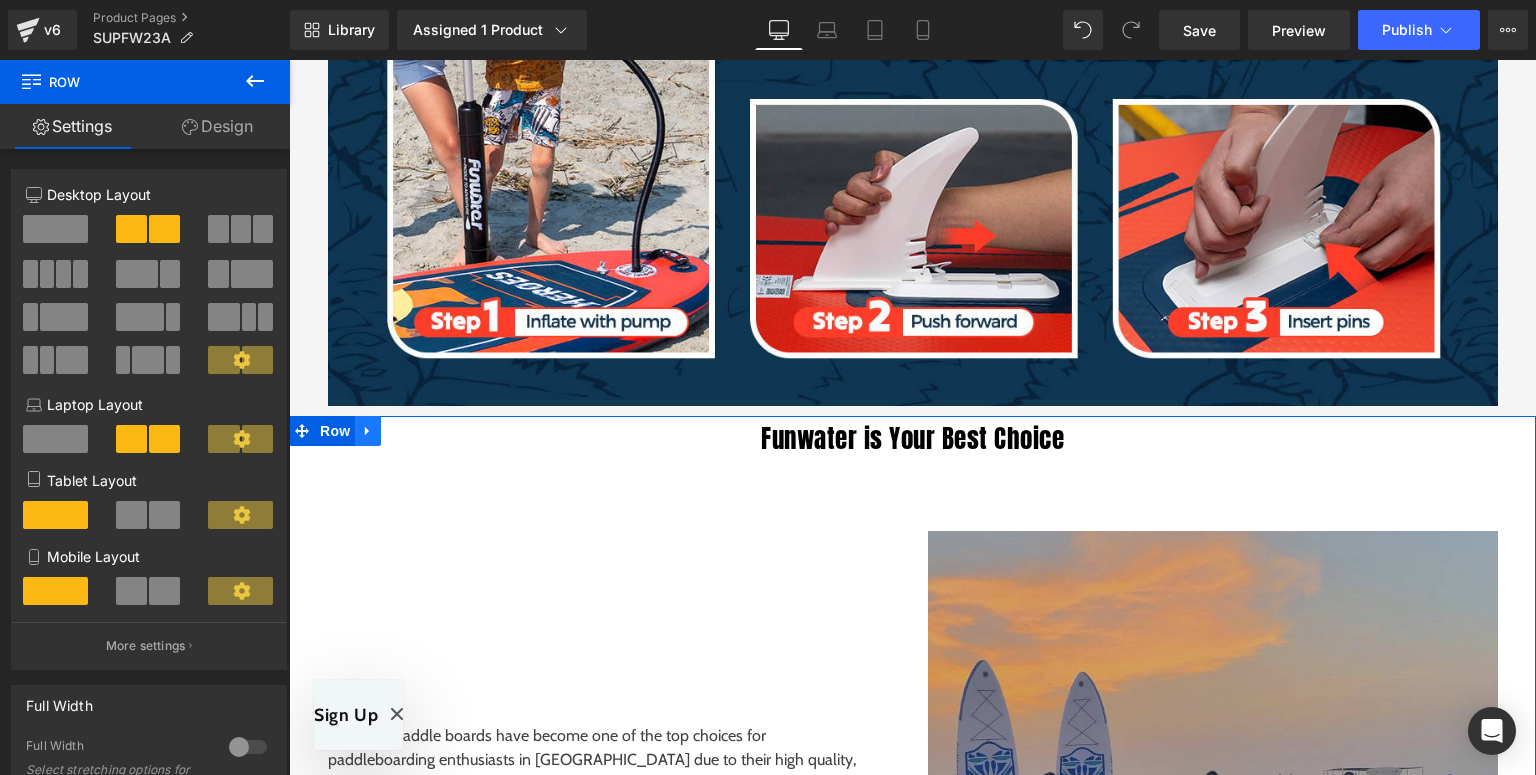click 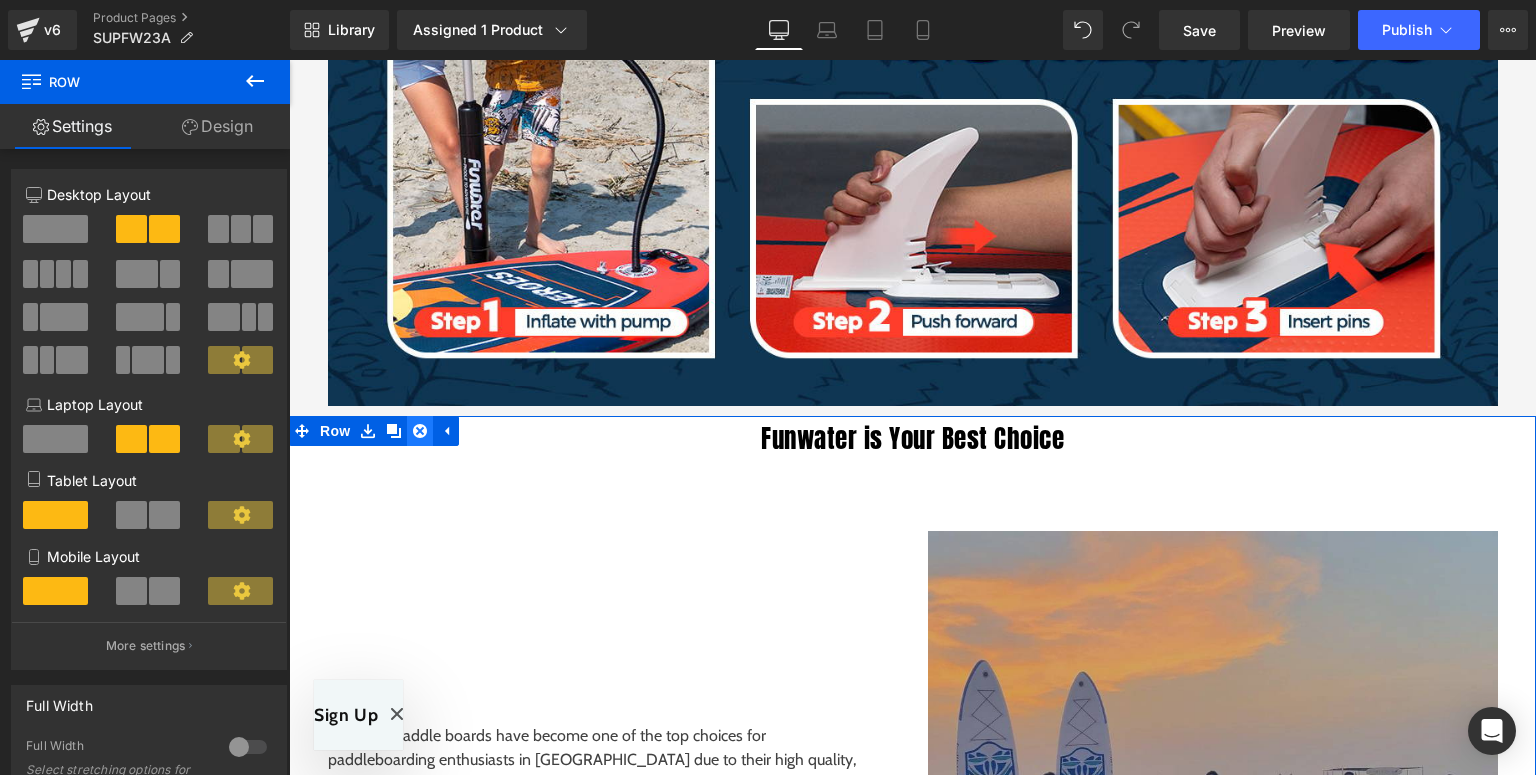 click 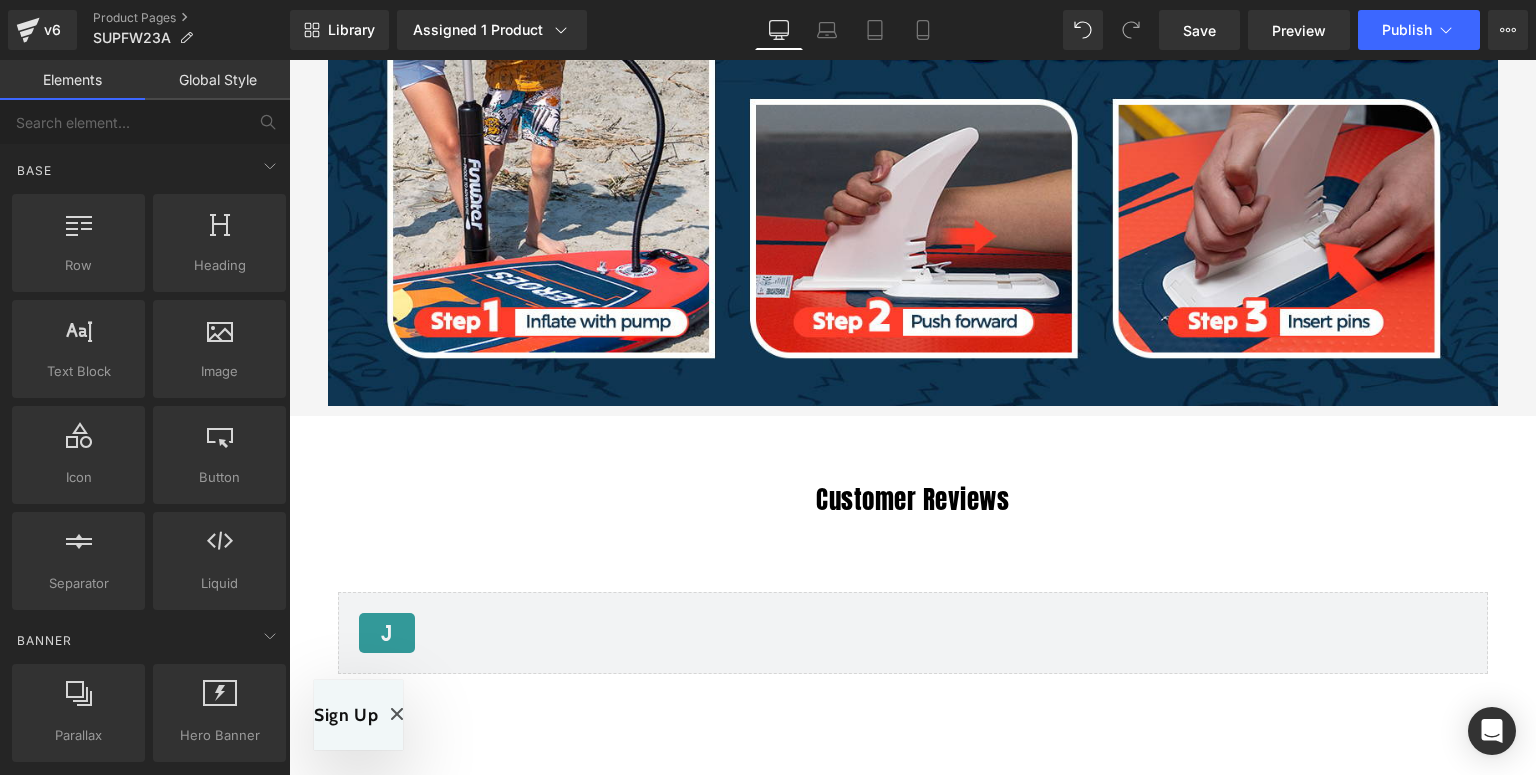 scroll, scrollTop: 4374, scrollLeft: 0, axis: vertical 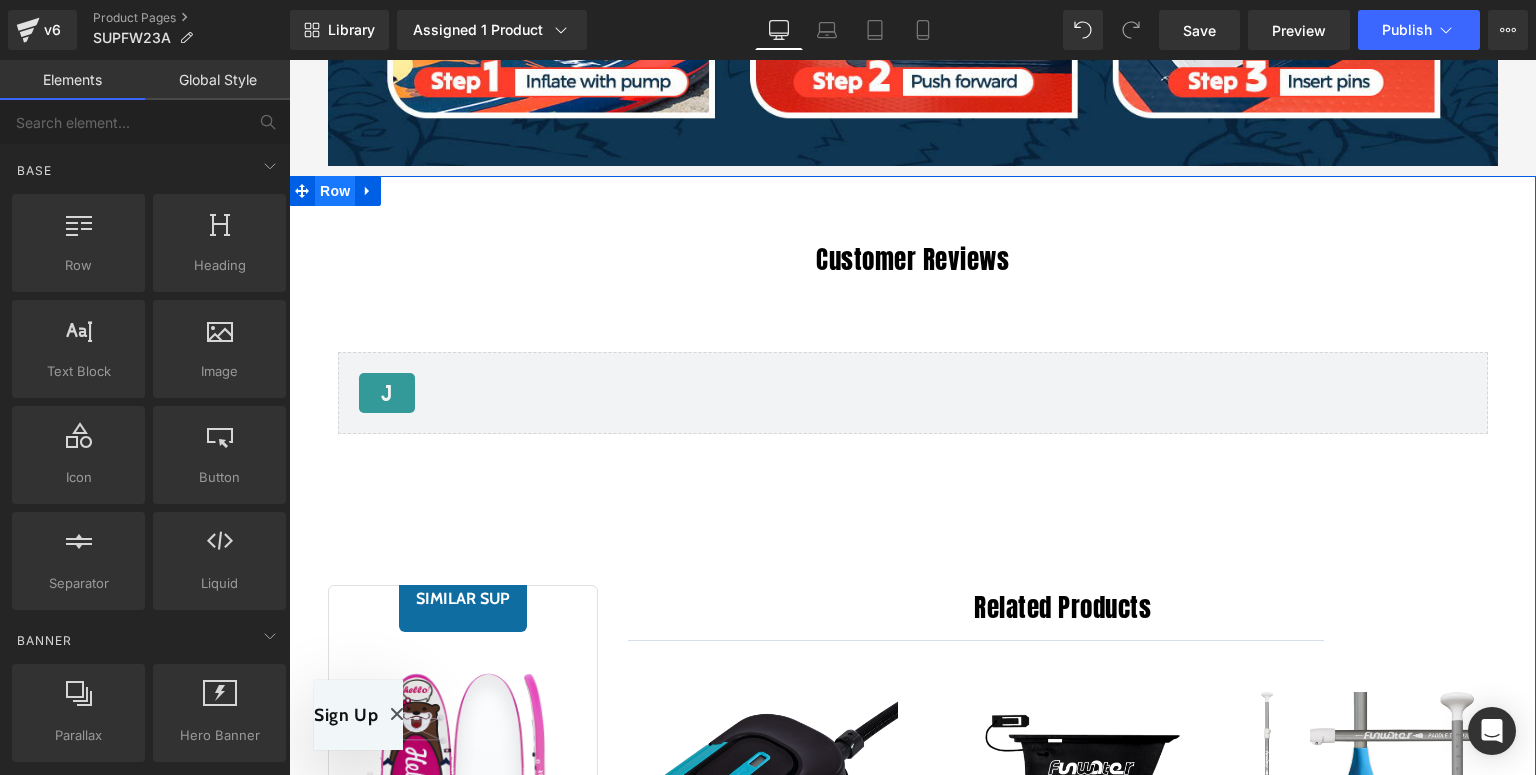 click on "Row" at bounding box center [335, 191] 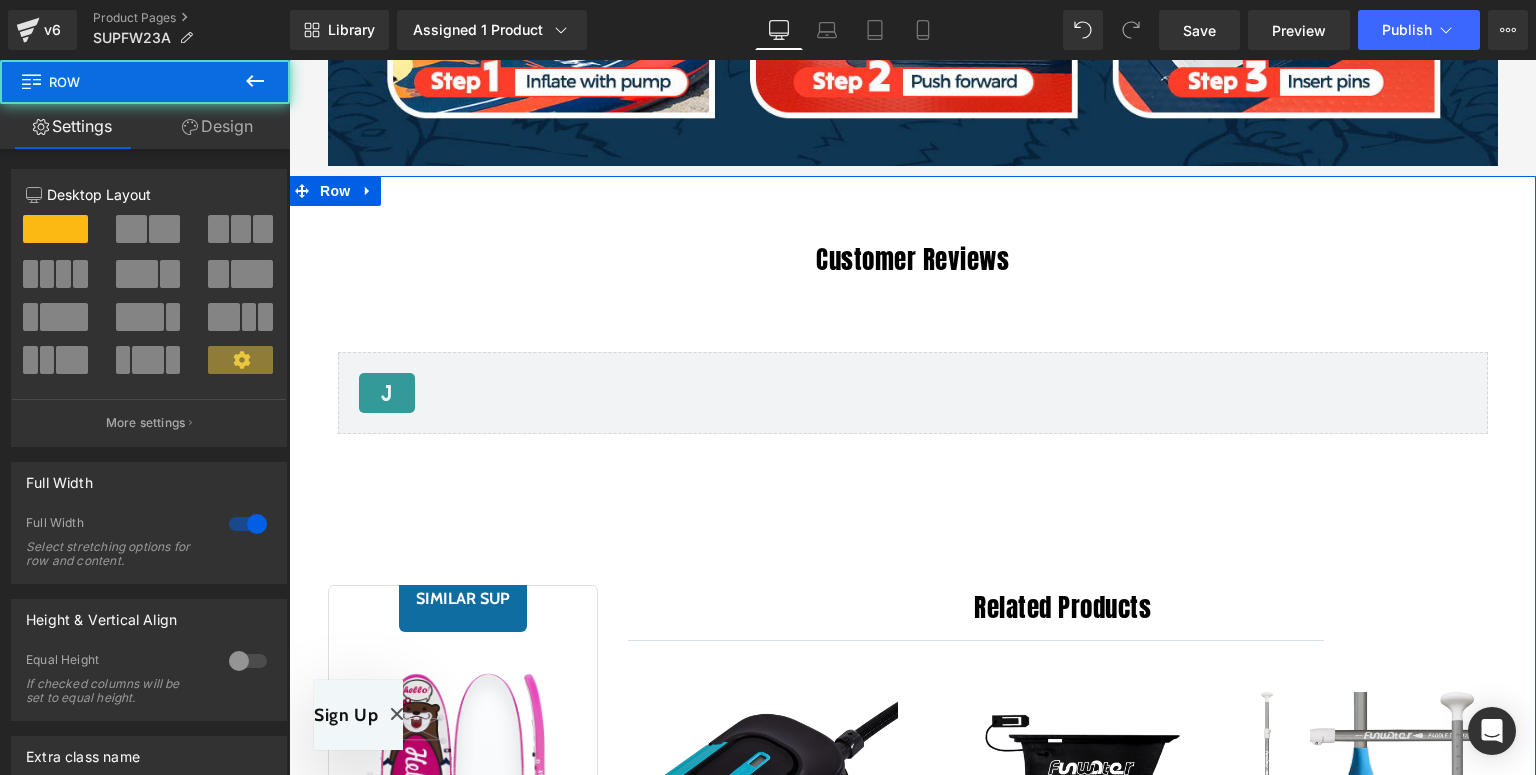 click on "Design" at bounding box center (217, 126) 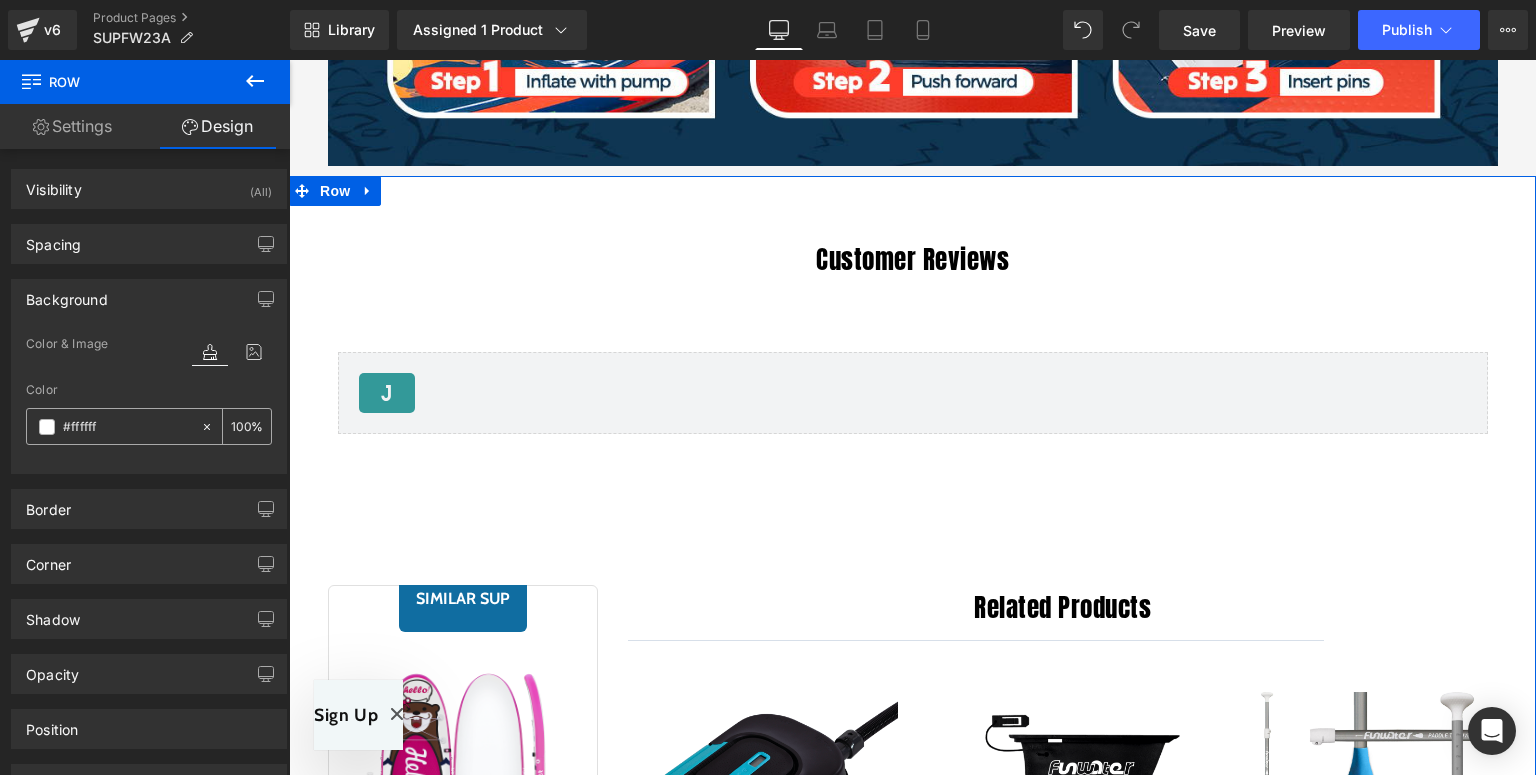 click 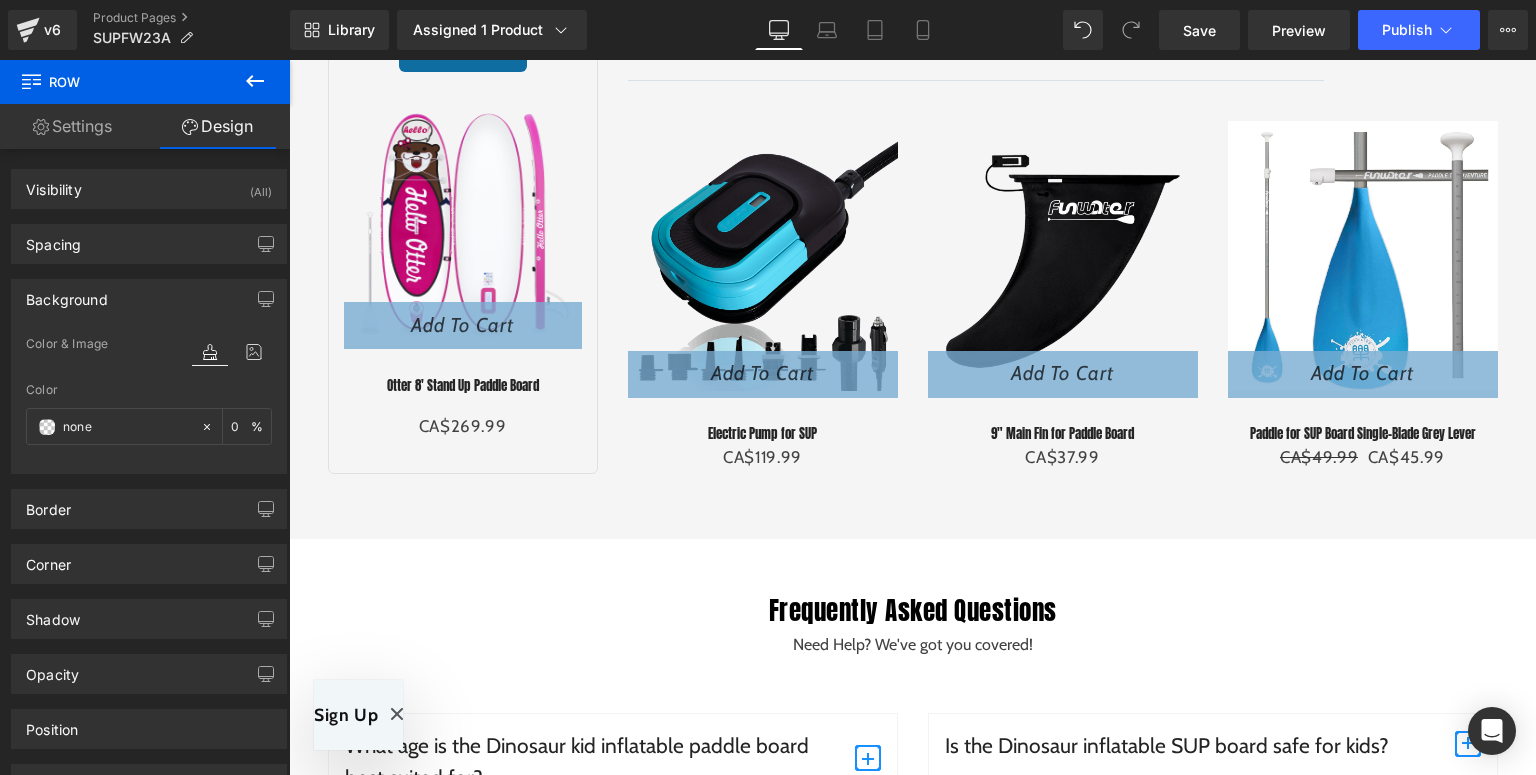 scroll, scrollTop: 5174, scrollLeft: 0, axis: vertical 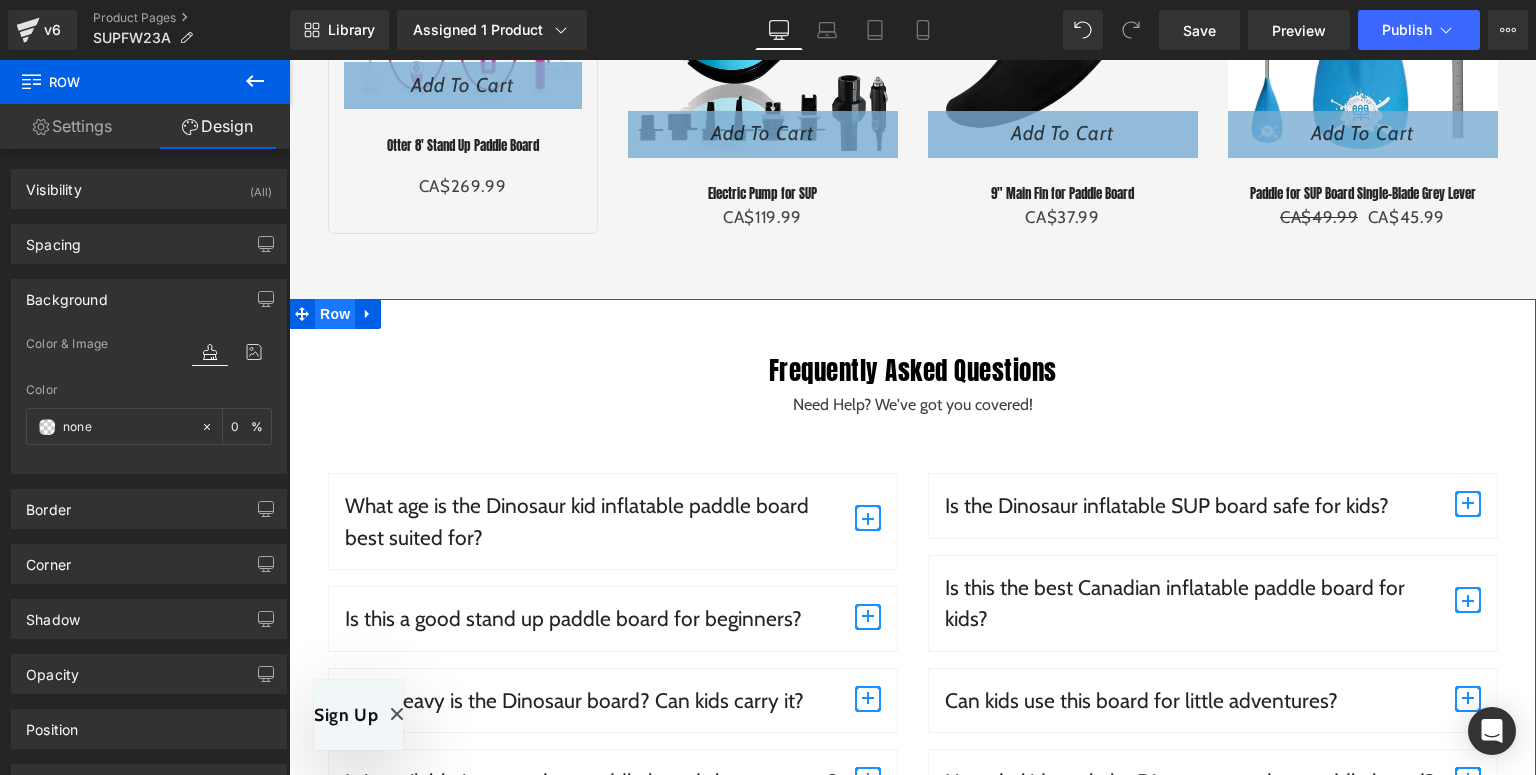 click on "Row" at bounding box center [335, 314] 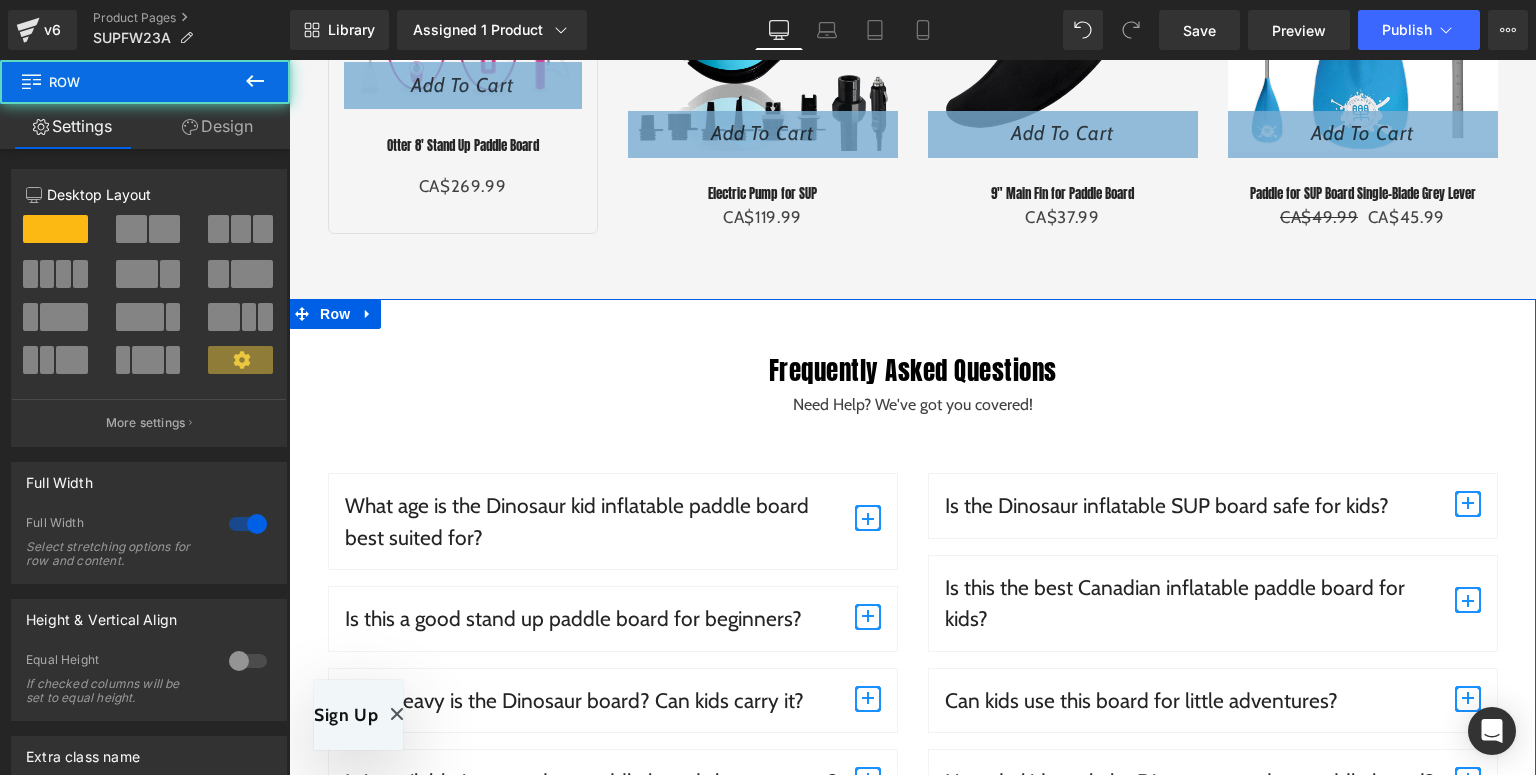 click on "Design" at bounding box center (217, 126) 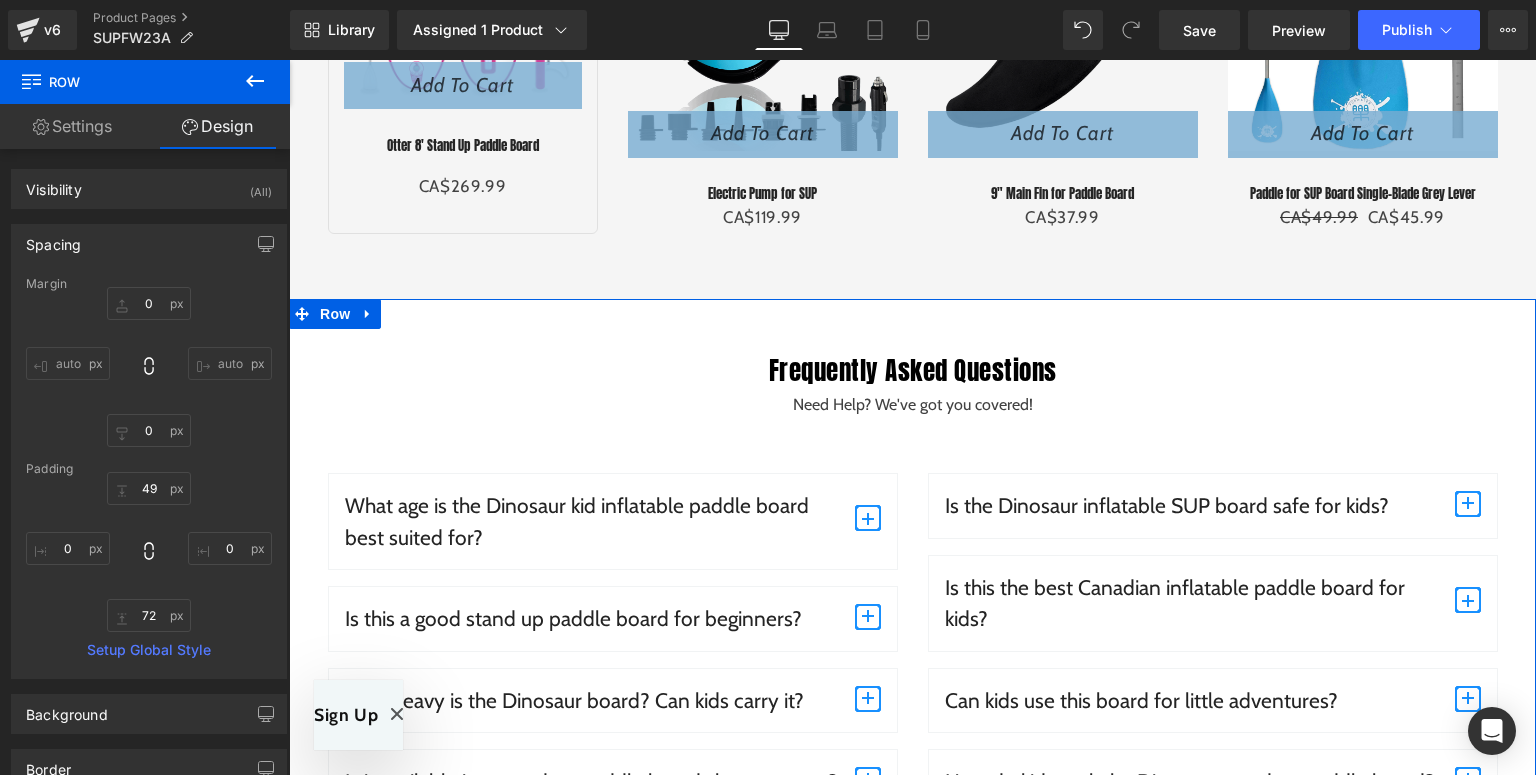 click on "Row" at bounding box center (335, 314) 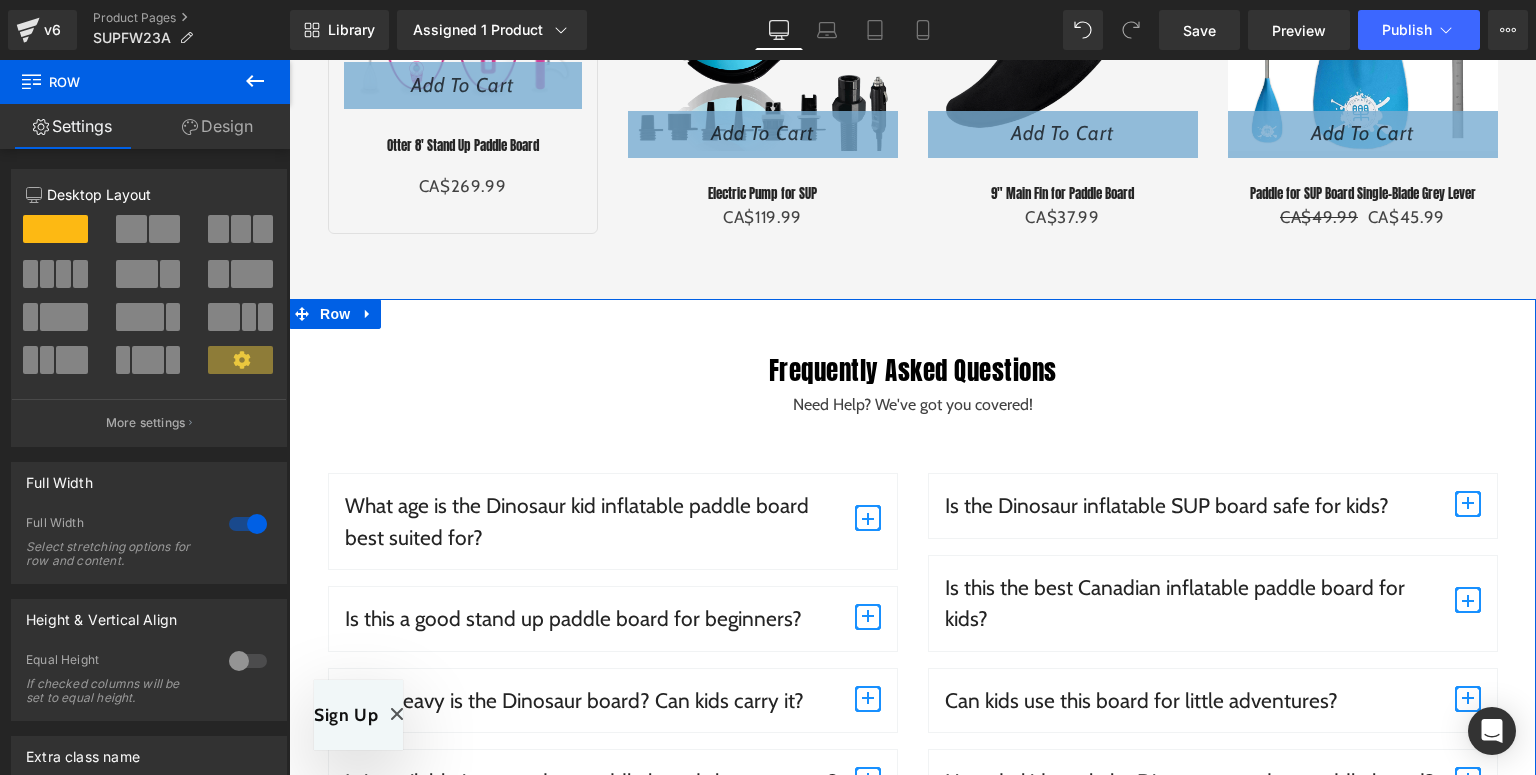 click on "Design" at bounding box center (217, 126) 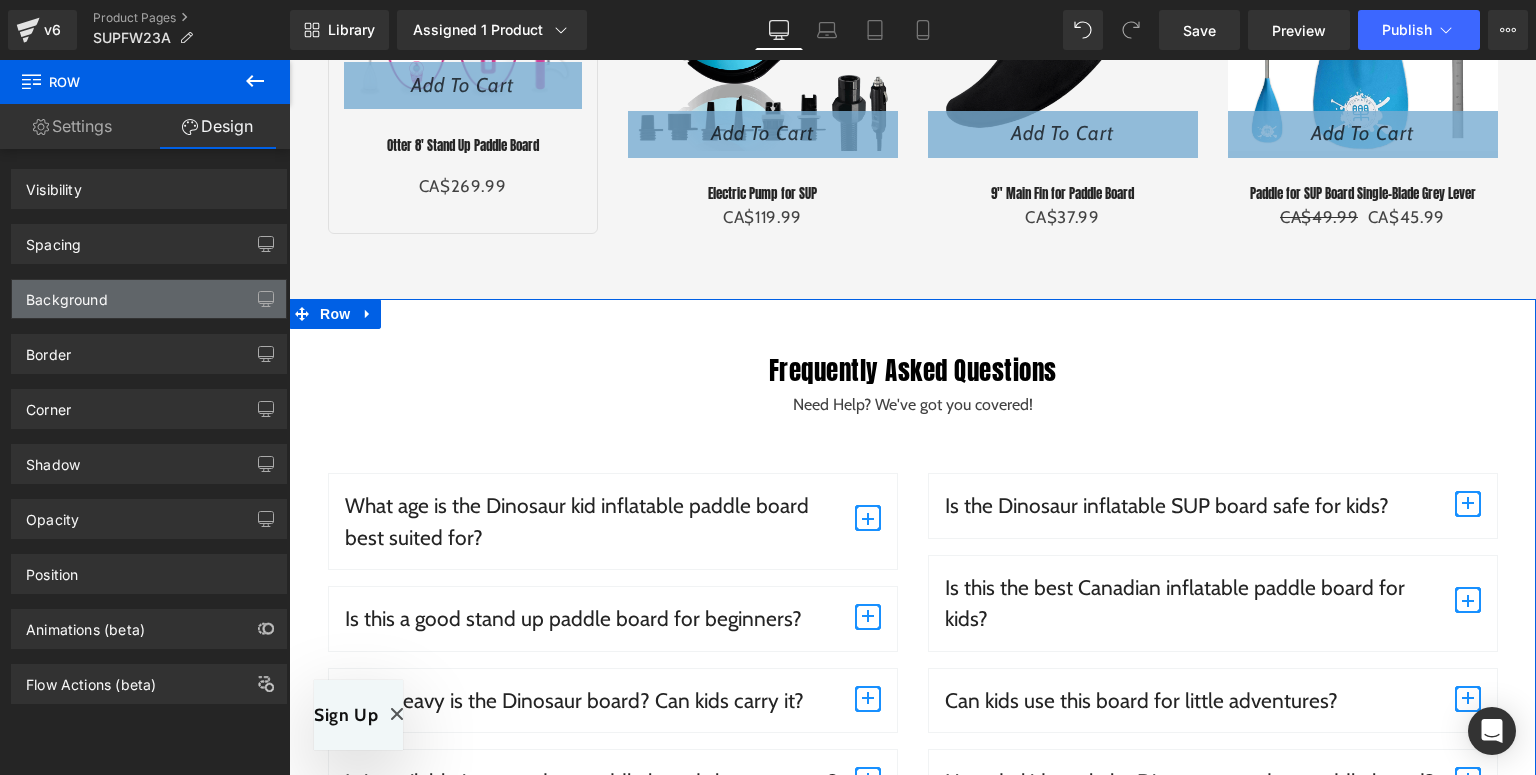 click on "Background" at bounding box center [67, 294] 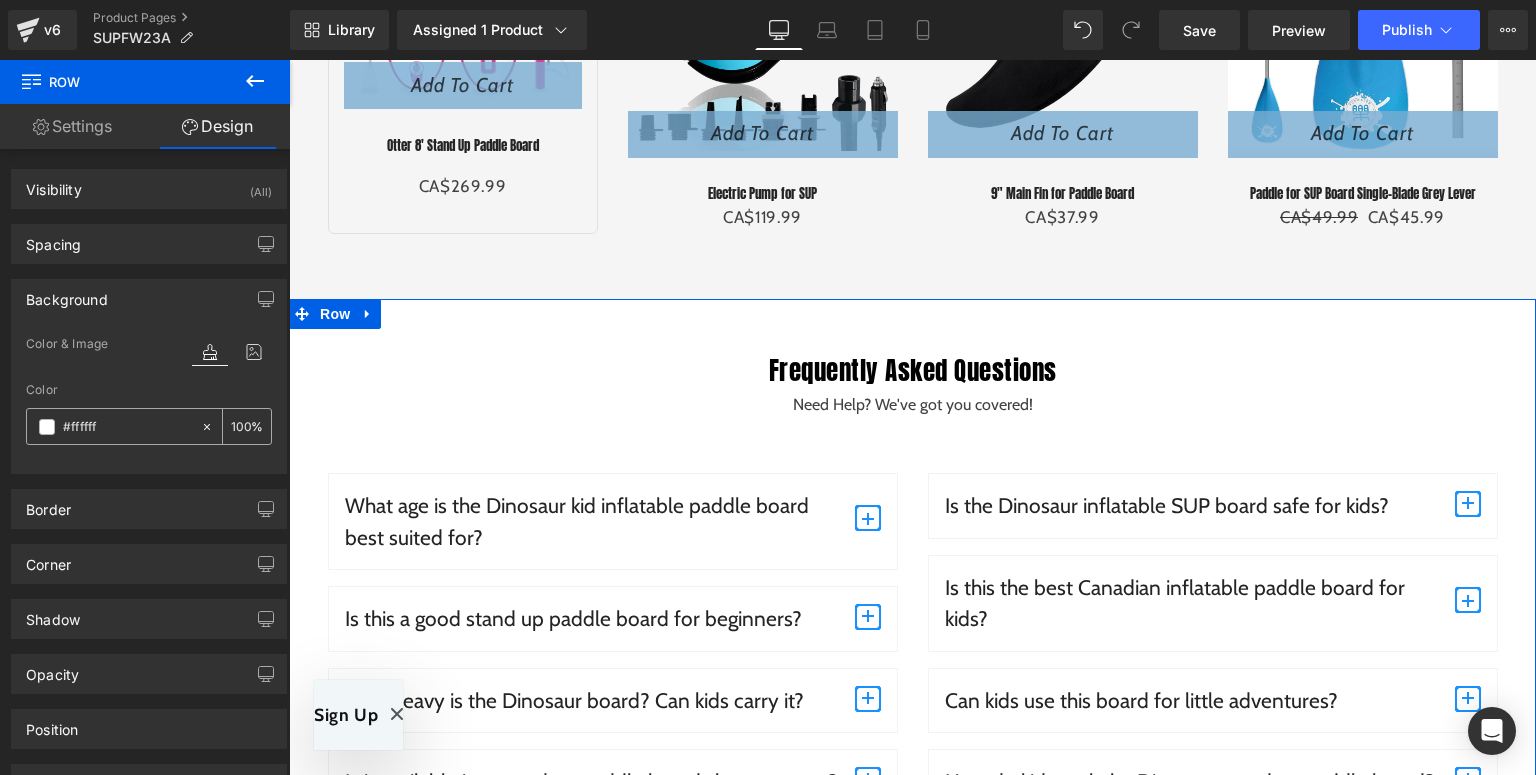 click 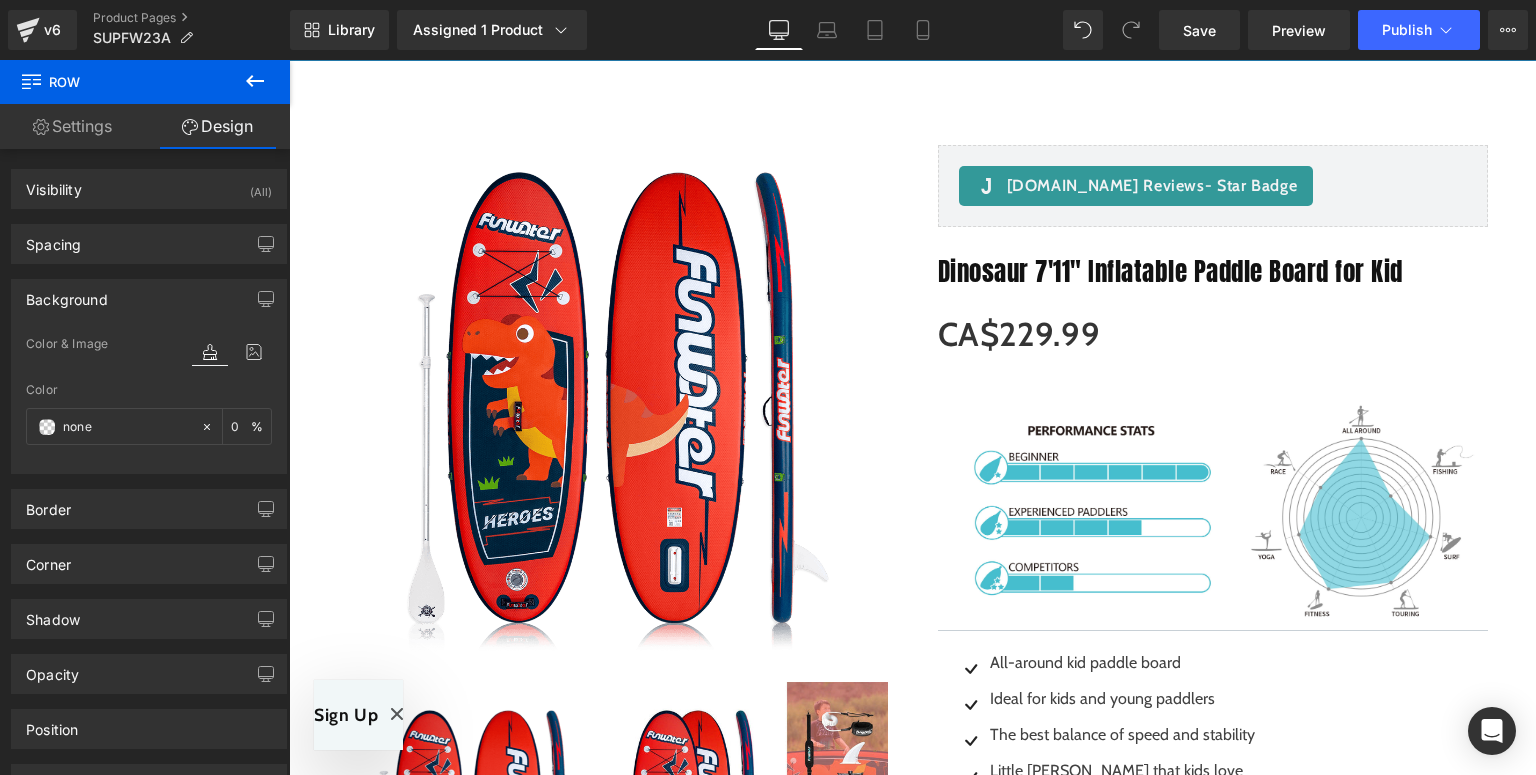 scroll, scrollTop: 0, scrollLeft: 0, axis: both 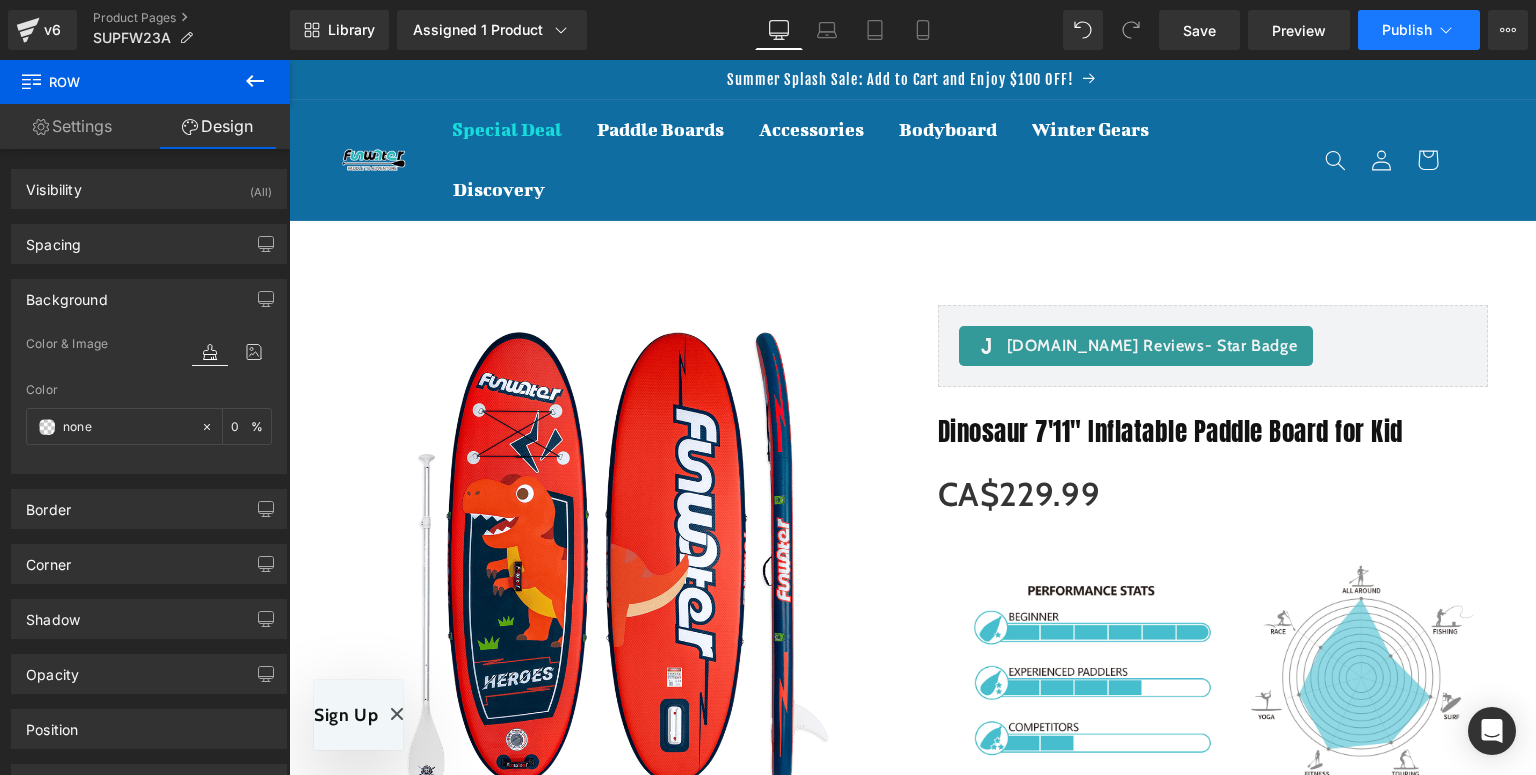 click on "Publish" at bounding box center (1407, 30) 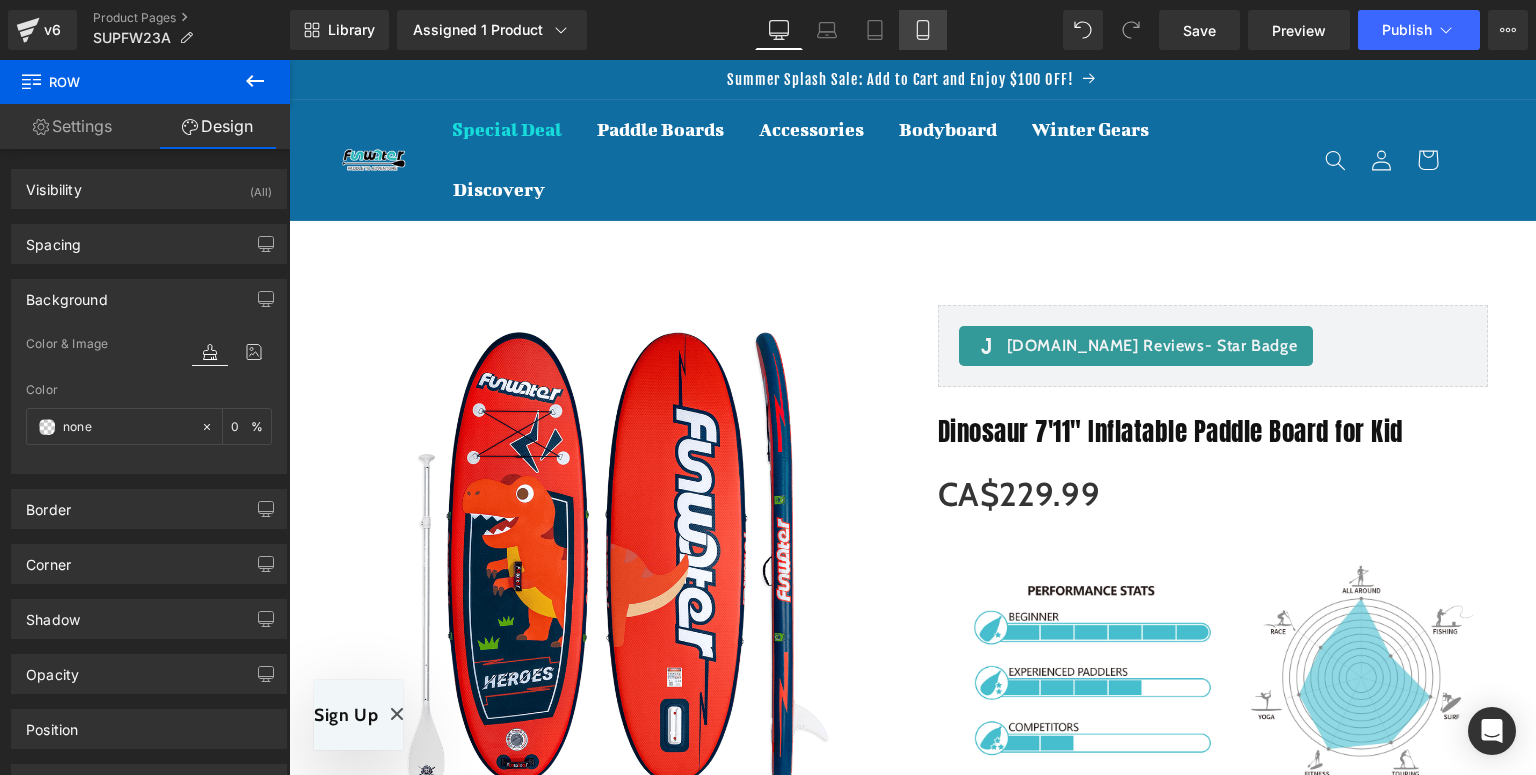 click on "Mobile" at bounding box center (923, 30) 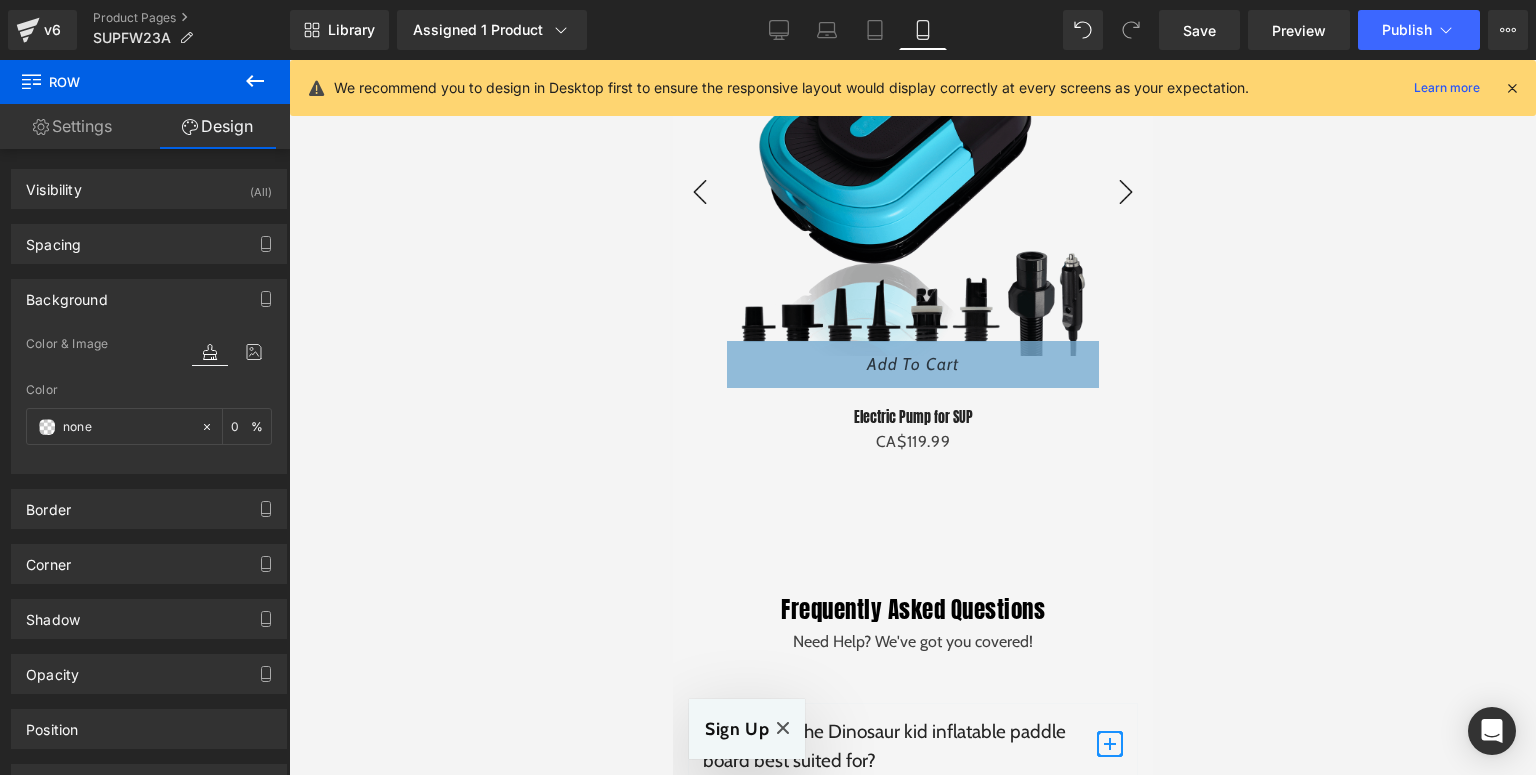 scroll, scrollTop: 3900, scrollLeft: 0, axis: vertical 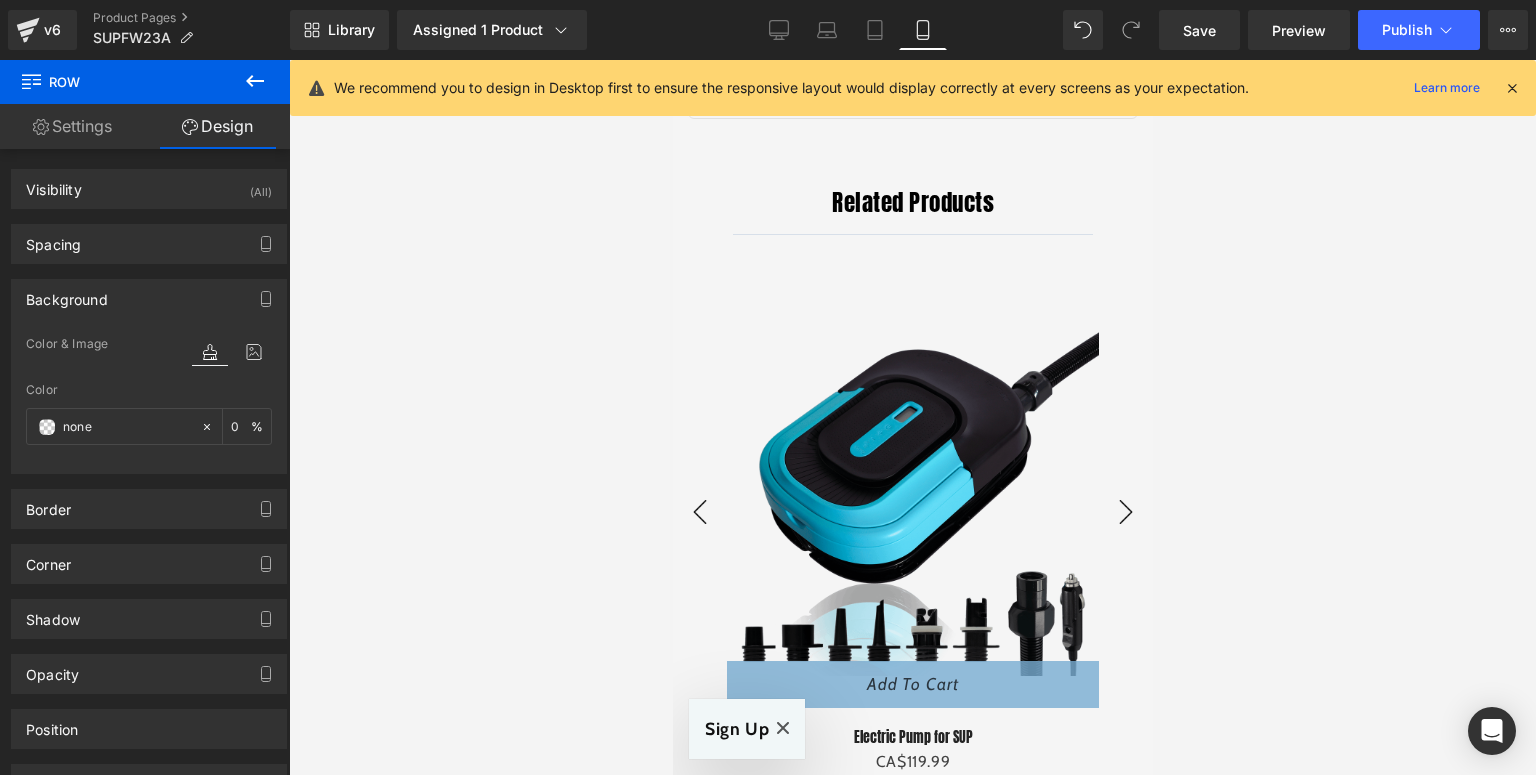 click at bounding box center (1512, 88) 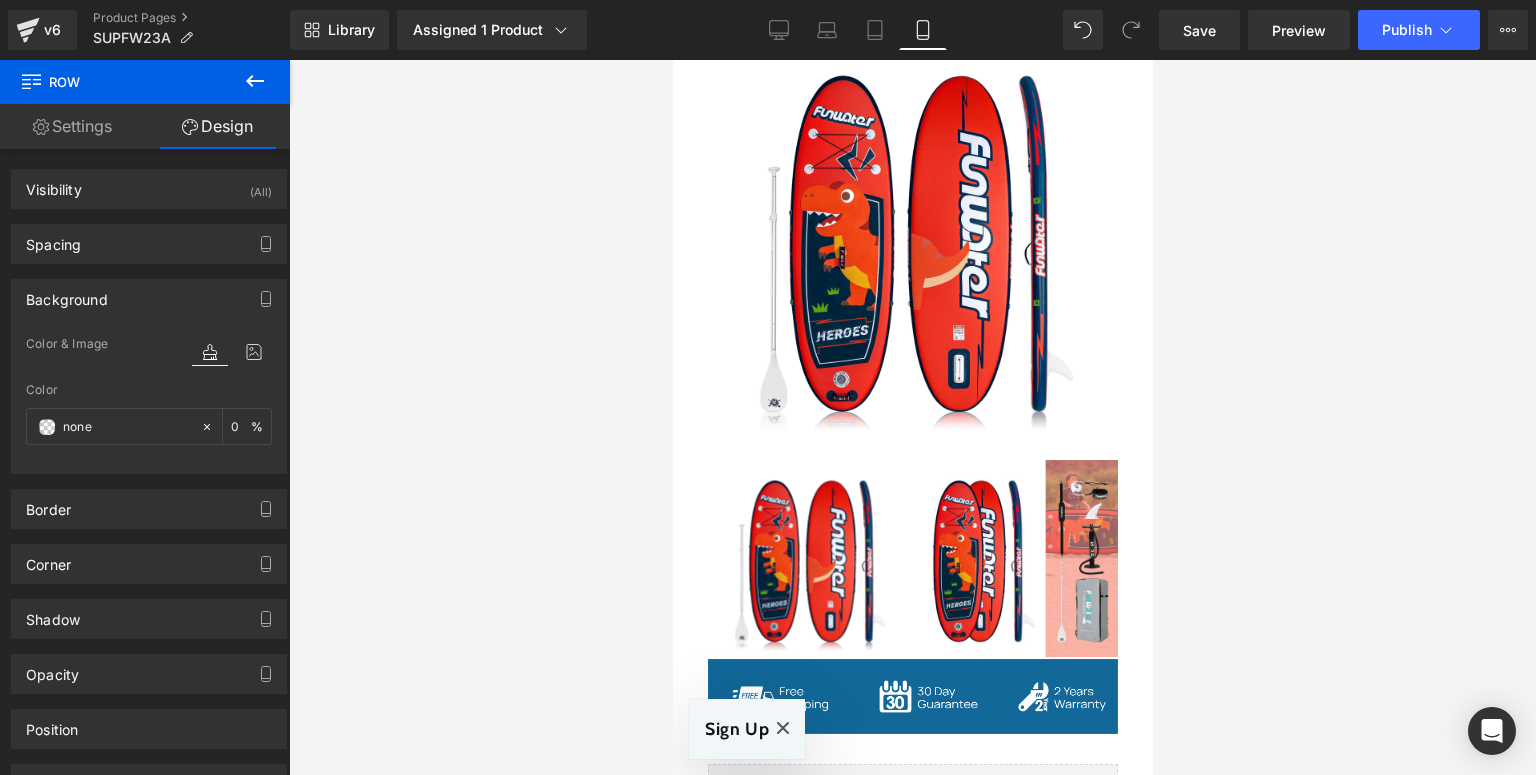scroll, scrollTop: 132, scrollLeft: 0, axis: vertical 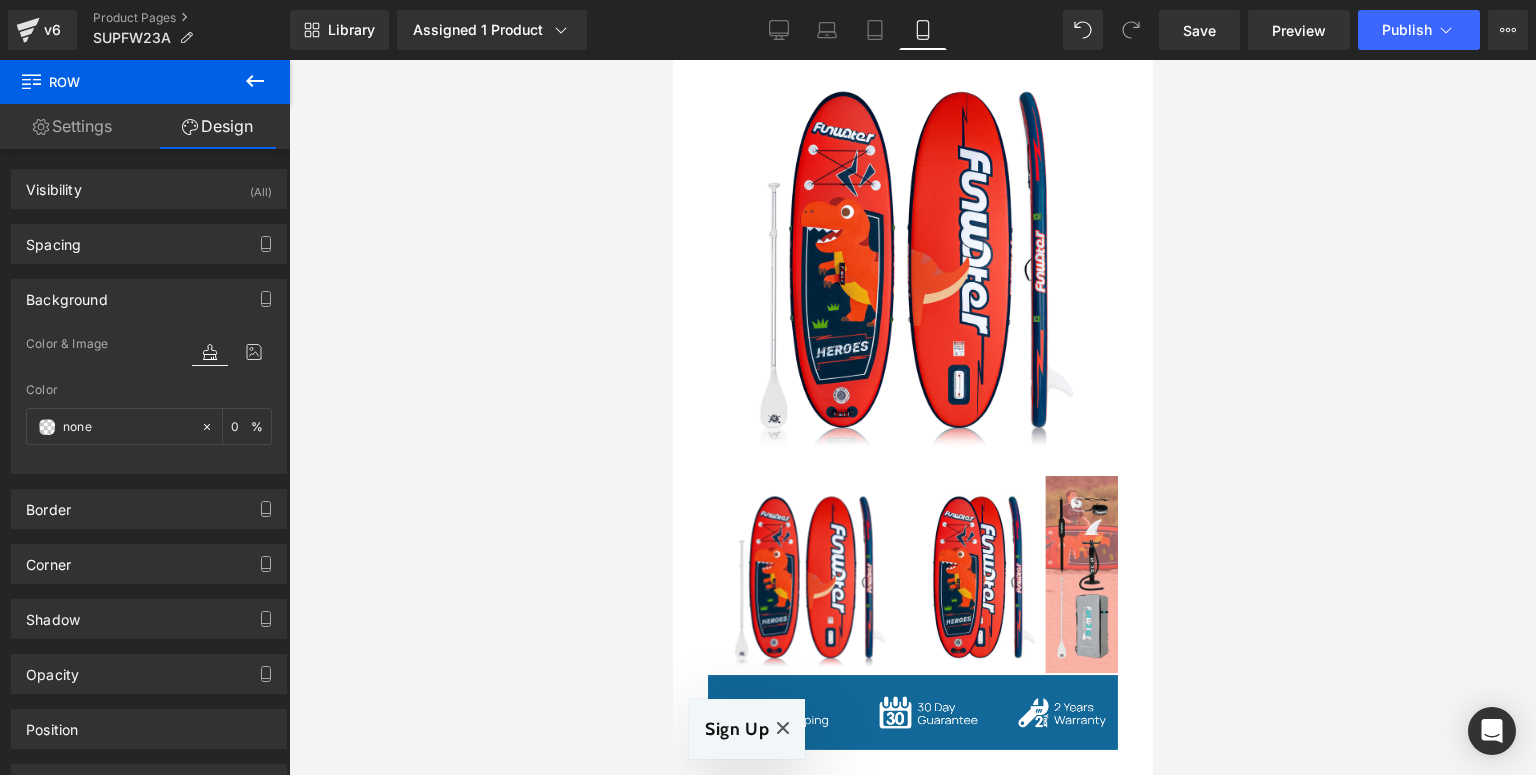 click on "Library Assigned 1 Product  Product Preview
Dinosaur 7'11" Inflatable Paddle Board for Kid Manage assigned products Mobile Desktop Laptop Tablet Mobile Save Preview Publish Scheduled View Live Page View with current Template Save Template to Library Schedule Publish  Optimize  Publish Settings Shortcuts  Your page can’t be published   You've reached the maximum number of published pages on your plan  (123/999999).  You need to upgrade your plan or unpublish all your pages to get 1 publish slot.   Unpublish pages   Upgrade plan" at bounding box center (913, 30) 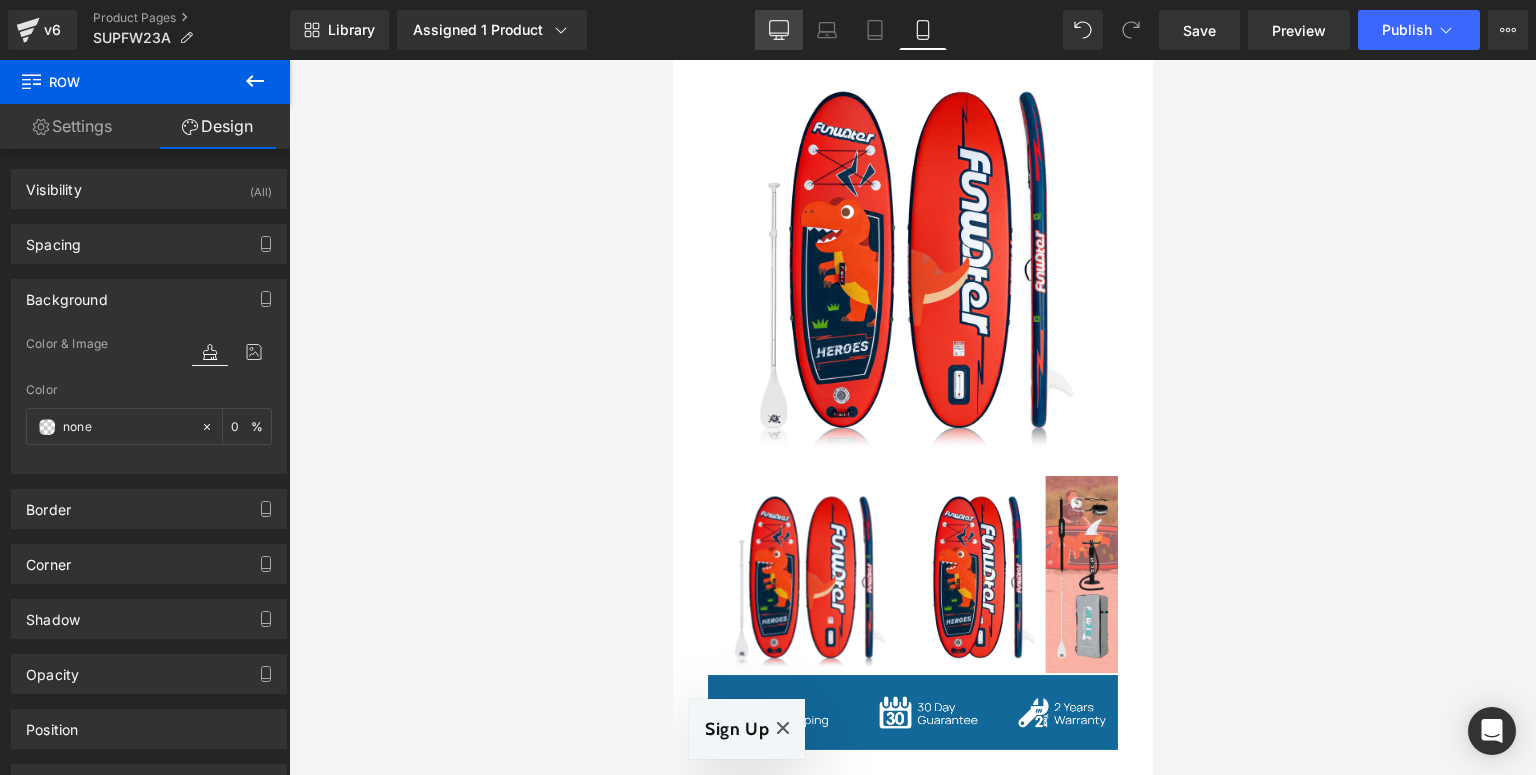 drag, startPoint x: 780, startPoint y: 33, endPoint x: 791, endPoint y: 56, distance: 25.495098 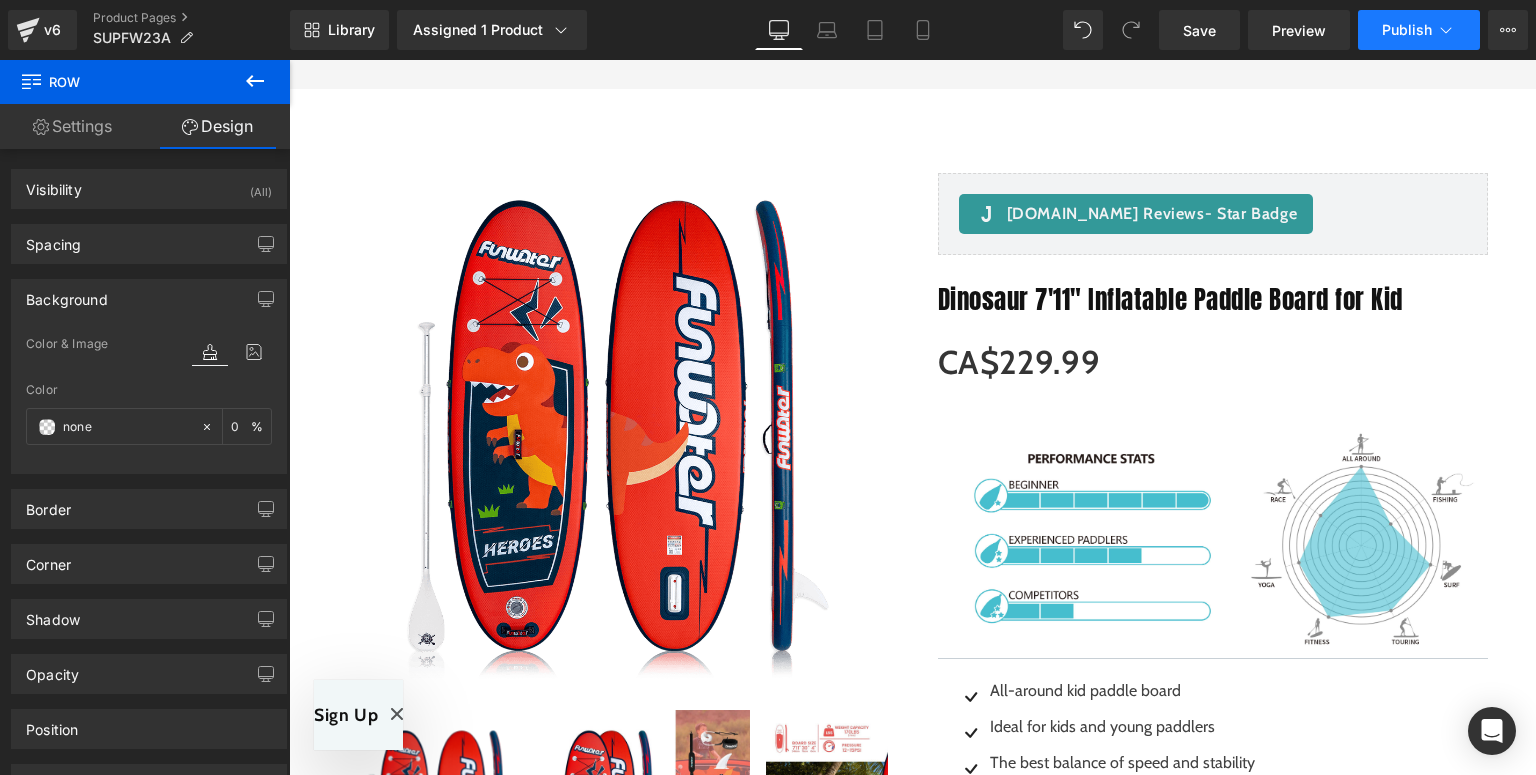 click on "Publish" at bounding box center (1407, 30) 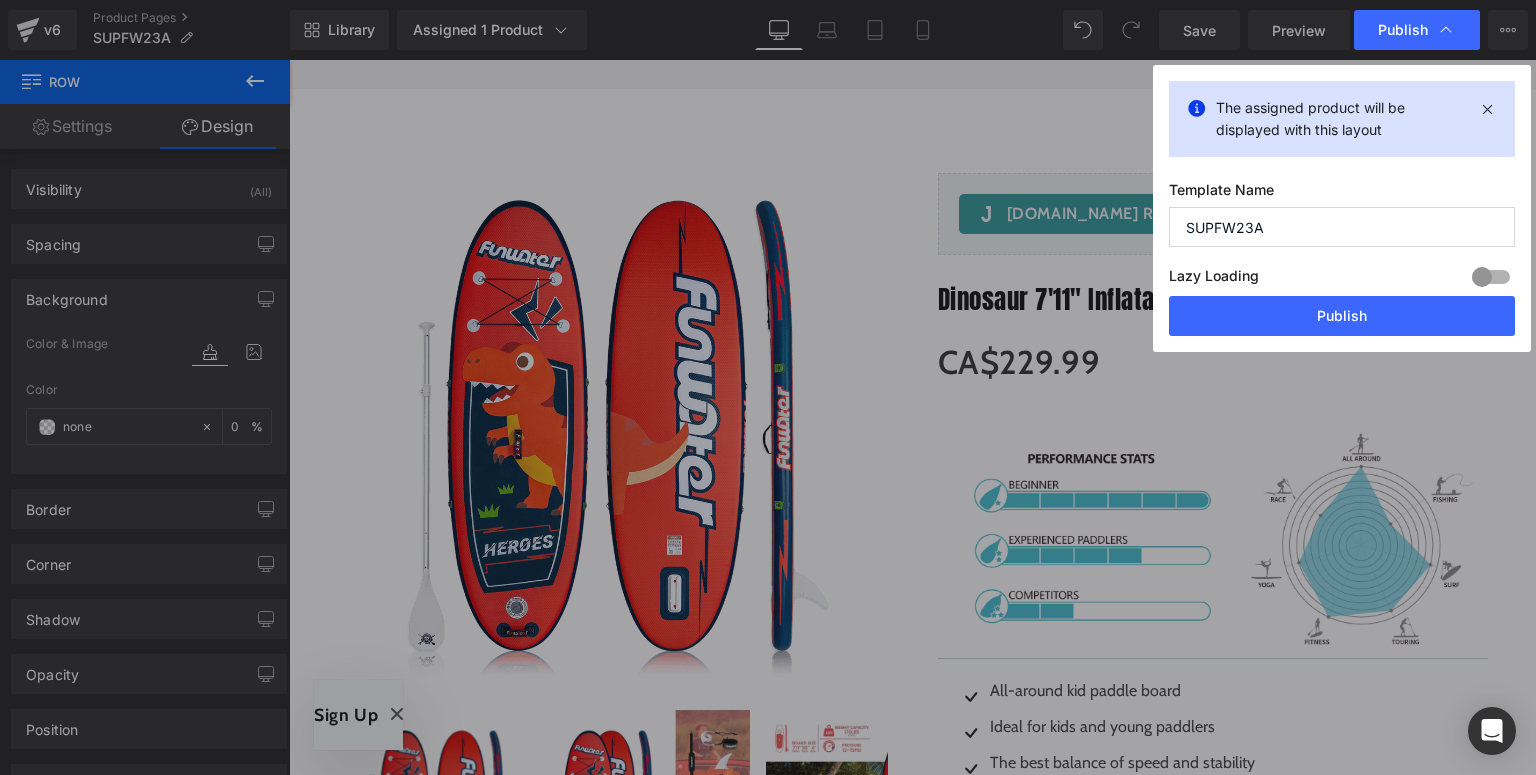 scroll, scrollTop: 1100, scrollLeft: 0, axis: vertical 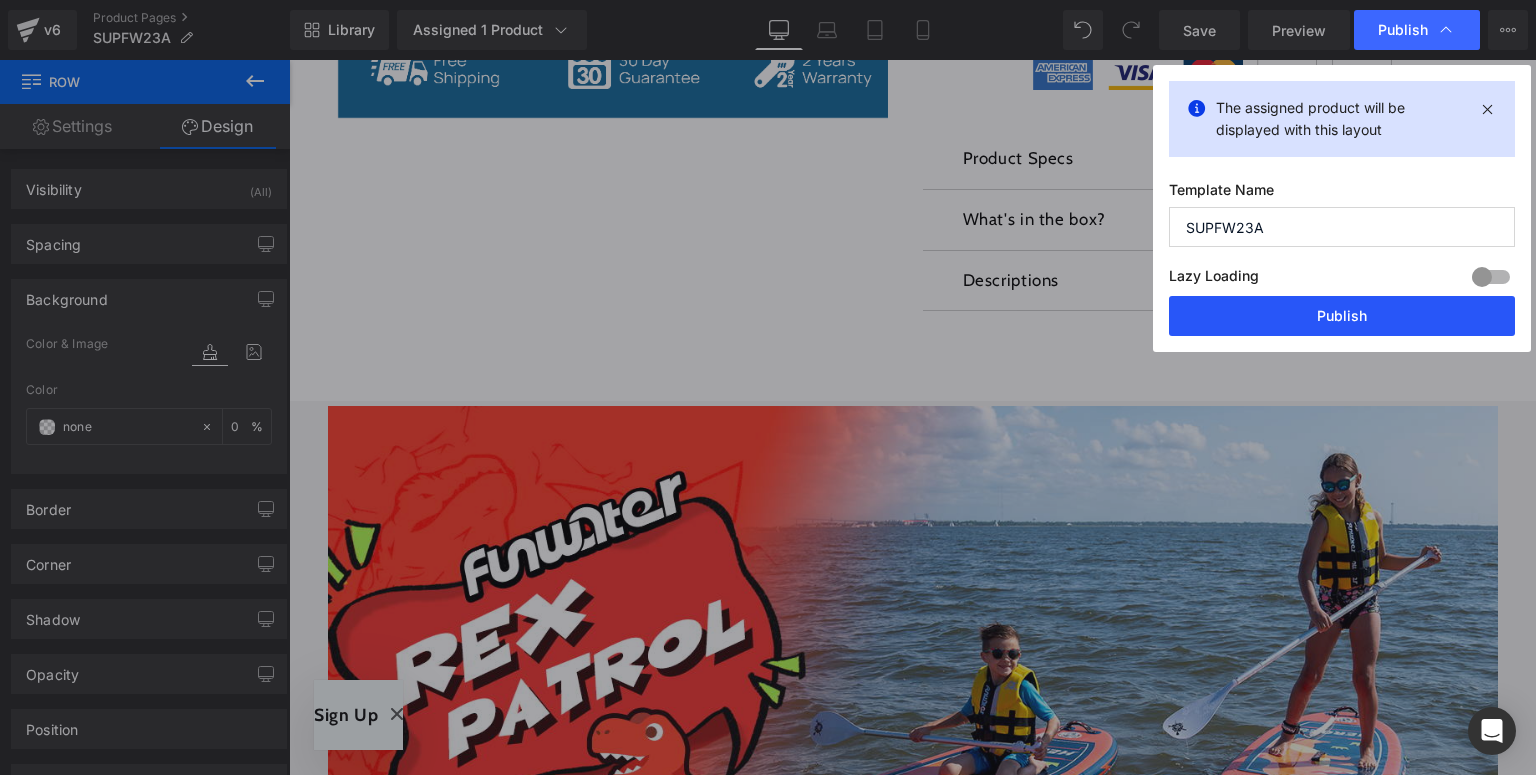 click on "Publish" at bounding box center (1342, 316) 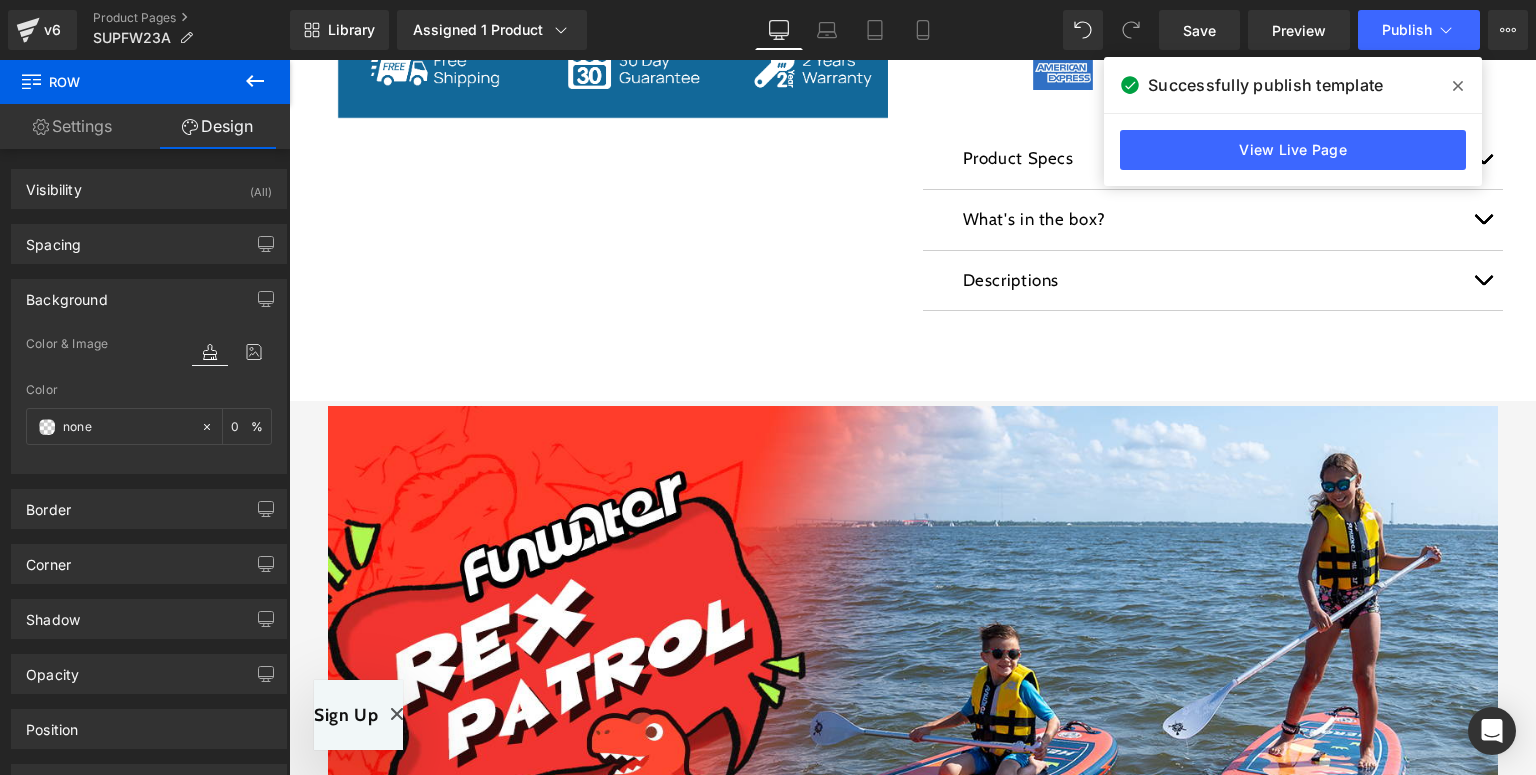 click 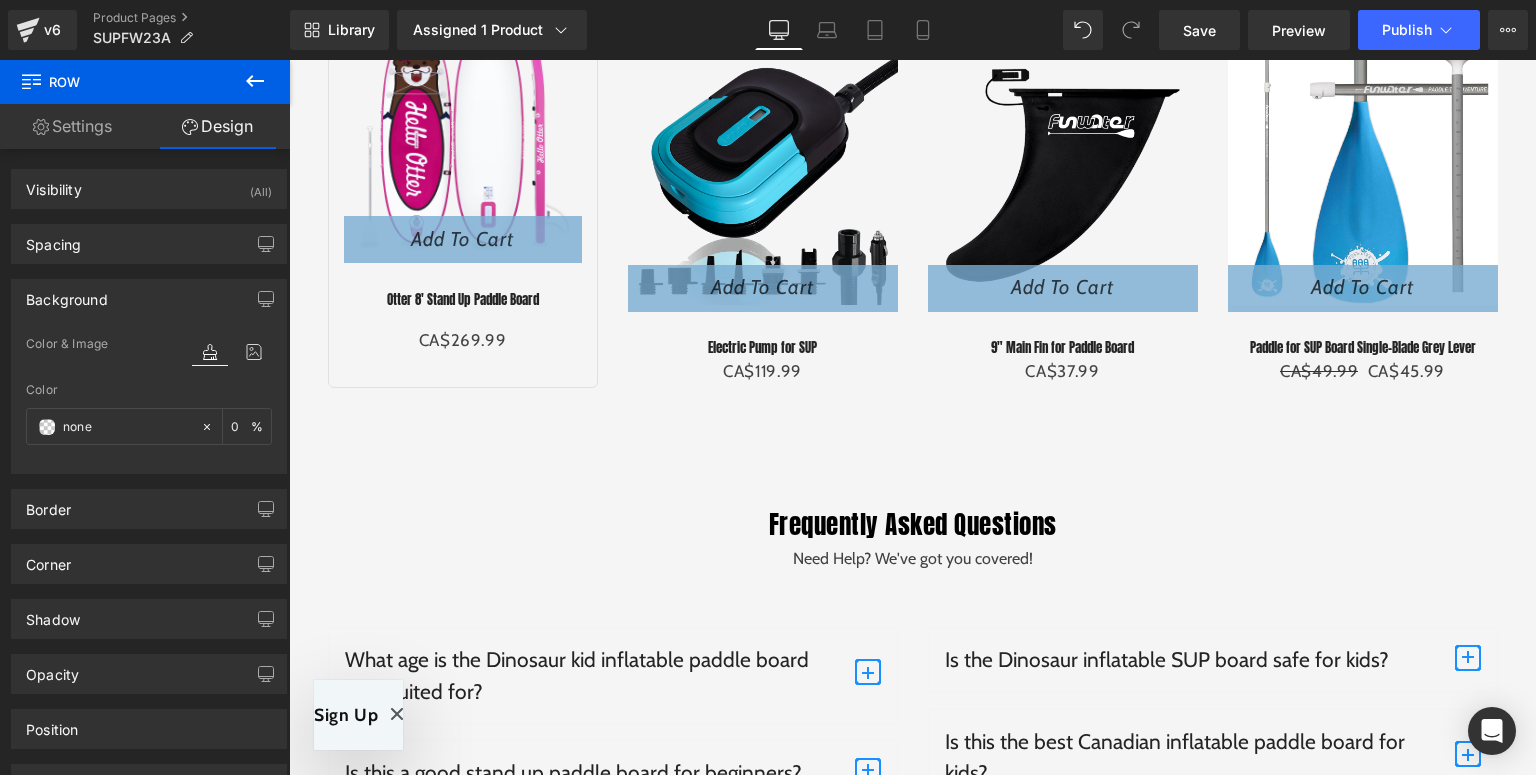 scroll, scrollTop: 4700, scrollLeft: 0, axis: vertical 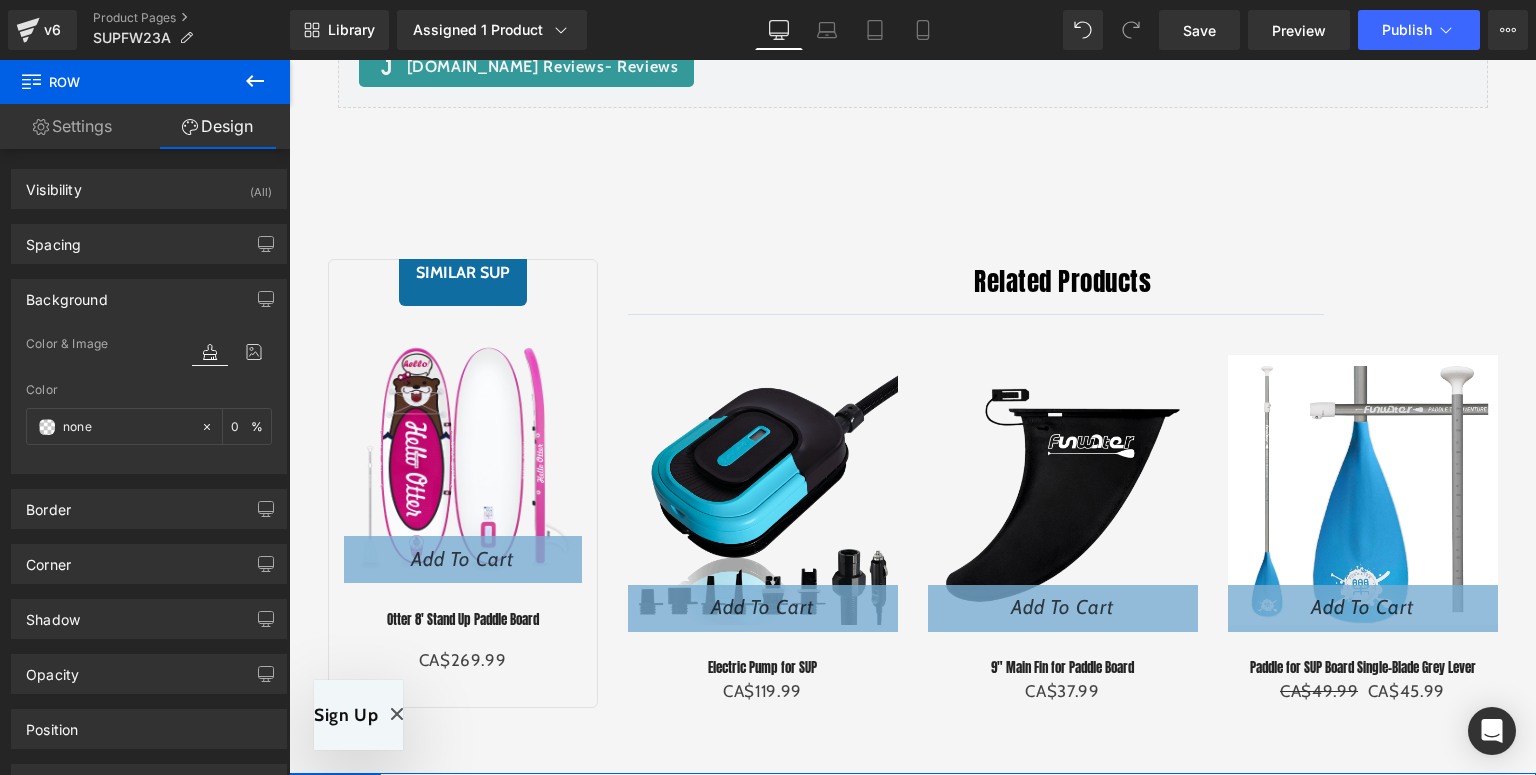 click on "Settings" at bounding box center (72, 126) 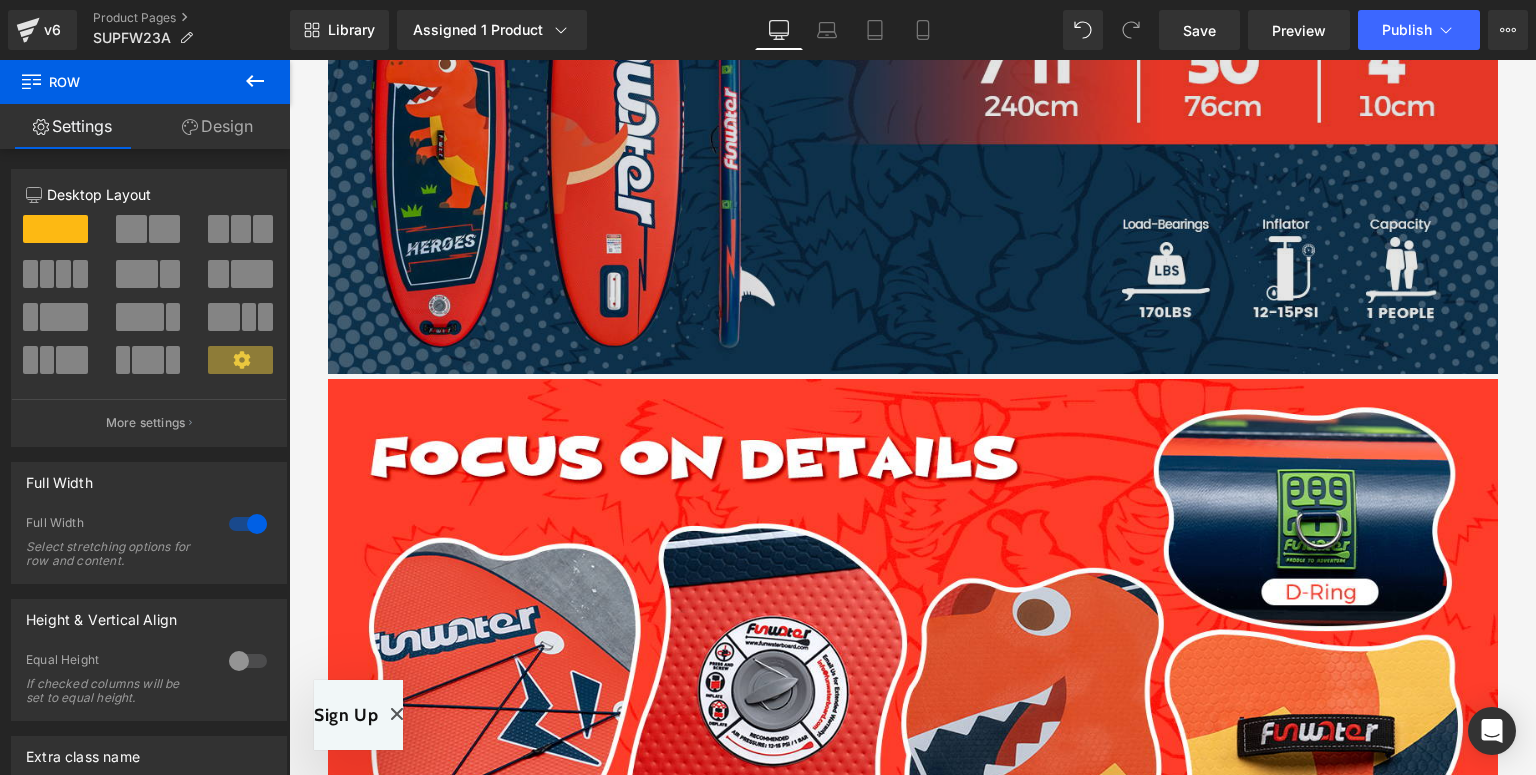 scroll, scrollTop: 1740, scrollLeft: 0, axis: vertical 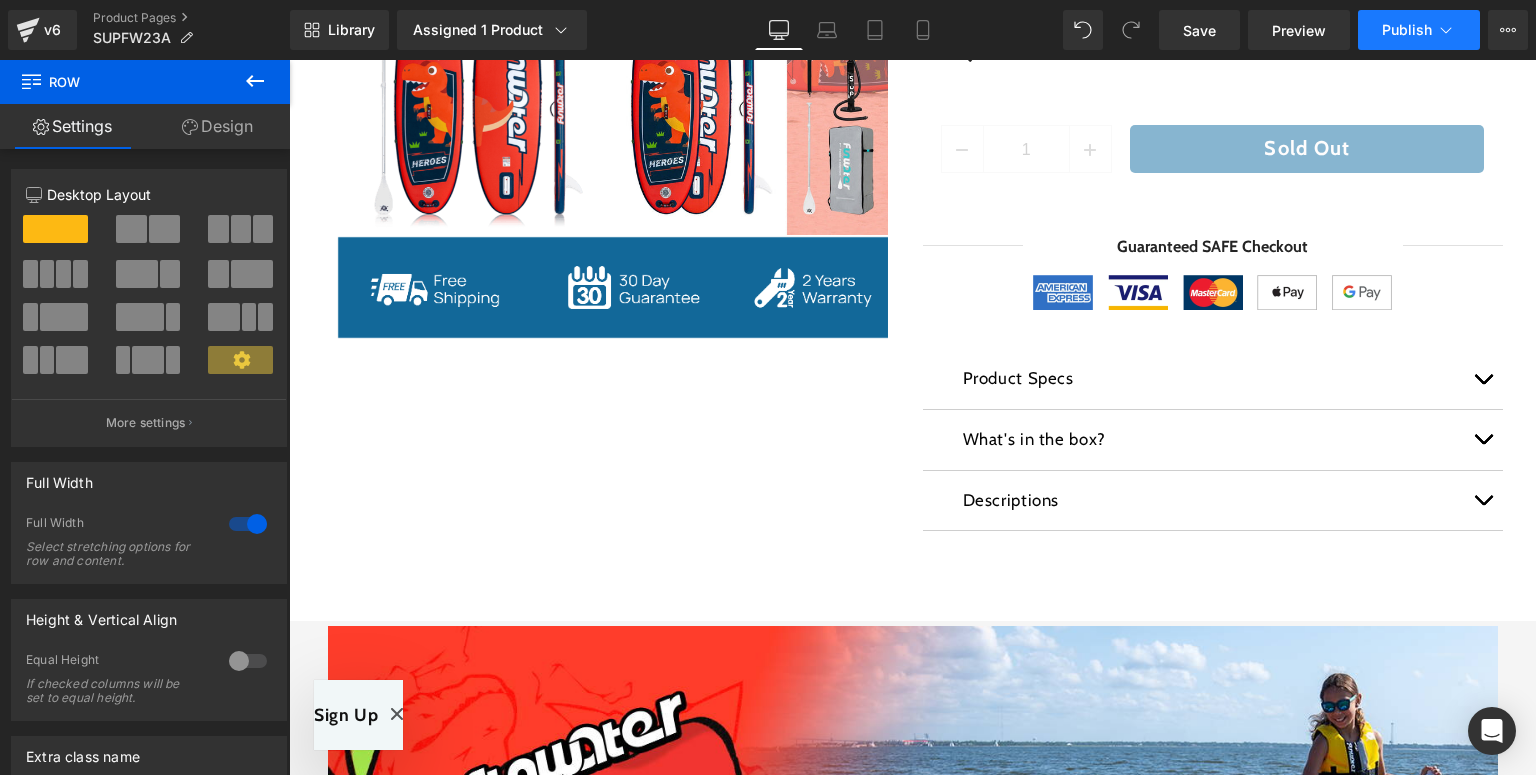 click on "Publish" at bounding box center (1407, 30) 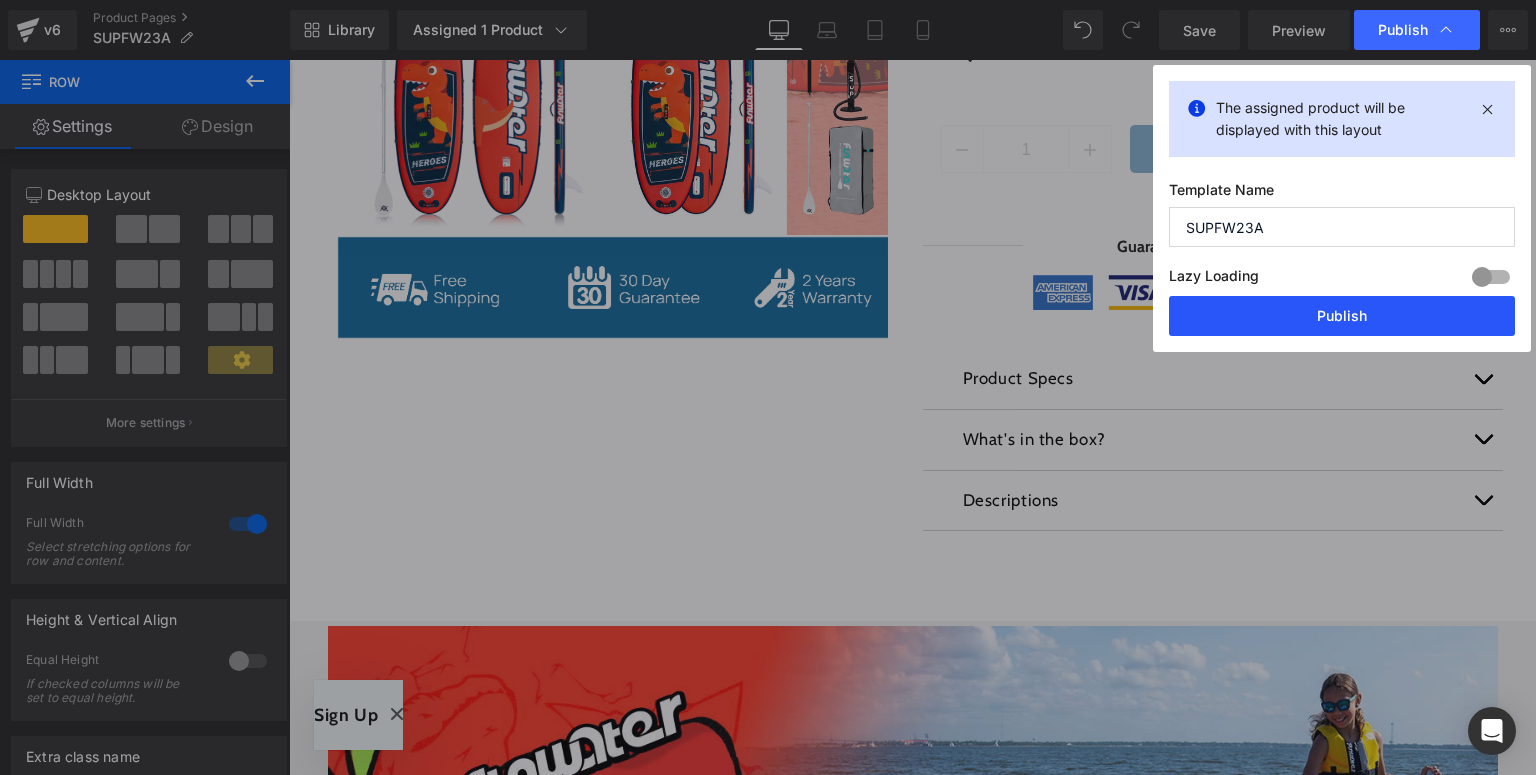 click on "Publish" at bounding box center [1342, 316] 